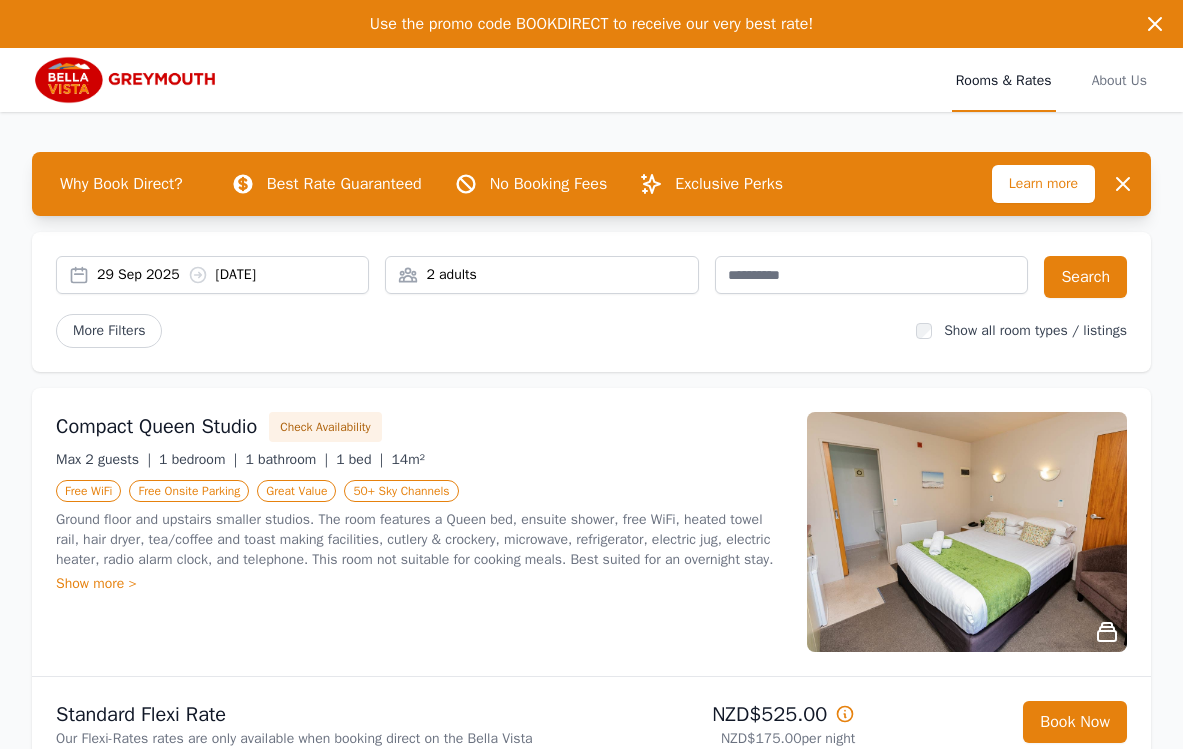 scroll, scrollTop: 0, scrollLeft: 0, axis: both 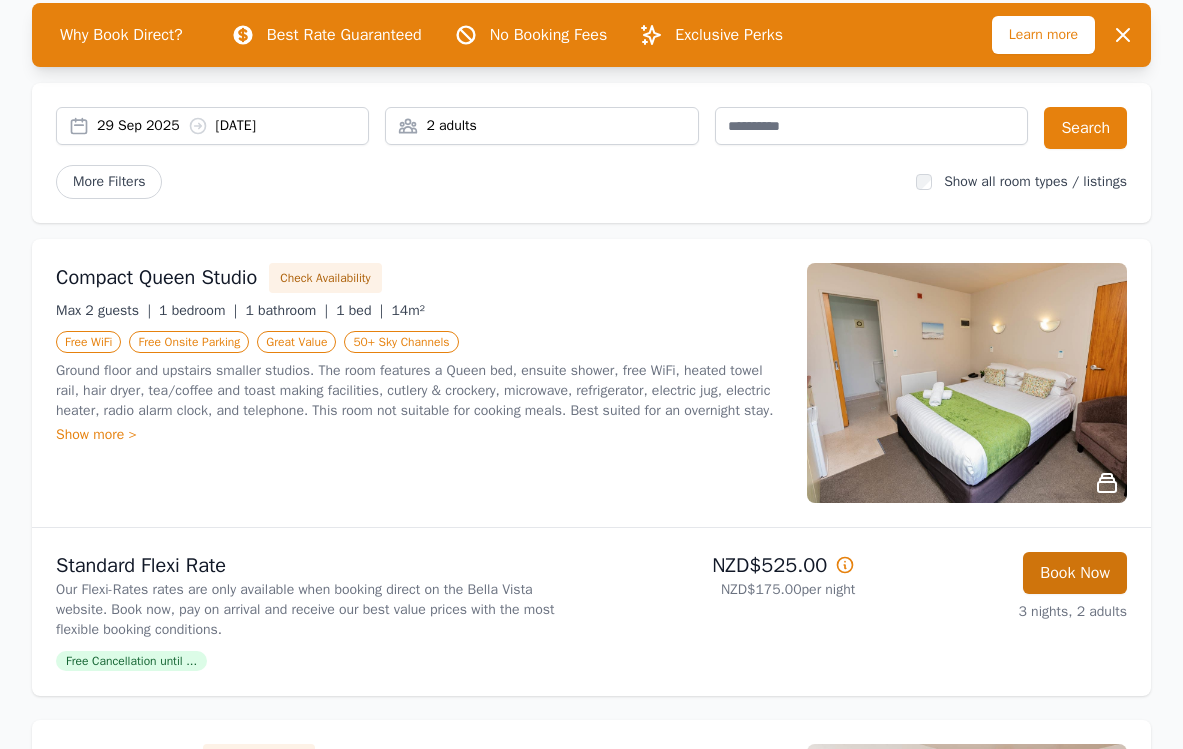 click on "Book Now" at bounding box center [1075, 573] 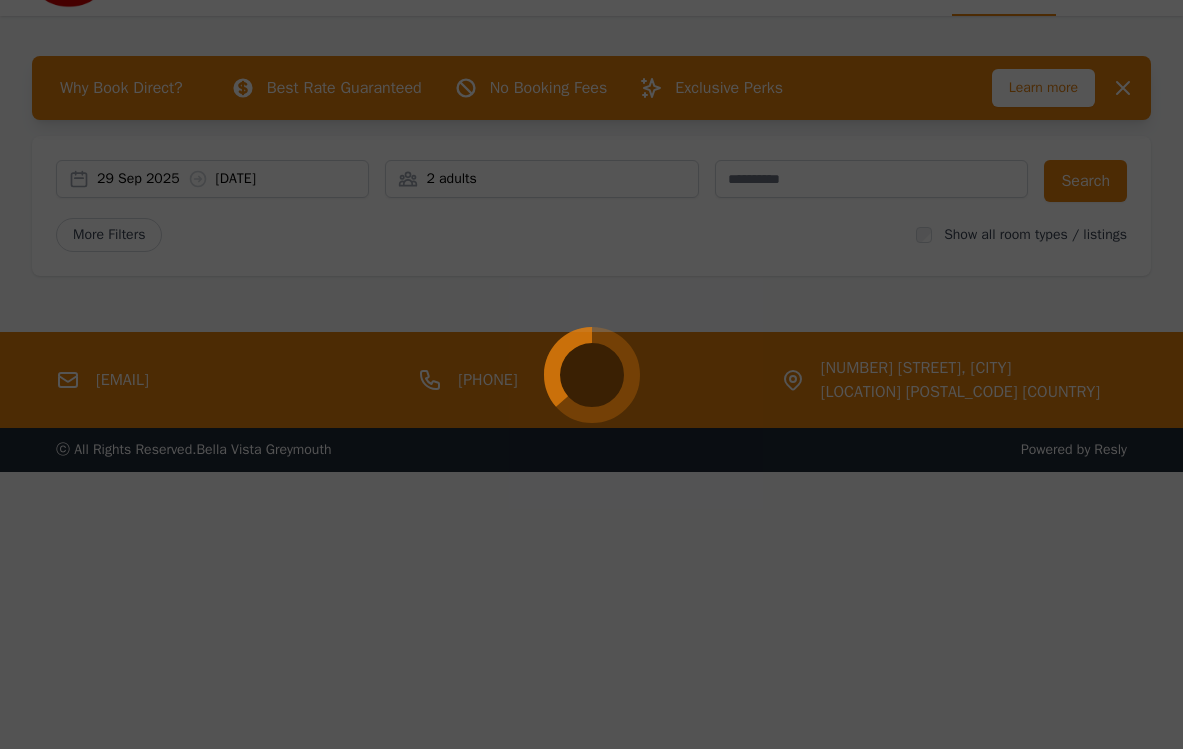 scroll, scrollTop: 96, scrollLeft: 0, axis: vertical 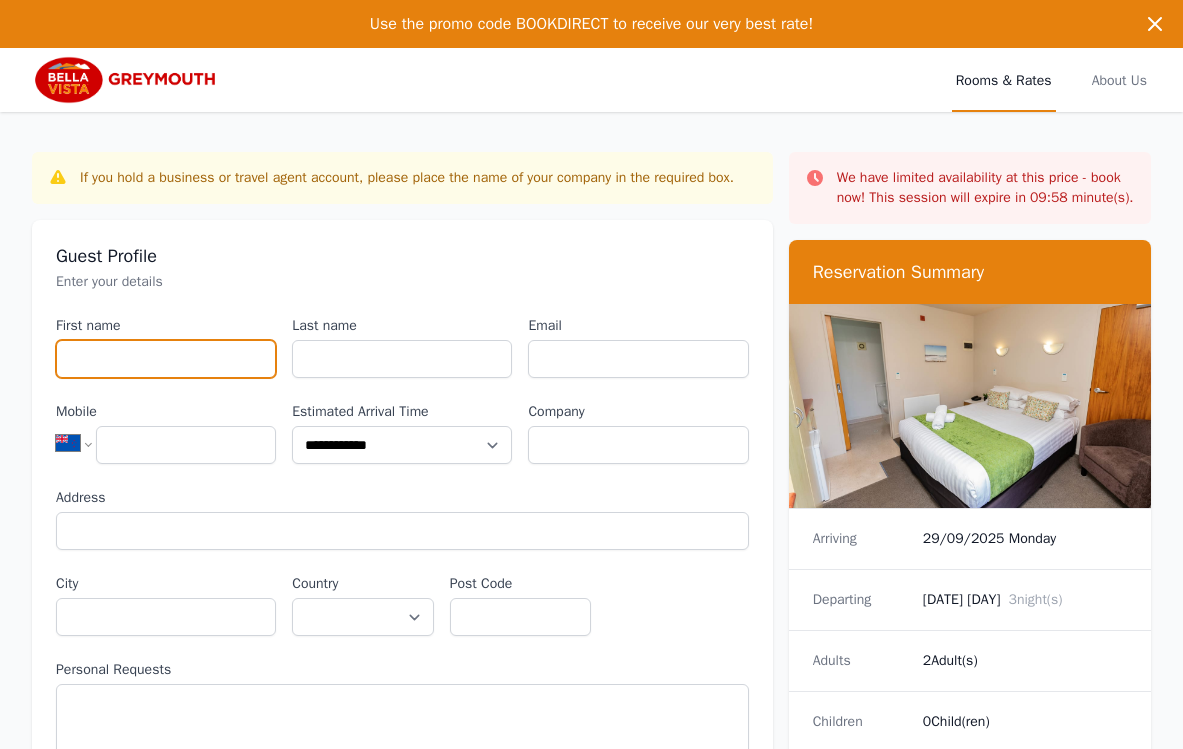 type on "*" 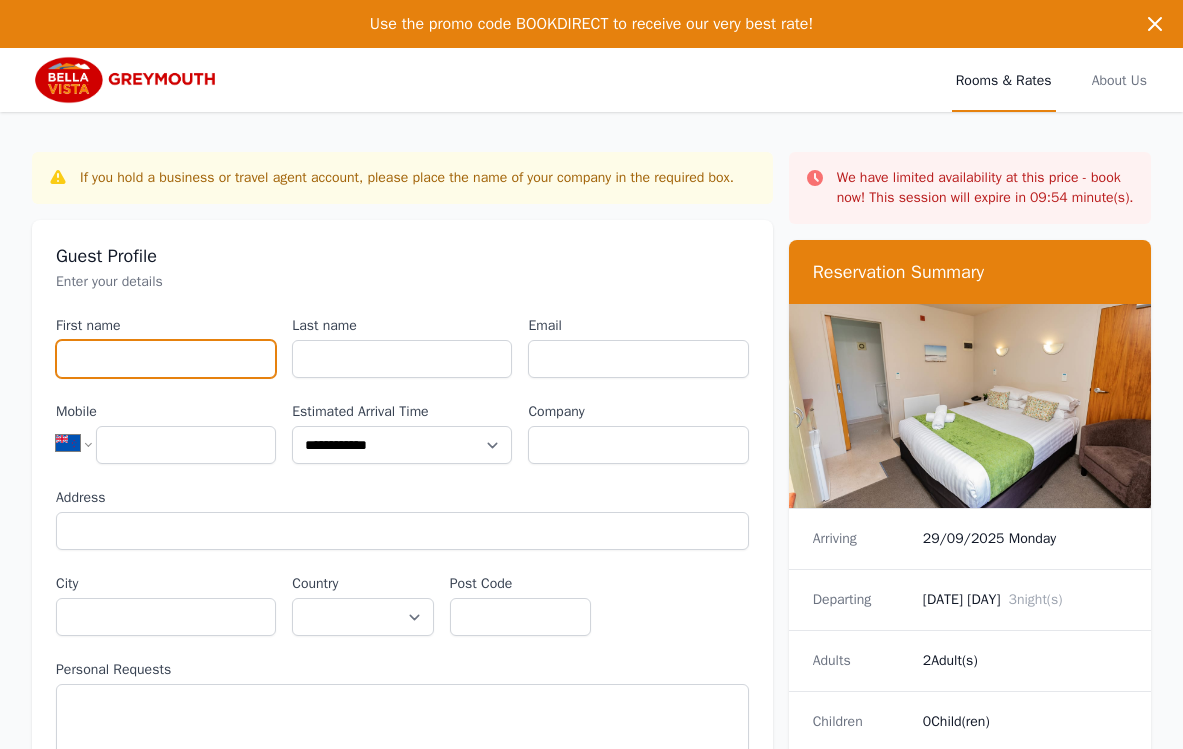 type on "*********" 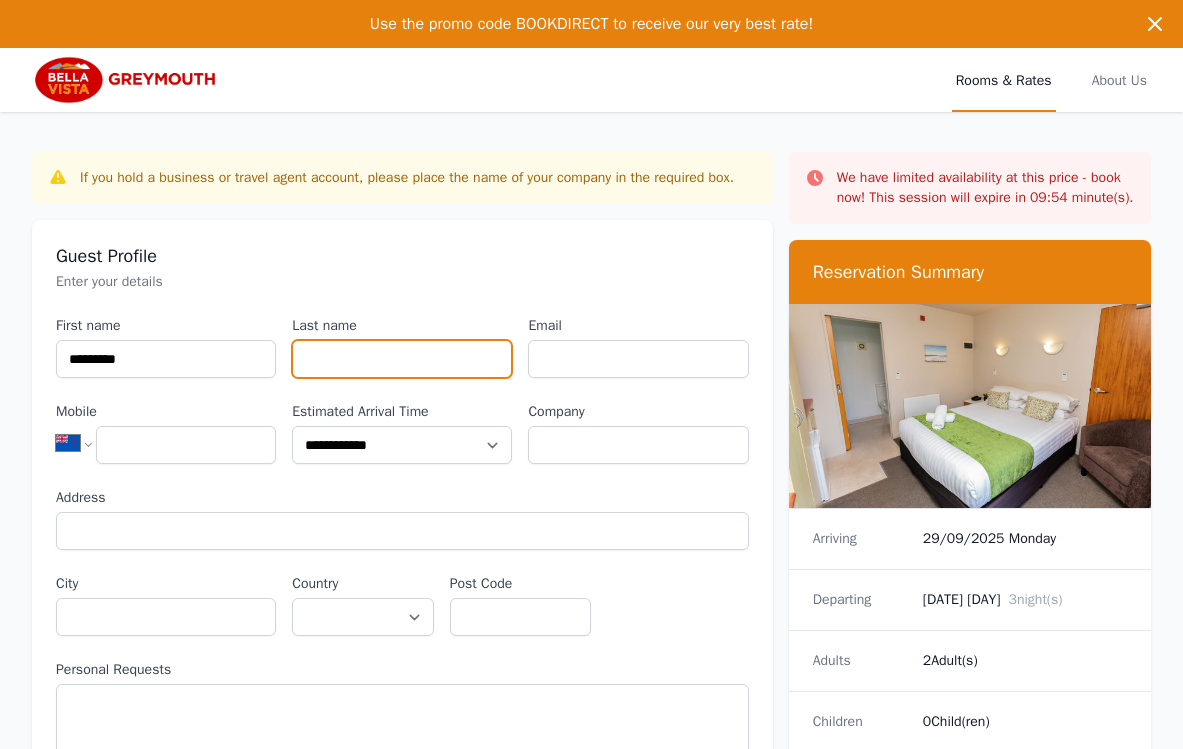 type on "********" 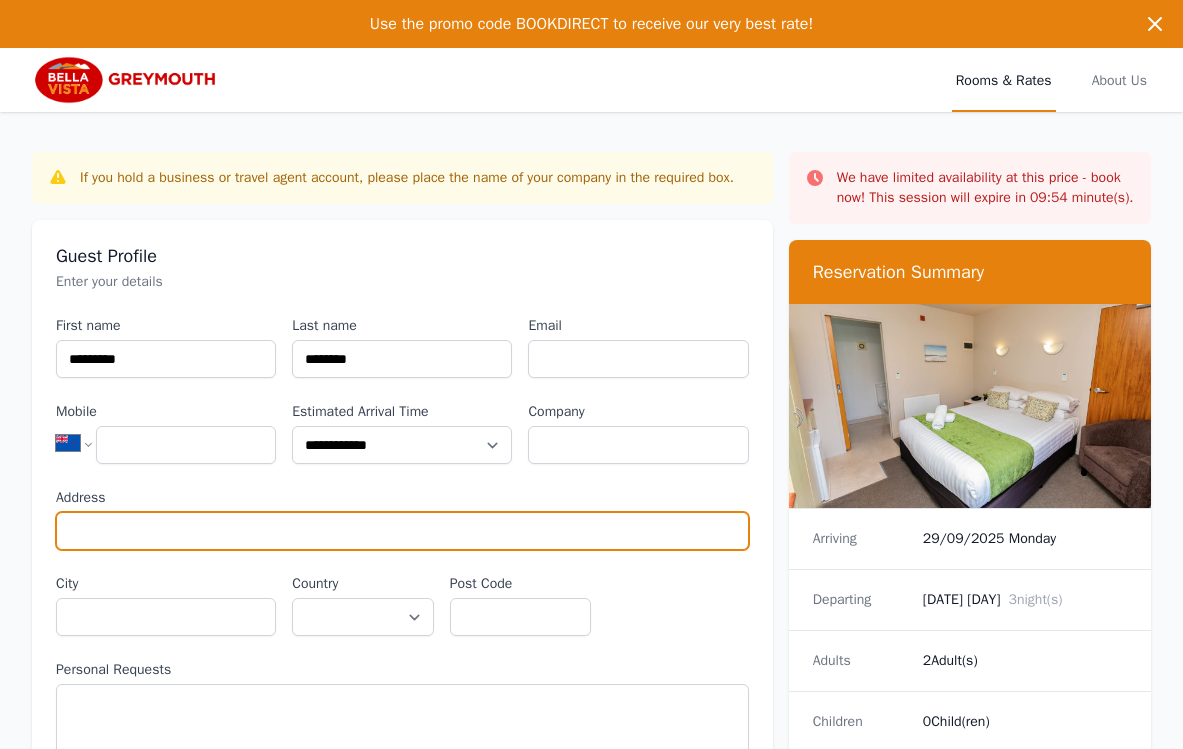 type on "**********" 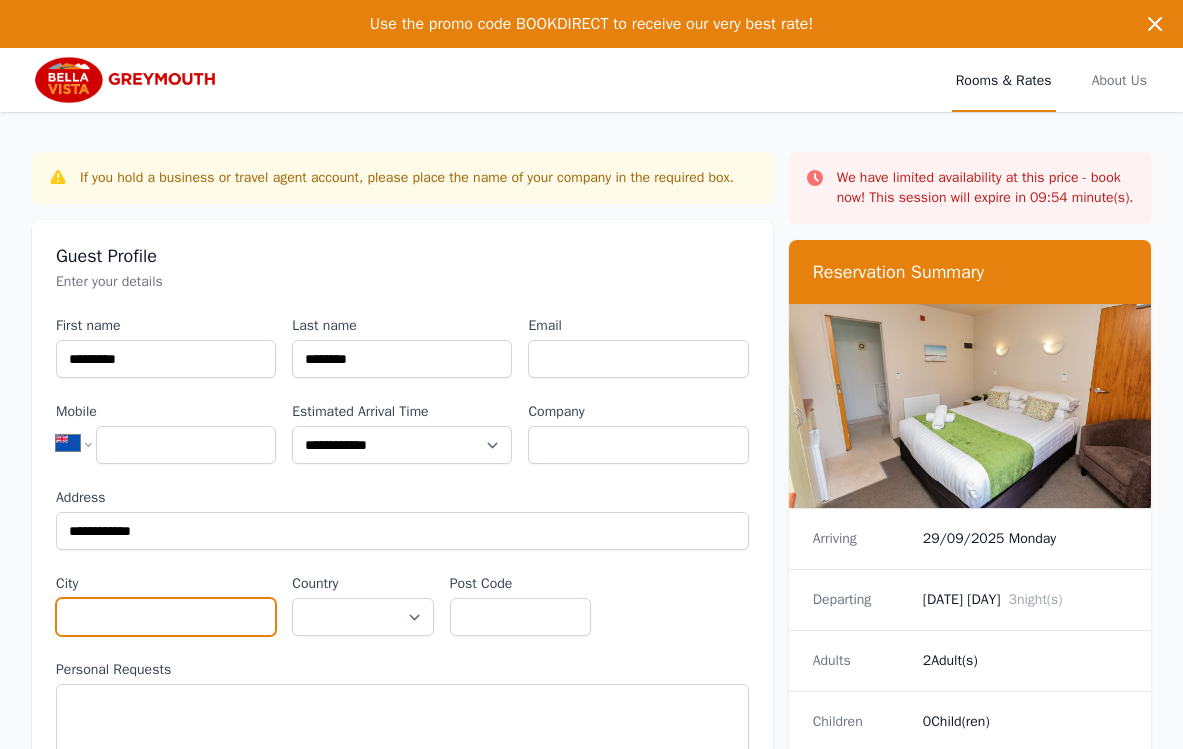 type on "**********" 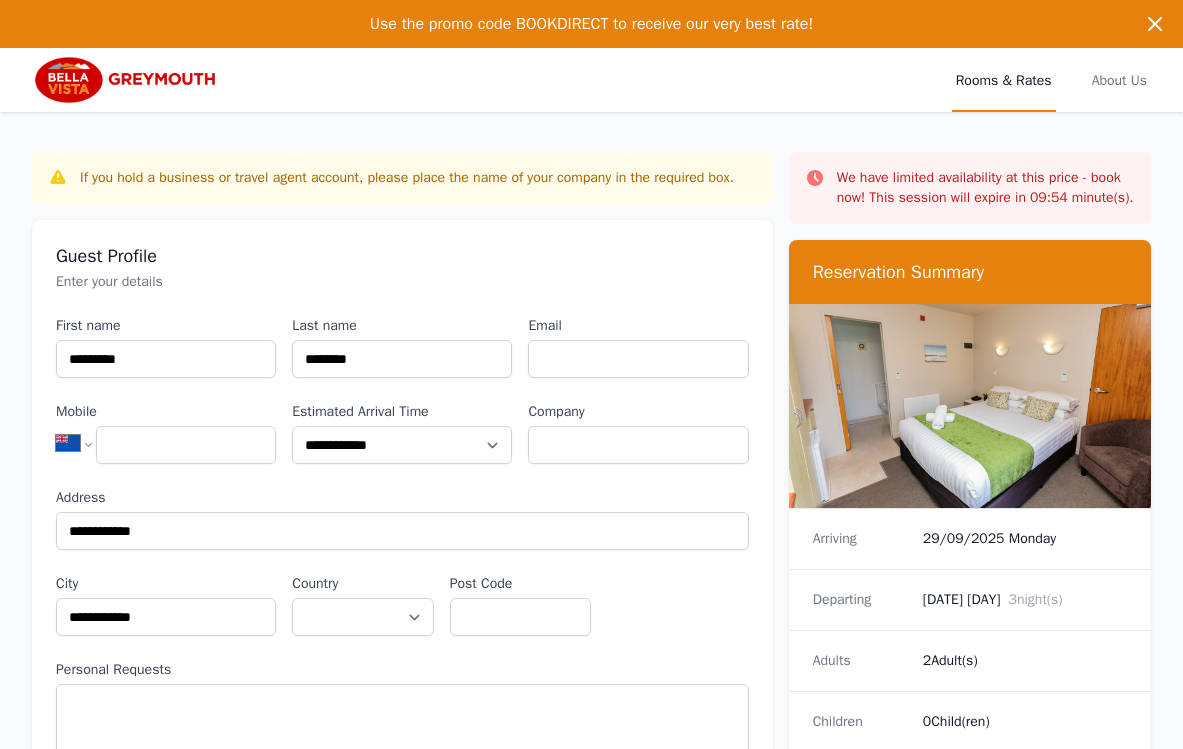 select on "**********" 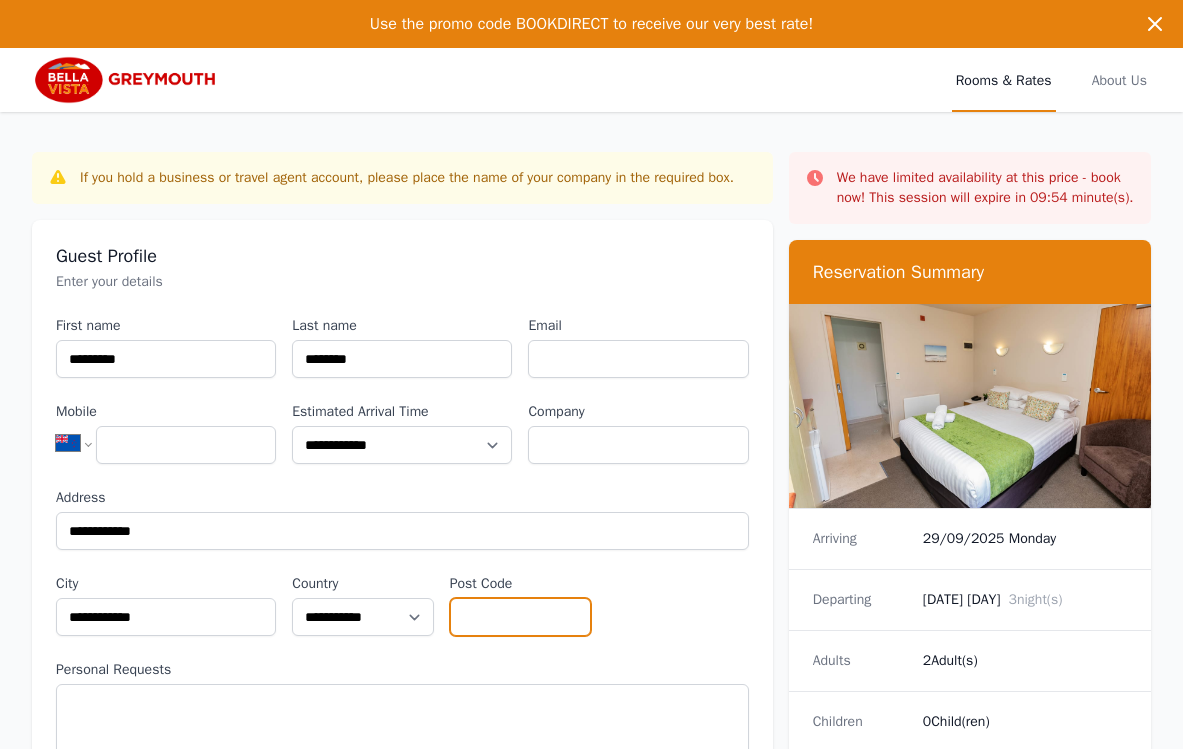 type on "****" 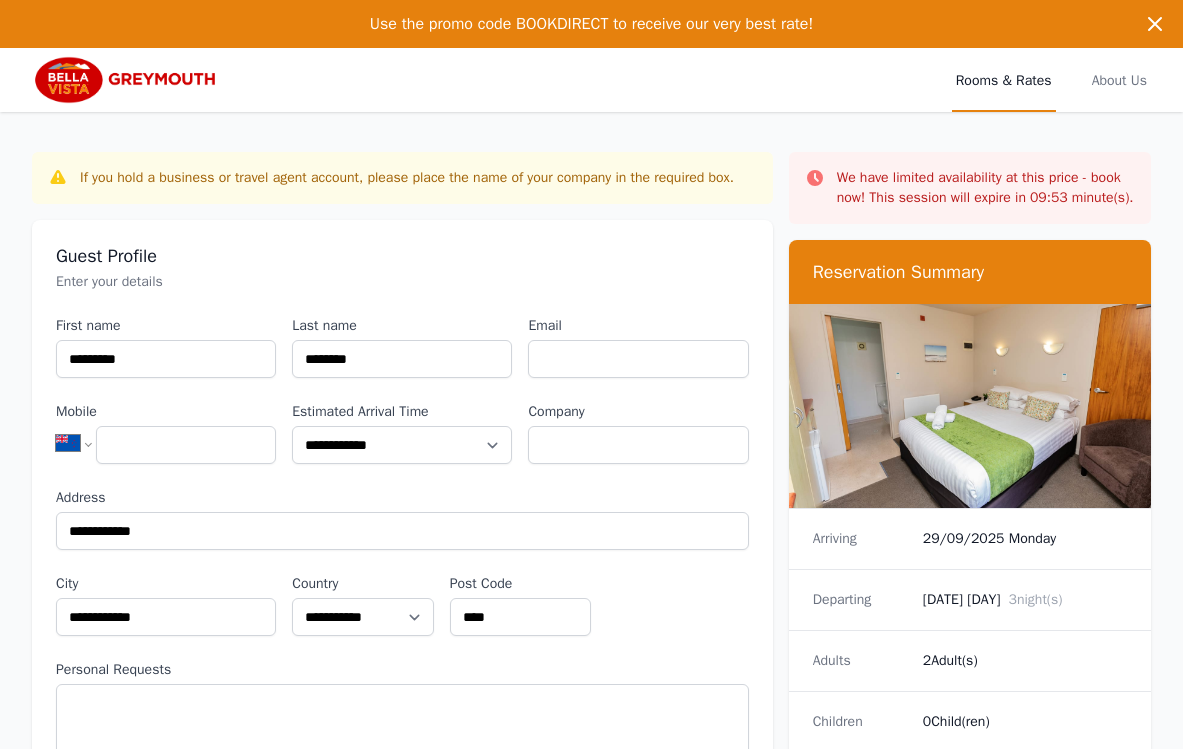 click on "Email" at bounding box center [638, 347] 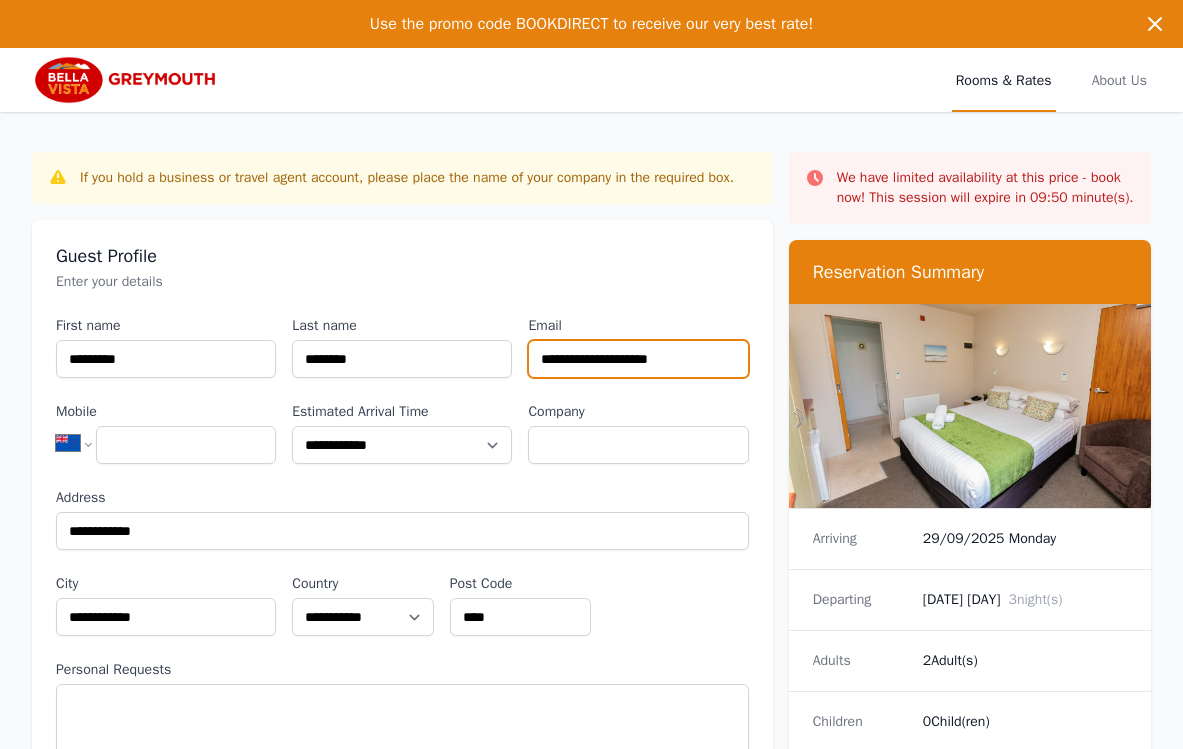 type on "**********" 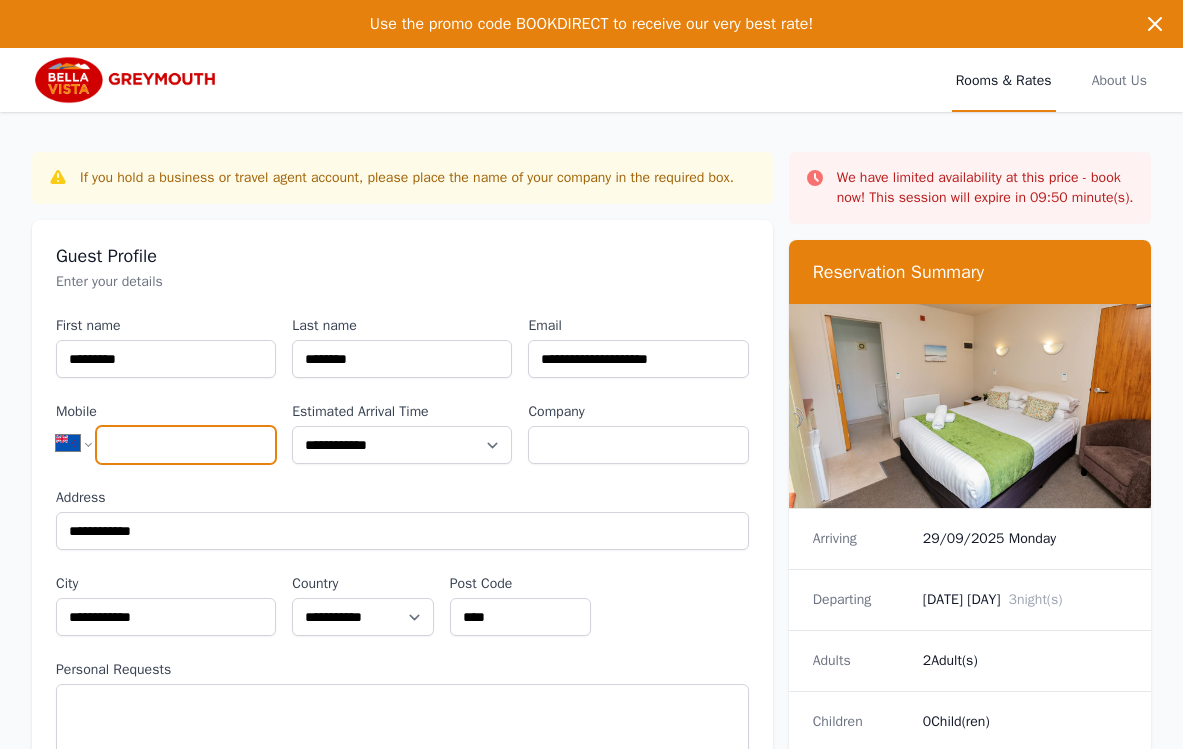 click on "Mobile" at bounding box center (186, 445) 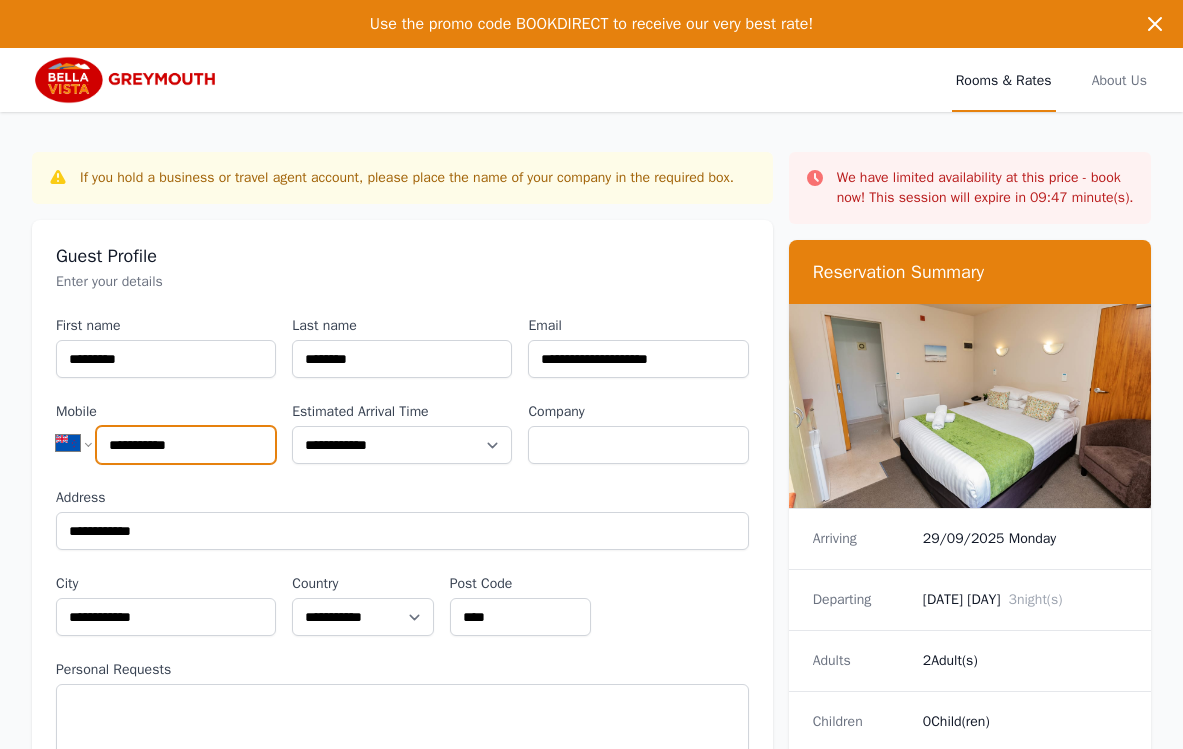type on "**********" 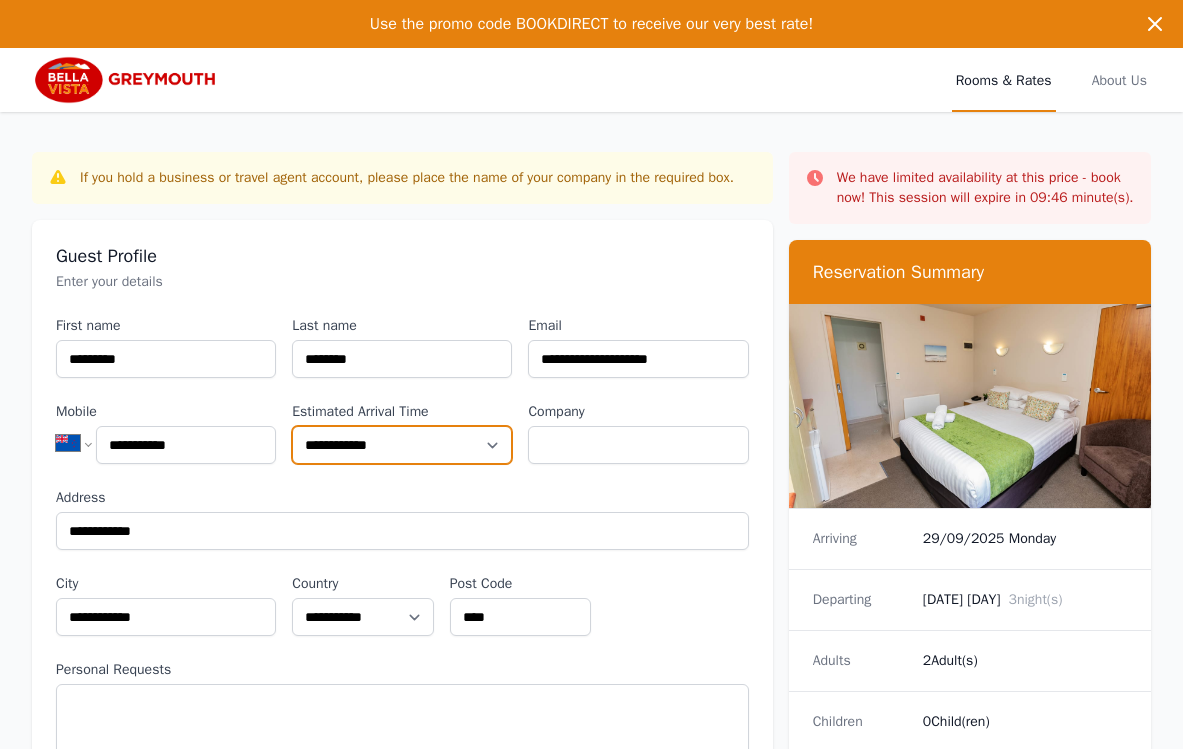 select on "**********" 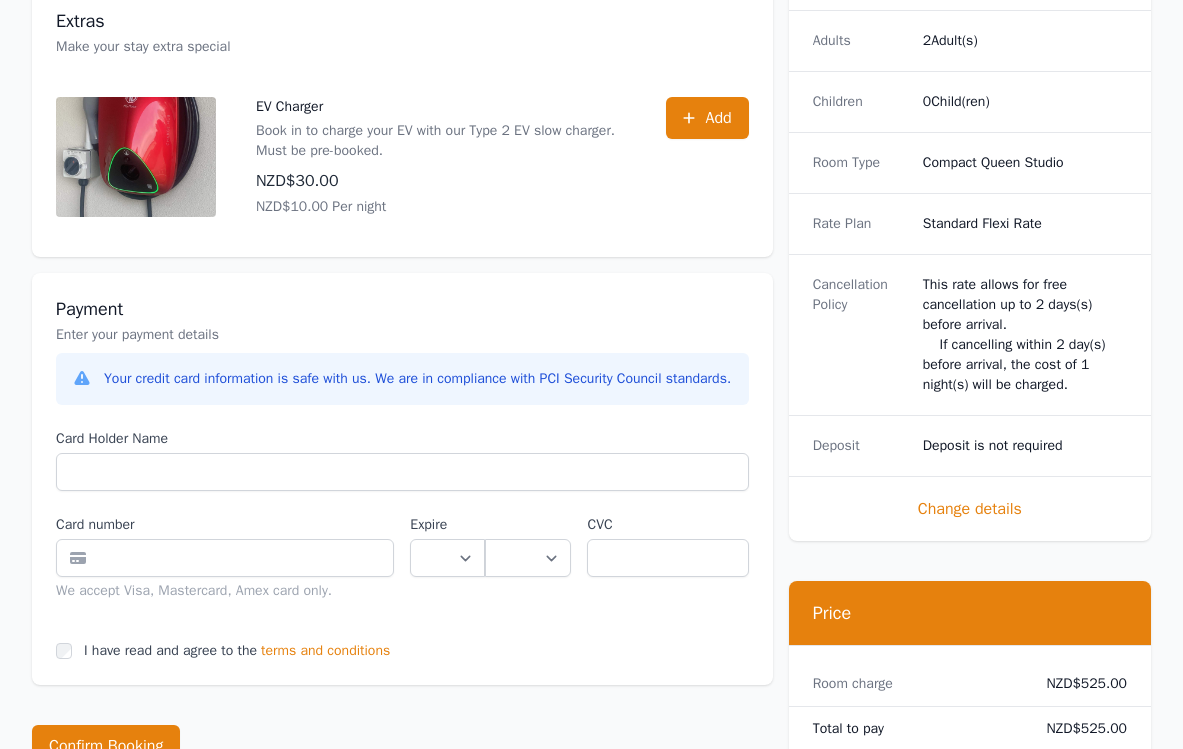 scroll, scrollTop: 828, scrollLeft: 0, axis: vertical 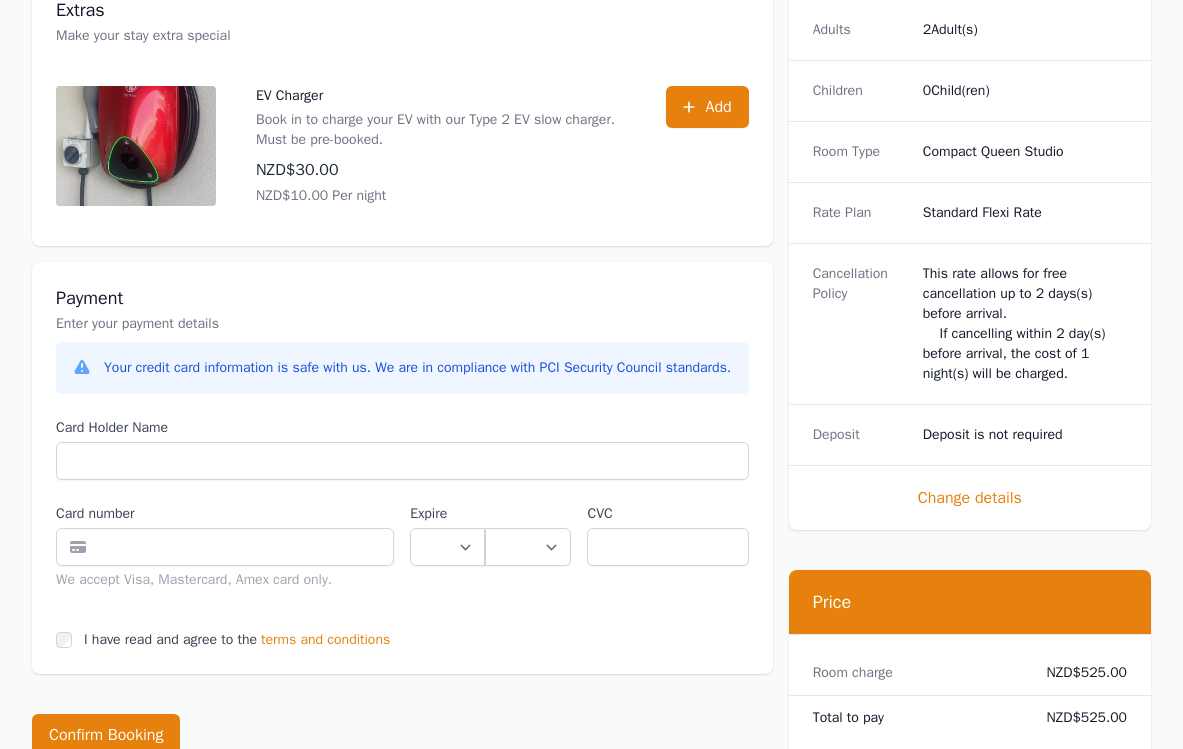 type on "******" 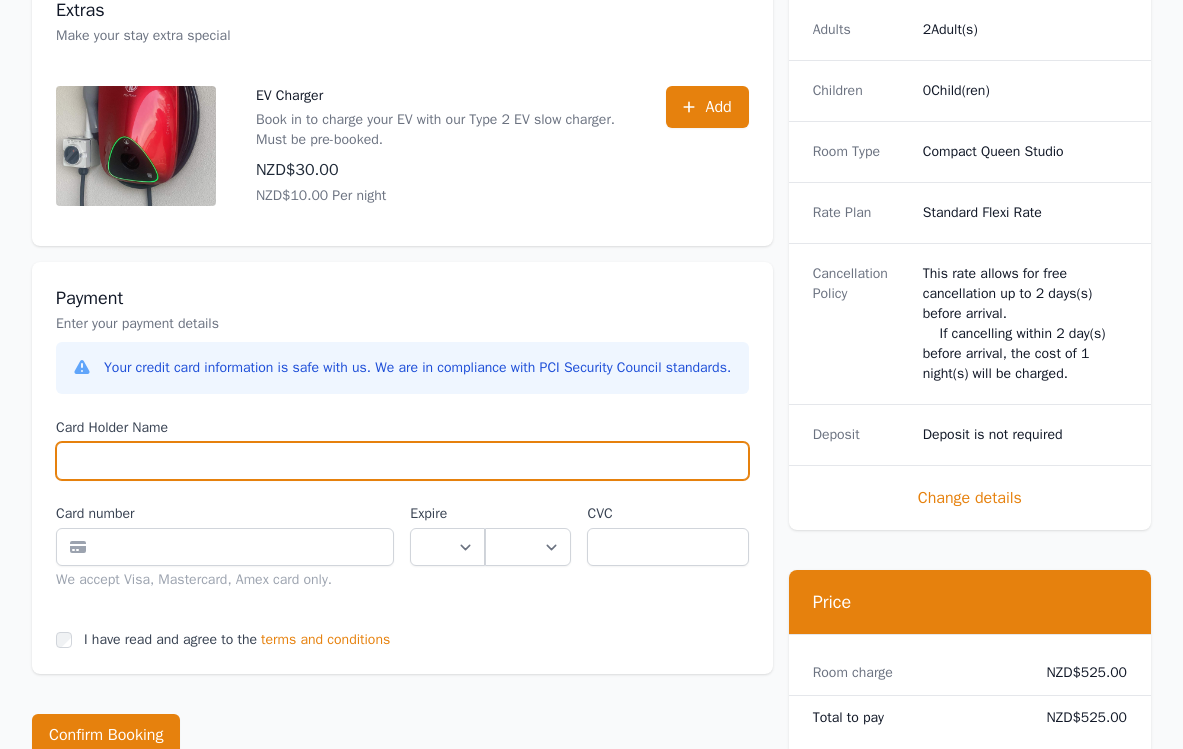 click on "Card Holder Name" at bounding box center (402, 461) 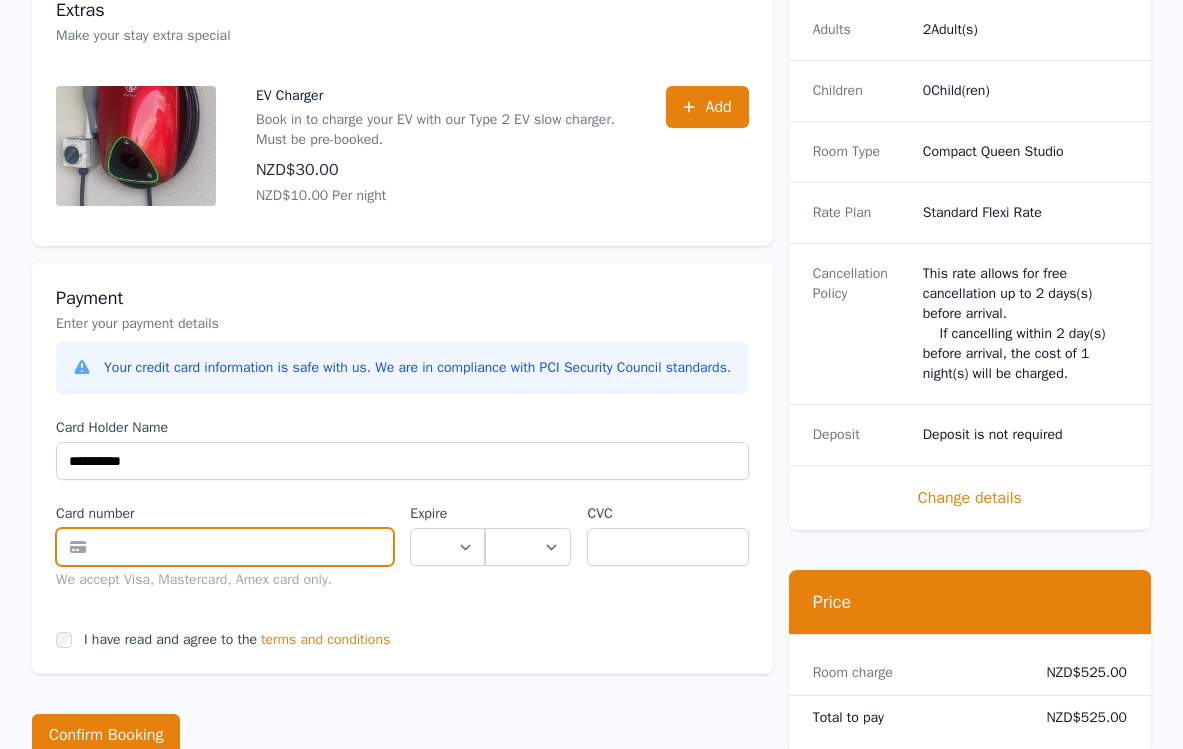 type on "**********" 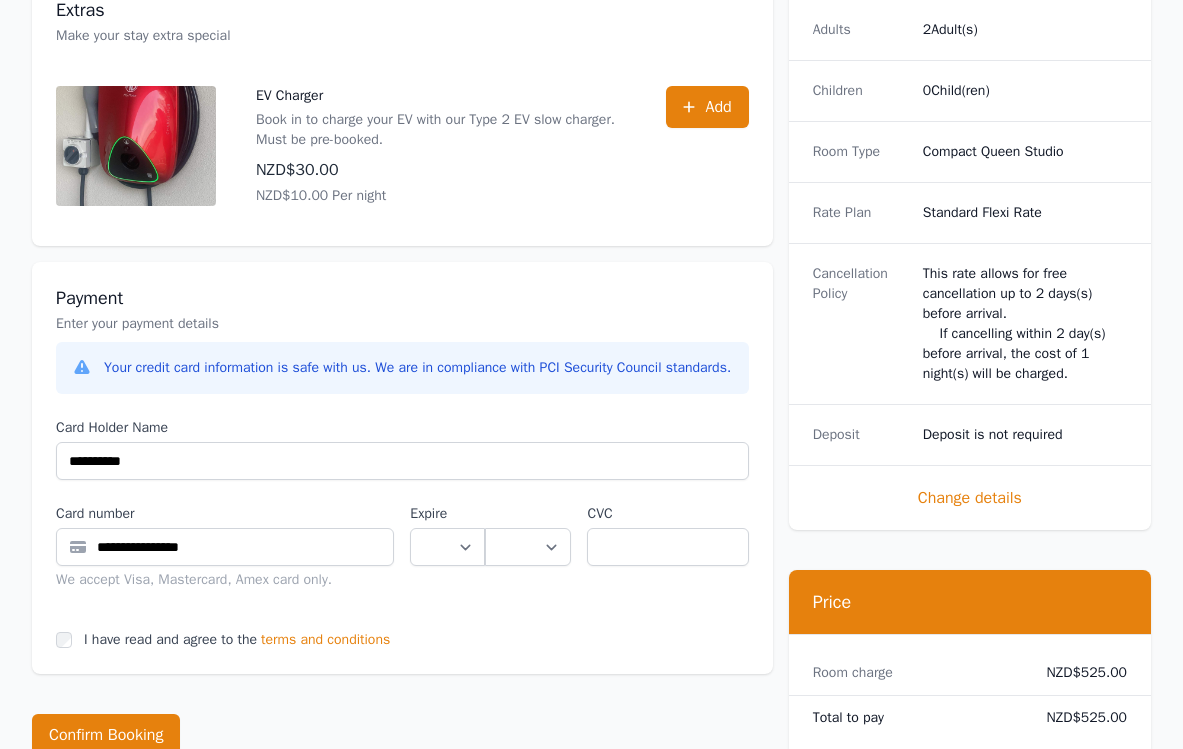 select on "**" 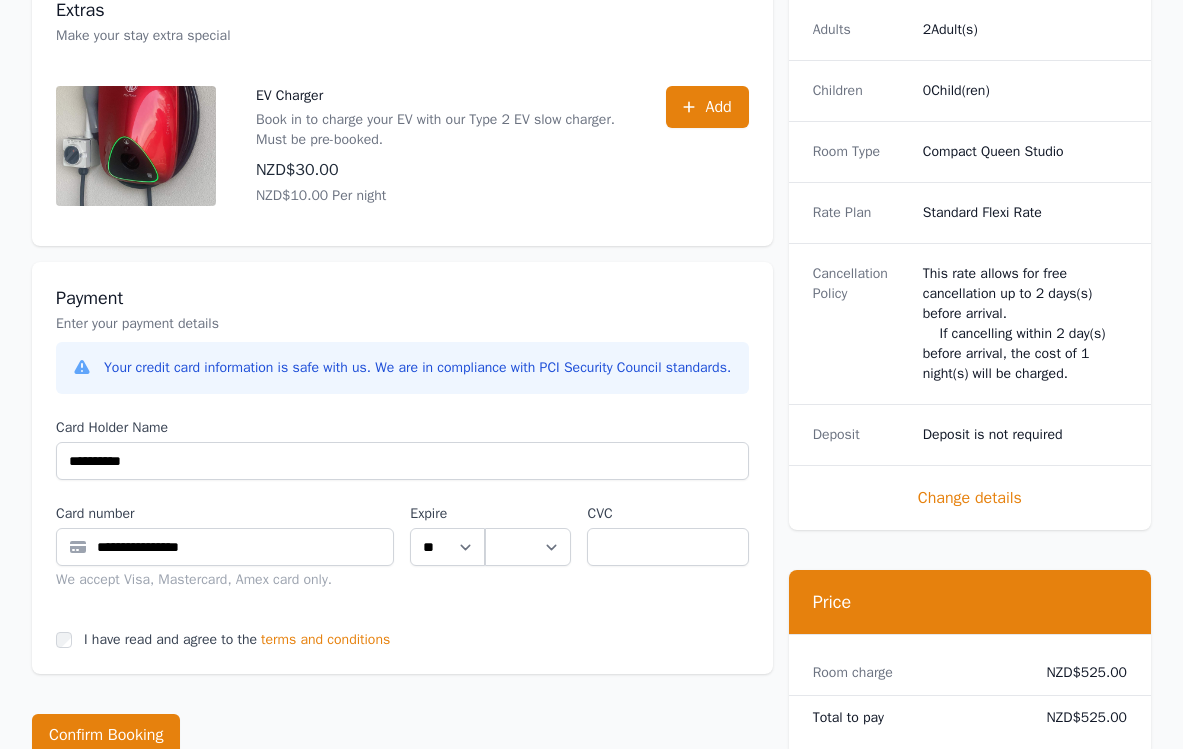 select on "**" 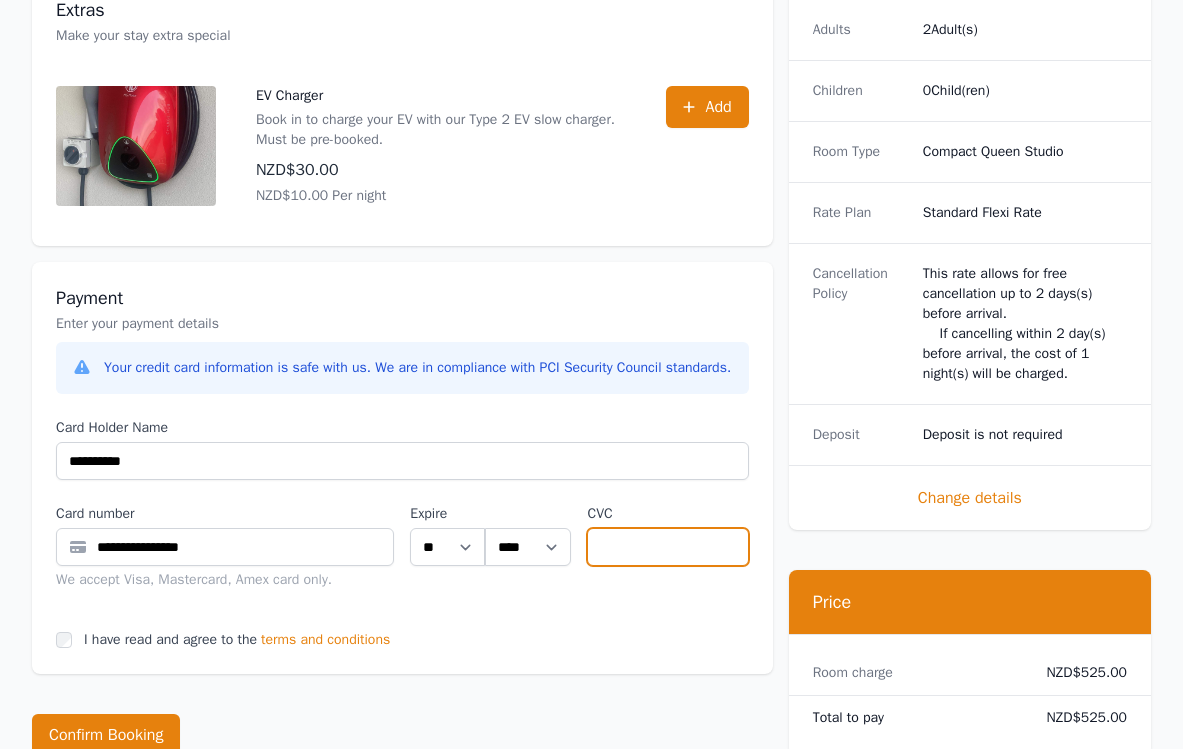 type on "***" 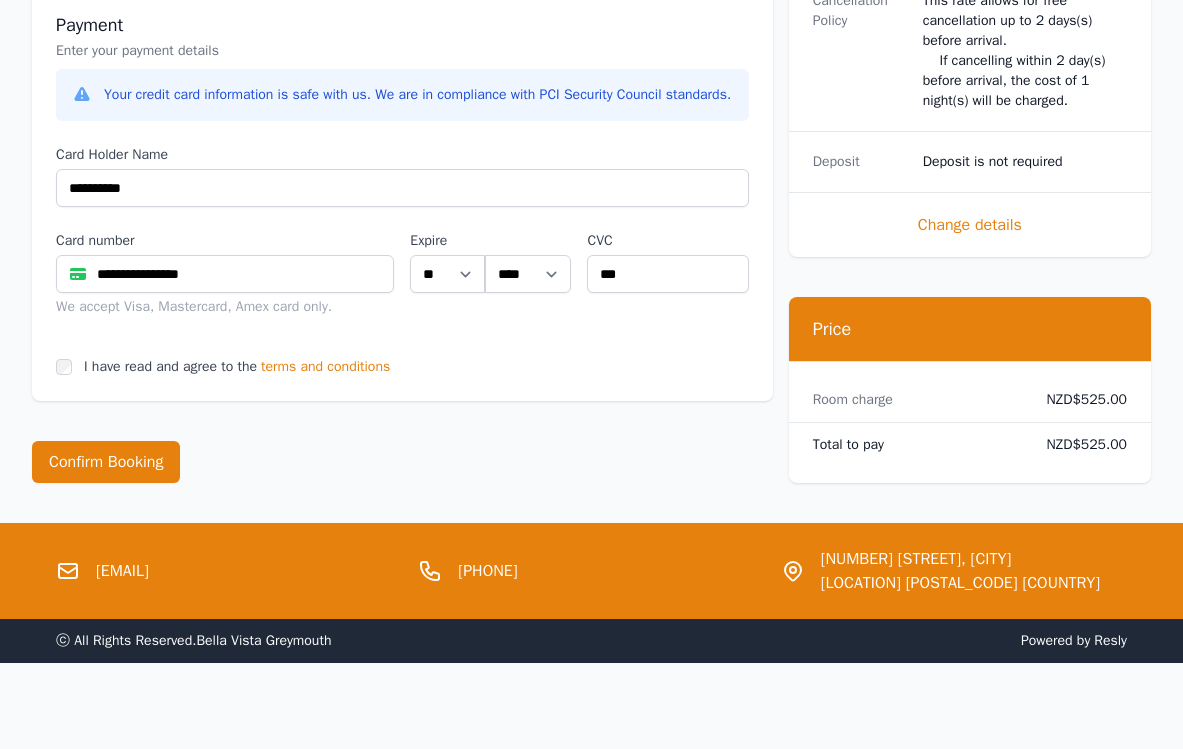 scroll, scrollTop: 1103, scrollLeft: 0, axis: vertical 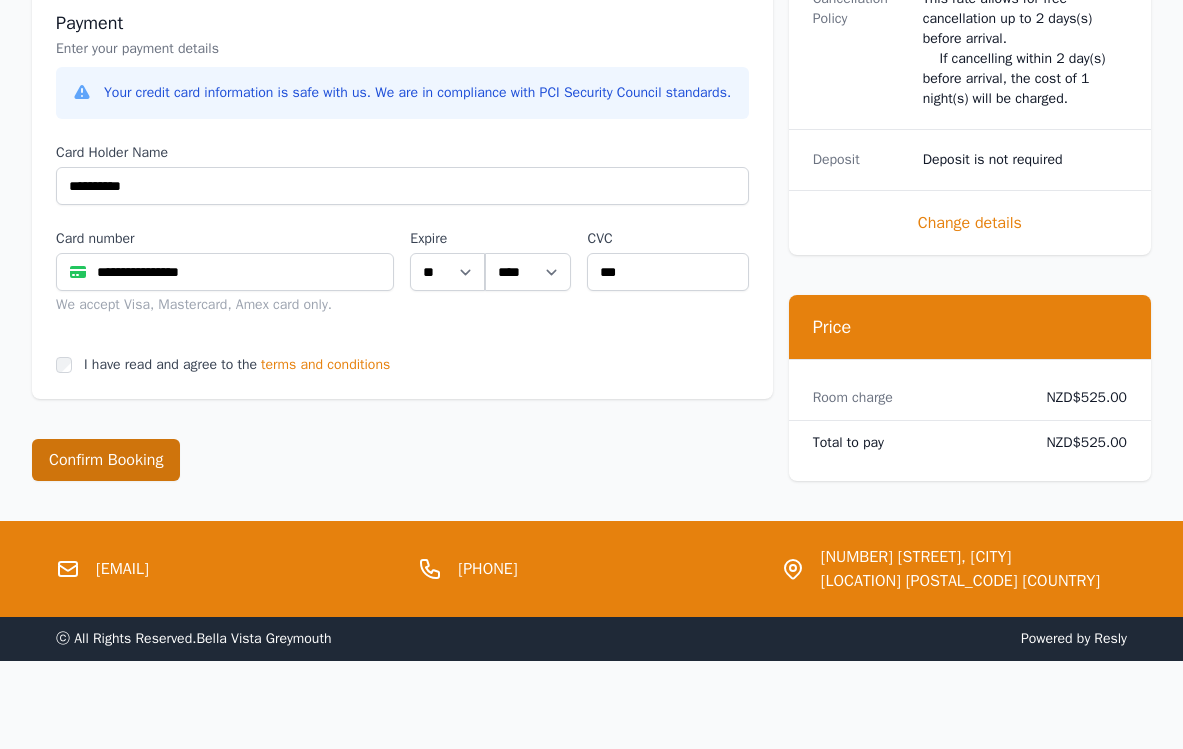 click on "Confirm Booking" at bounding box center (106, 460) 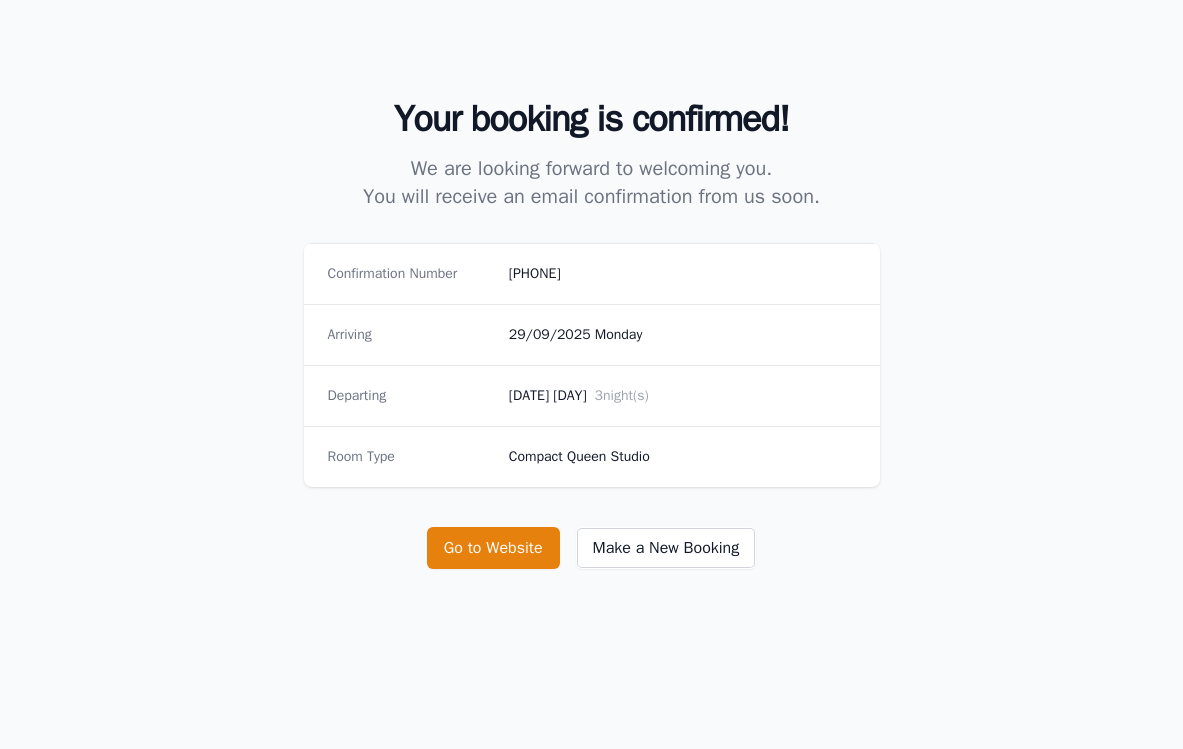 scroll, scrollTop: 214, scrollLeft: 0, axis: vertical 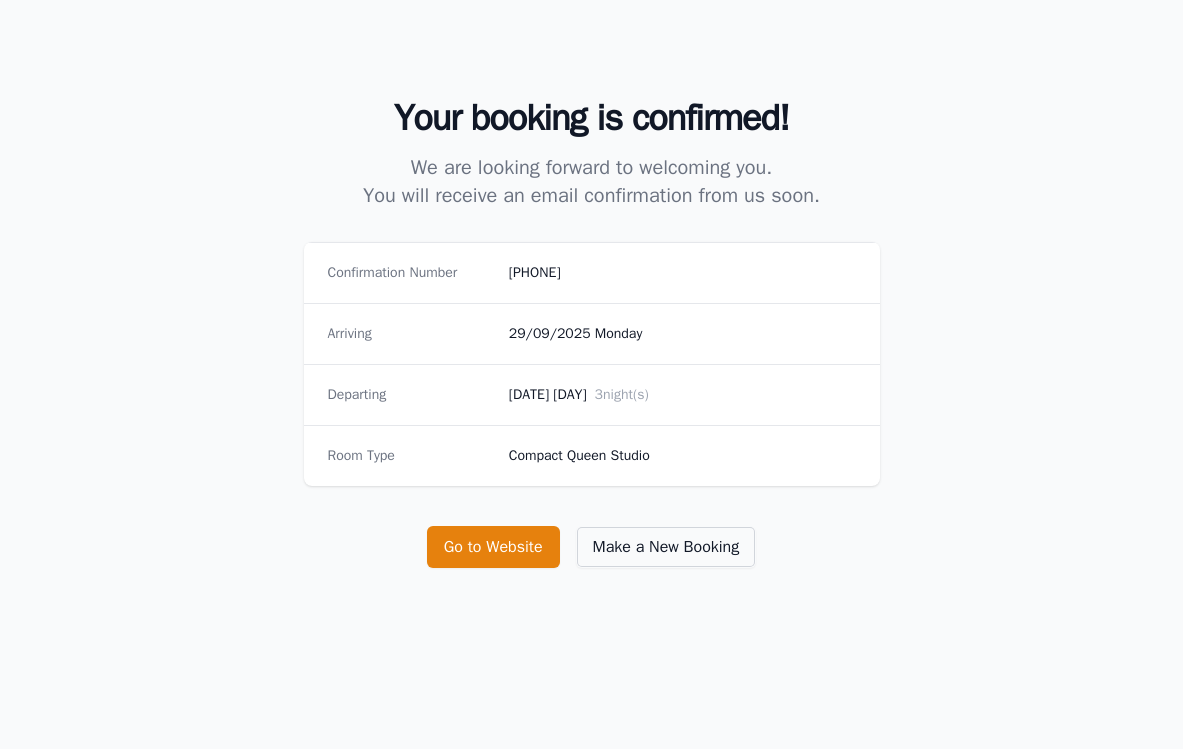 click on "Make a New Booking" at bounding box center [666, 547] 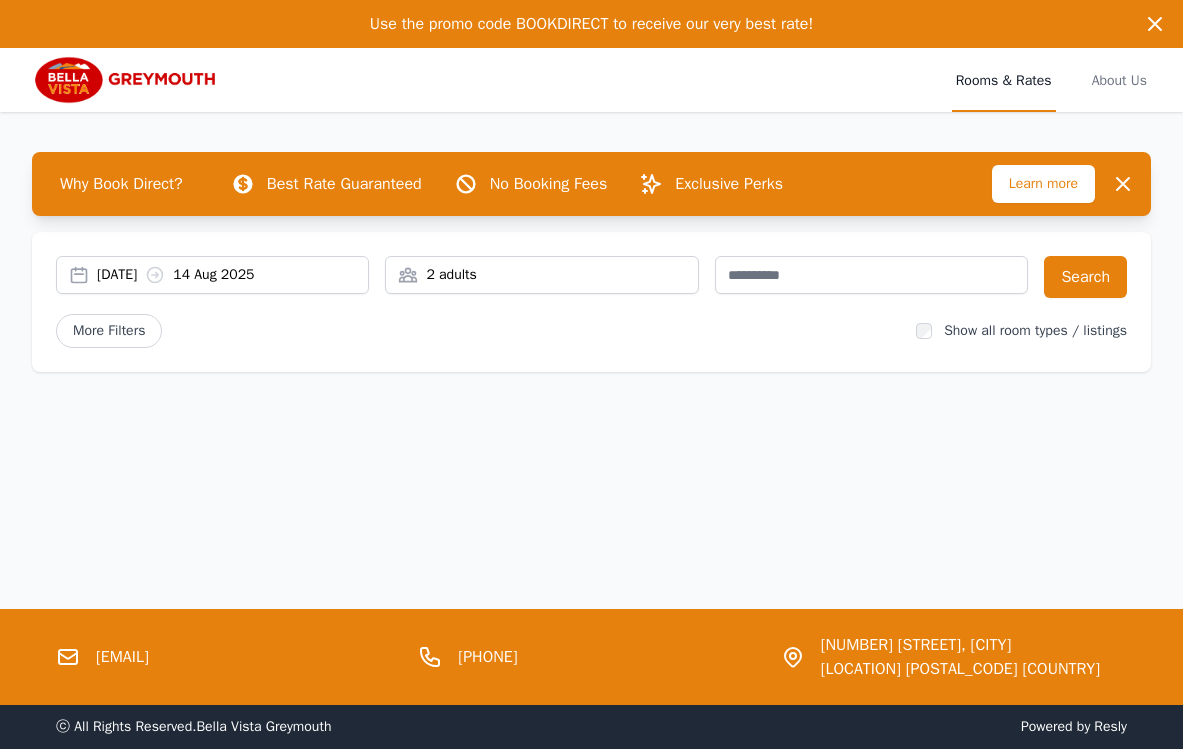 scroll, scrollTop: 0, scrollLeft: 0, axis: both 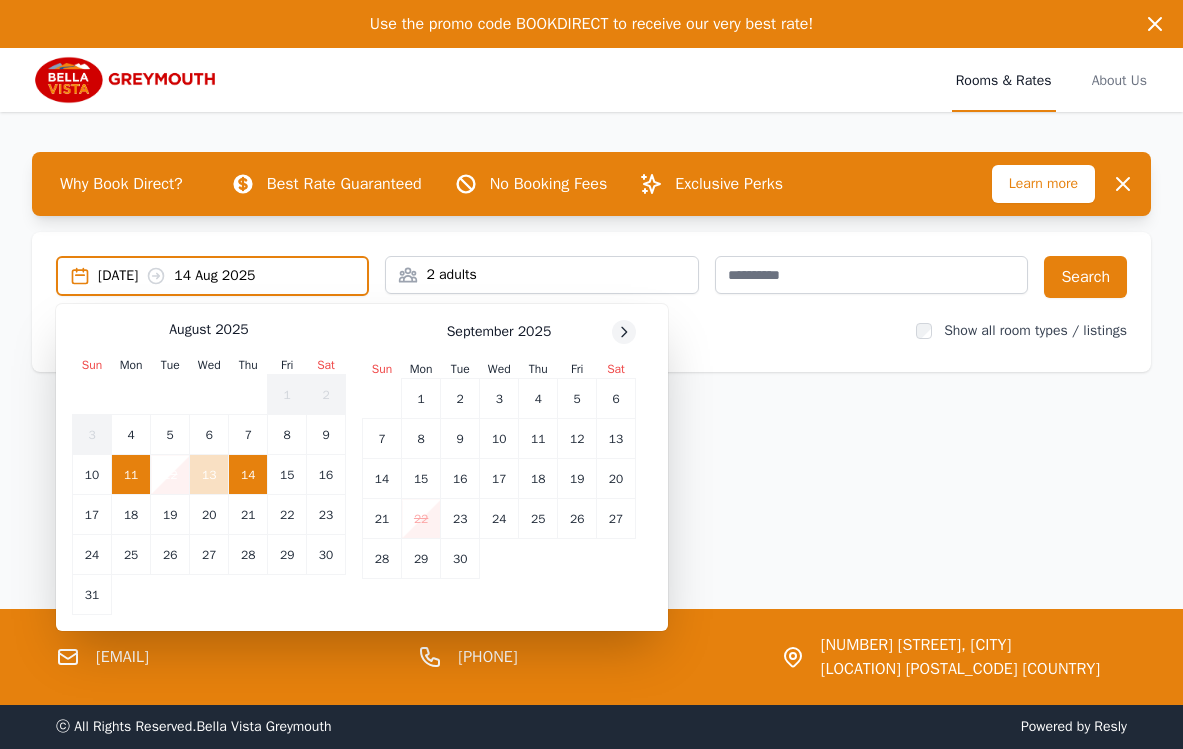 click 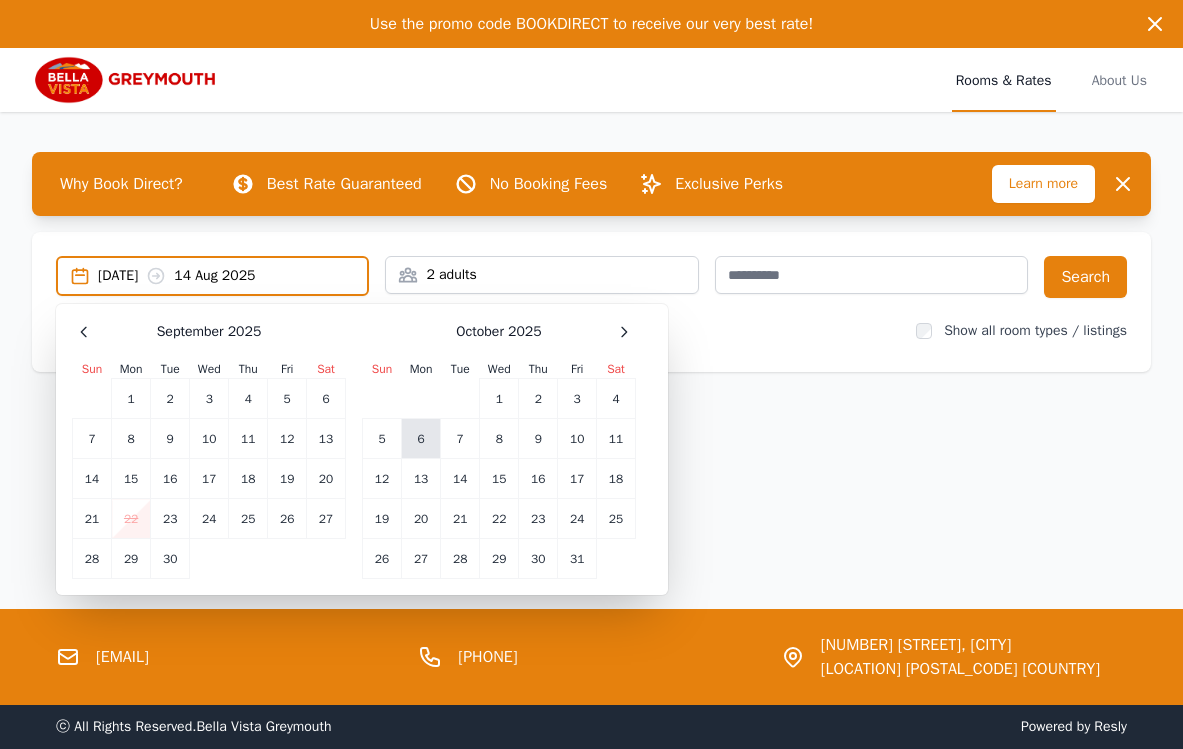 click on "6" at bounding box center [421, 439] 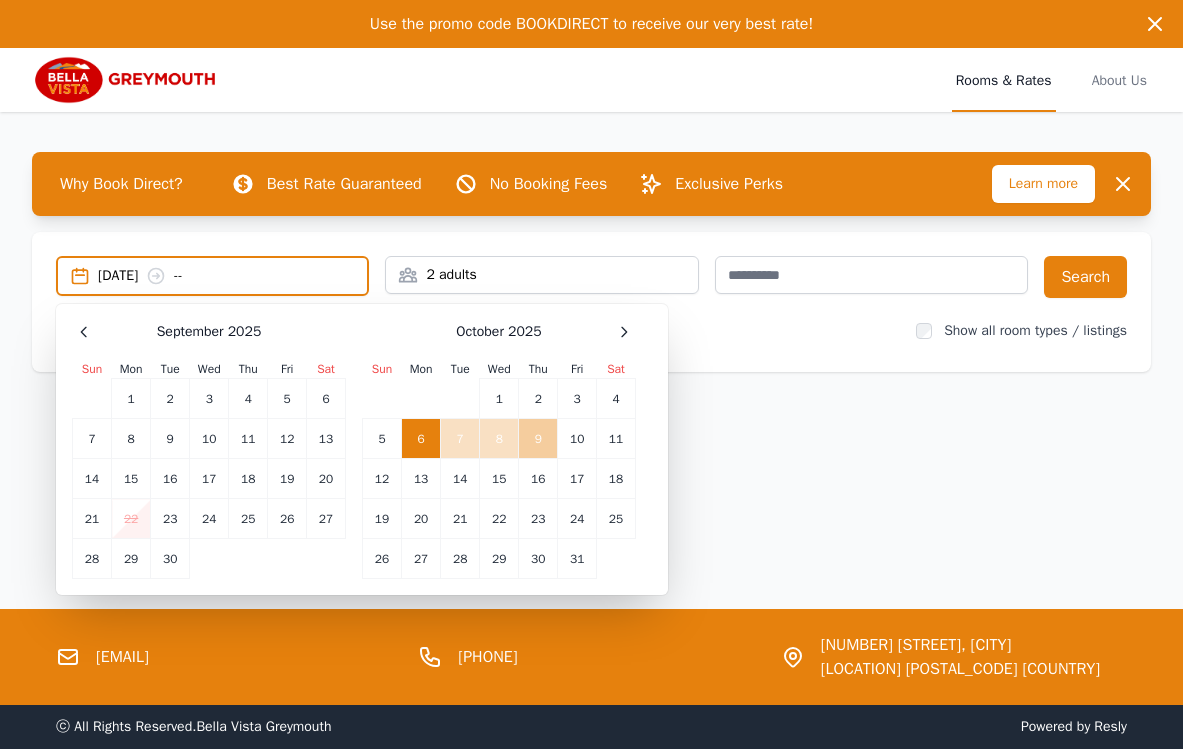 click on "9" at bounding box center [538, 439] 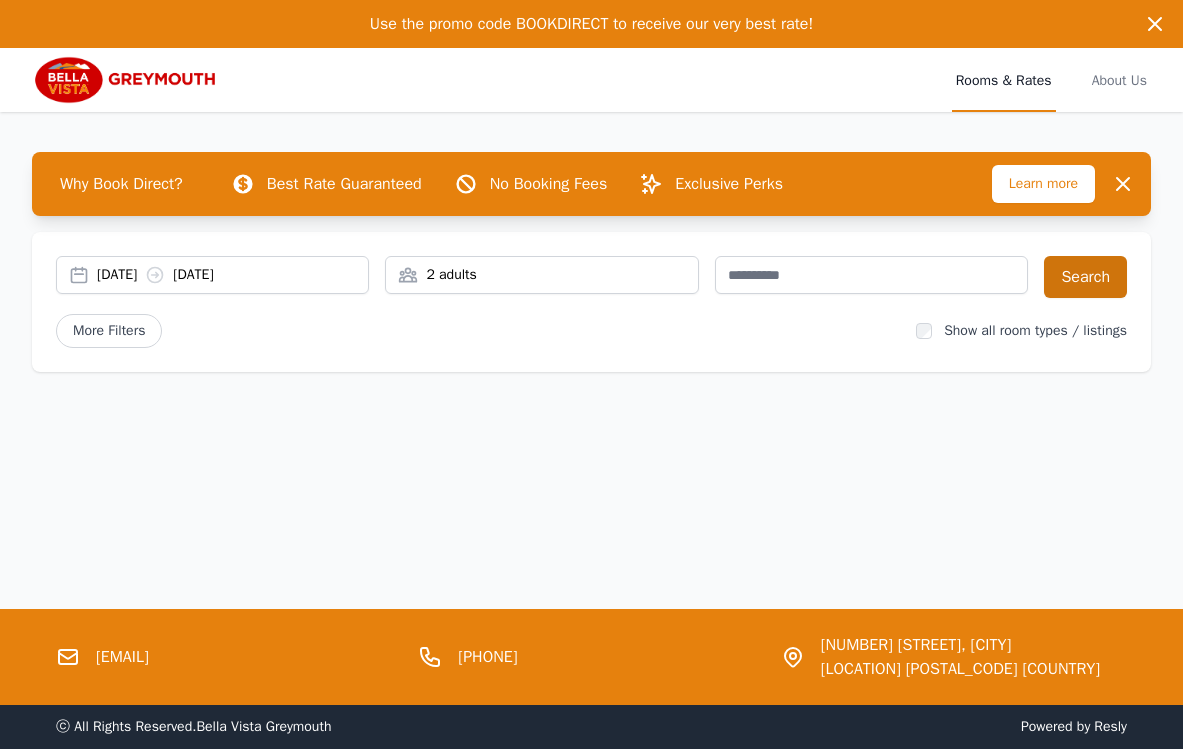 click on "Search" at bounding box center (1085, 277) 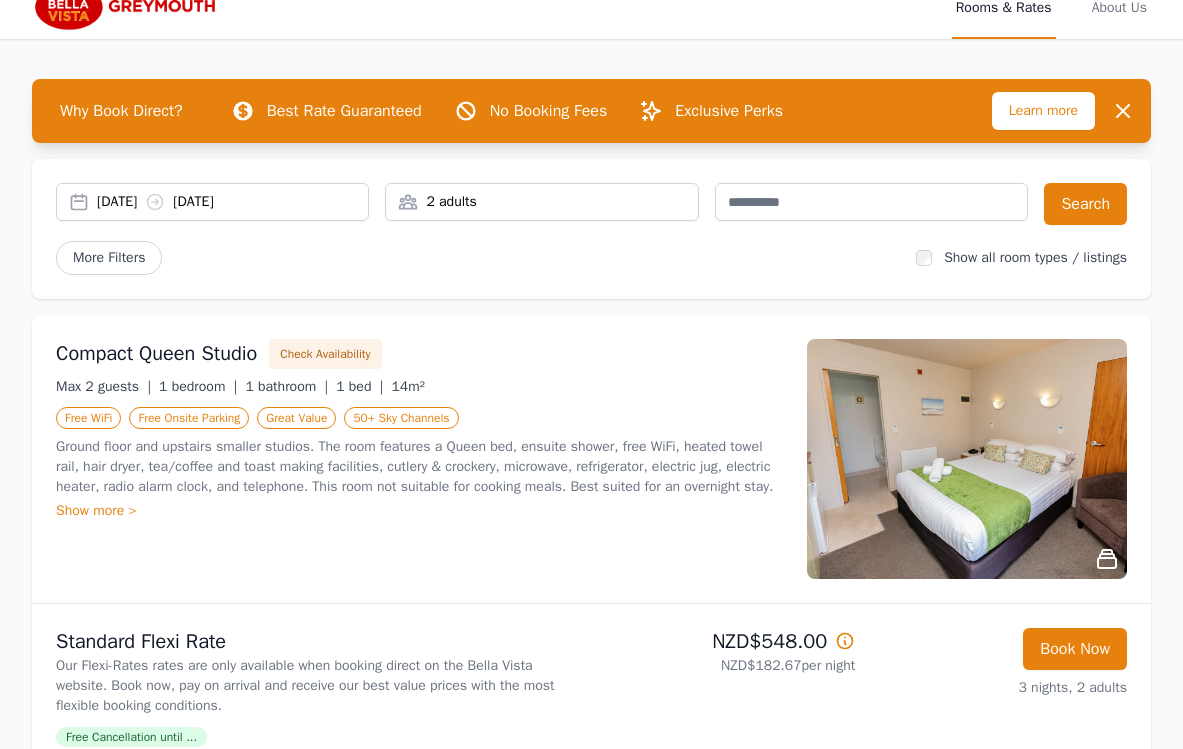 scroll, scrollTop: 74, scrollLeft: 0, axis: vertical 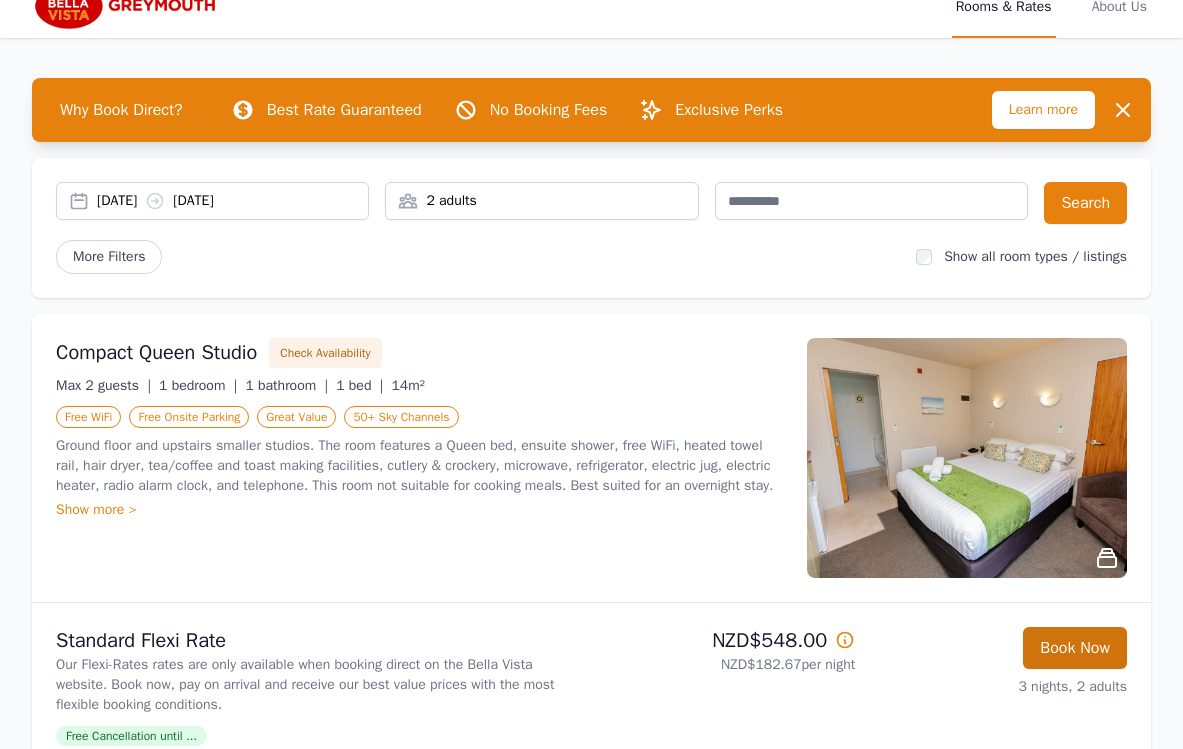 click on "Book Now" at bounding box center [1075, 648] 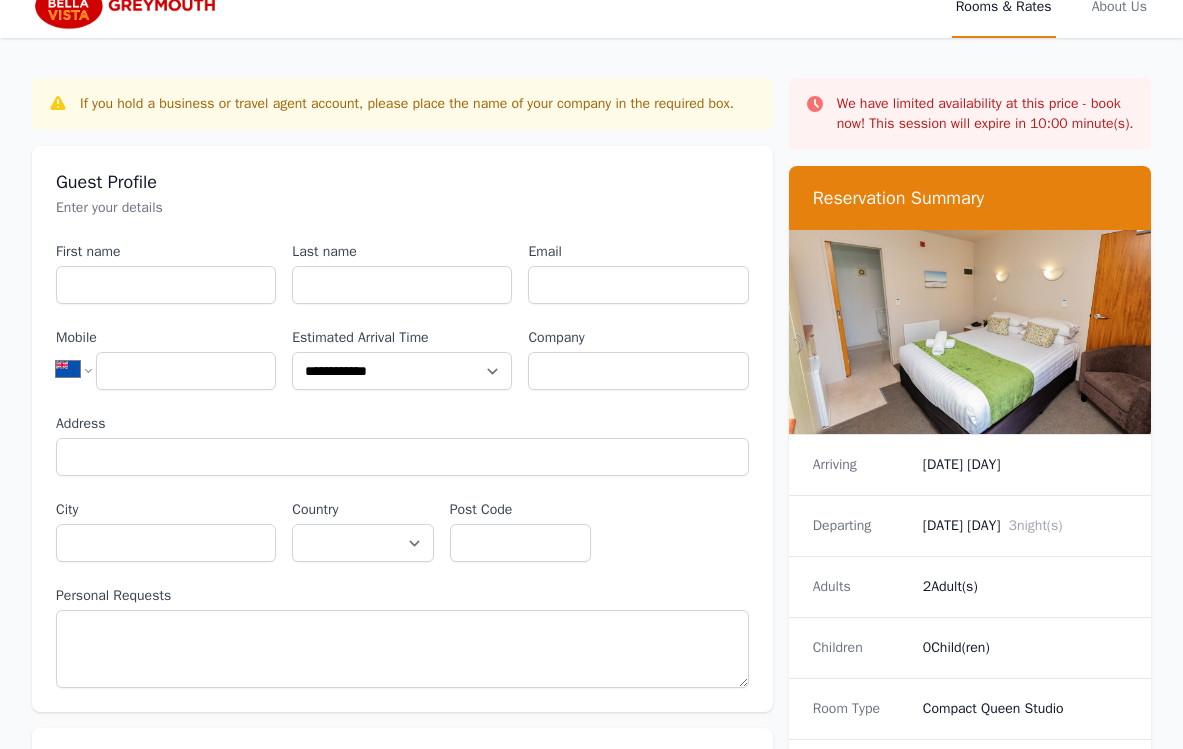 scroll, scrollTop: 0, scrollLeft: 0, axis: both 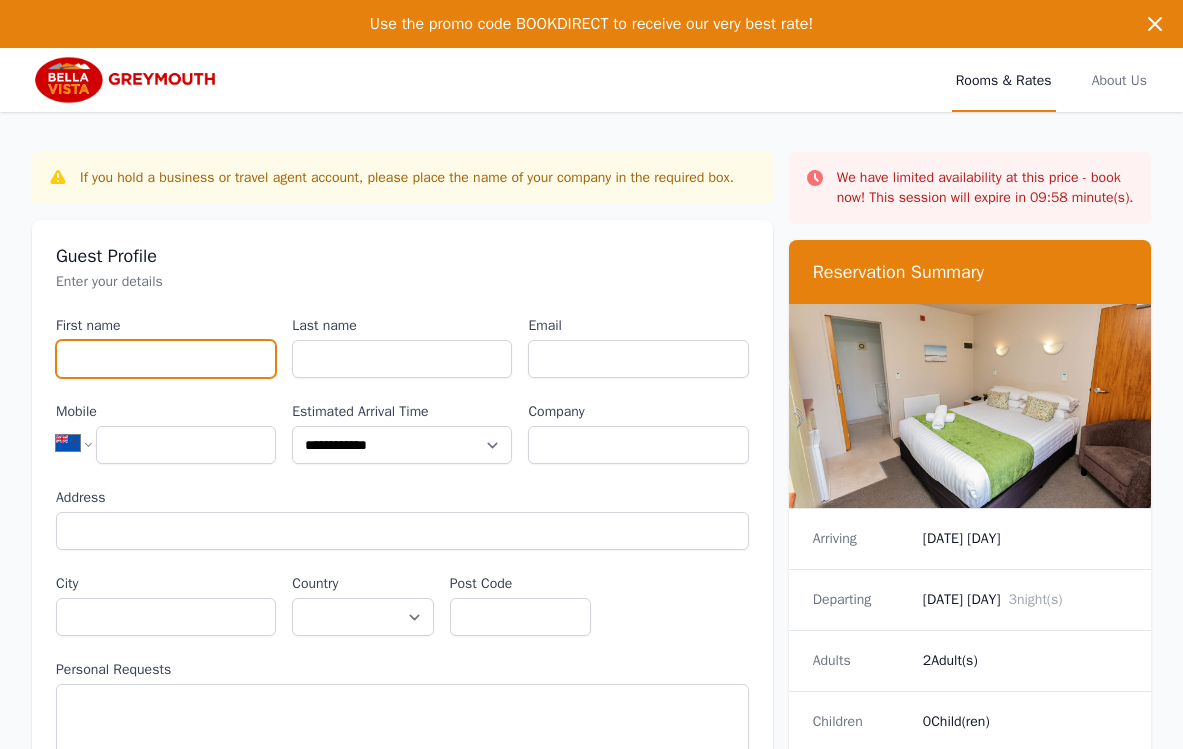 type on "*" 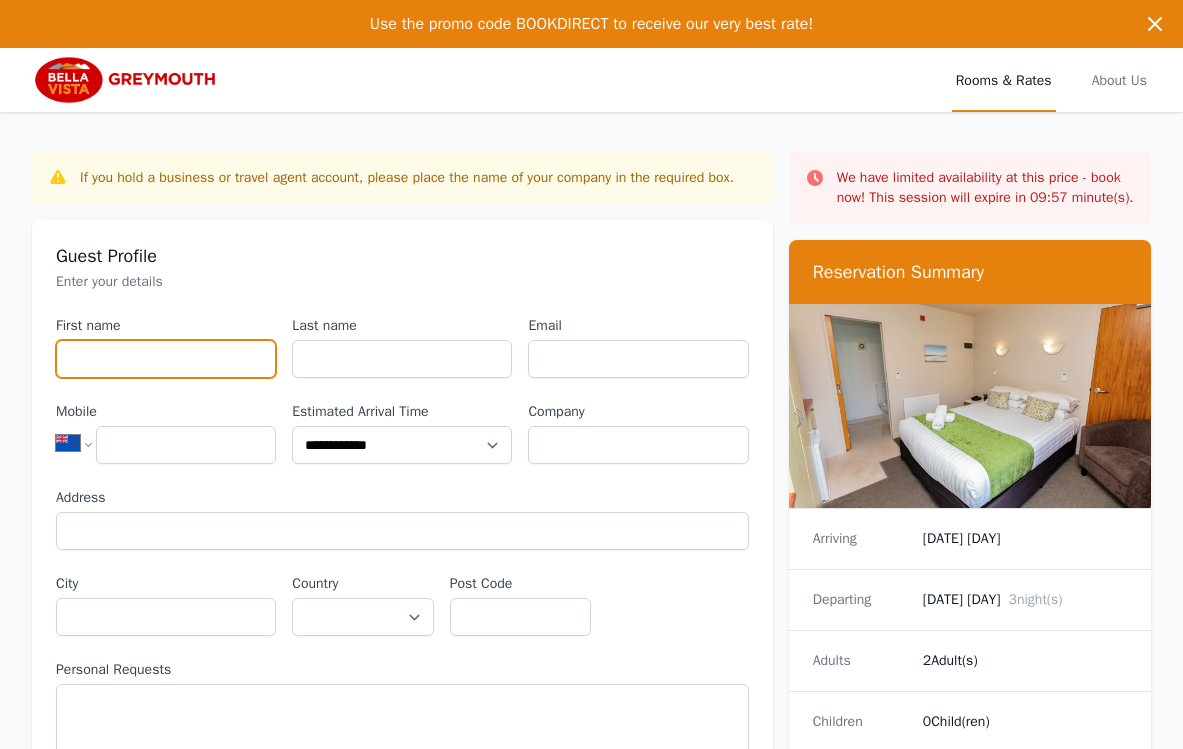 type on "*********" 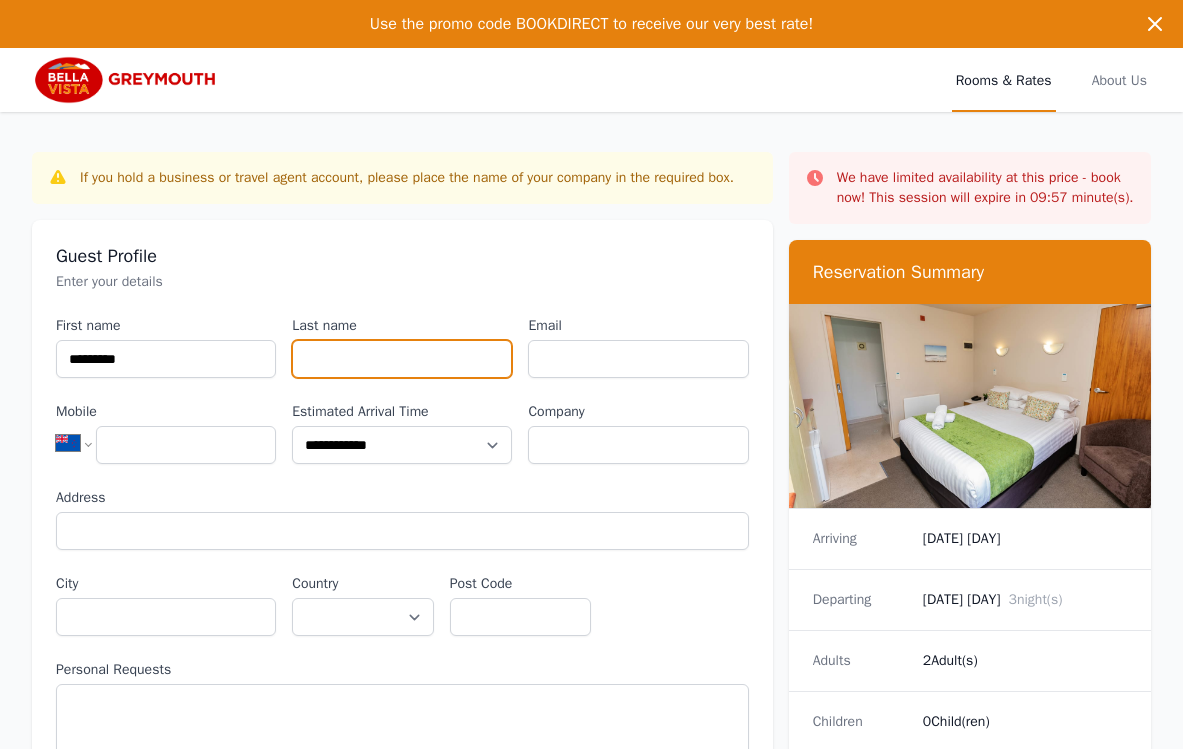 type on "********" 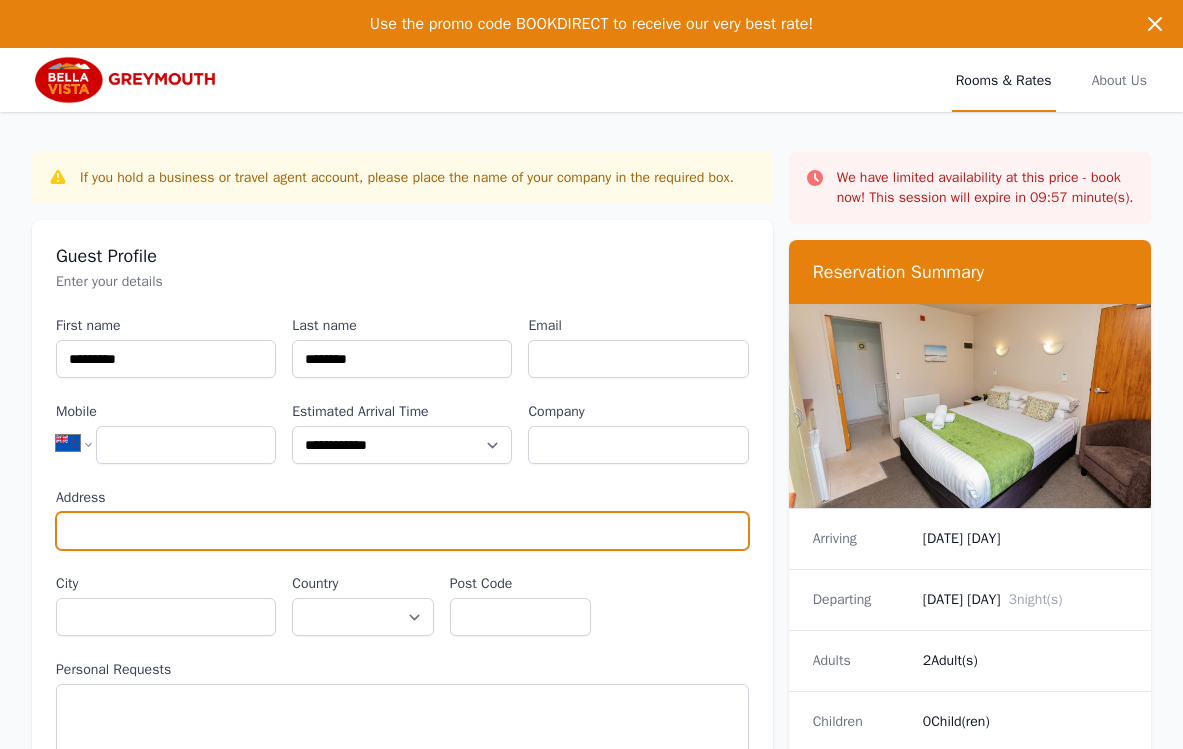type on "**********" 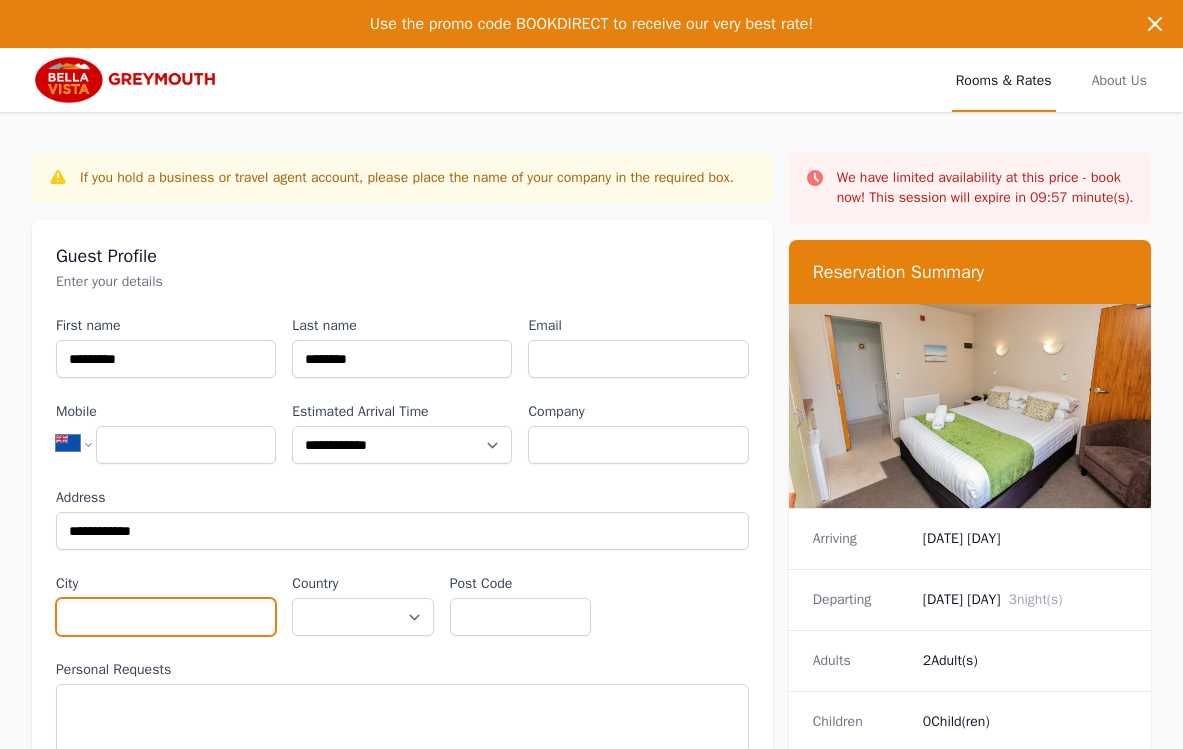 type on "**********" 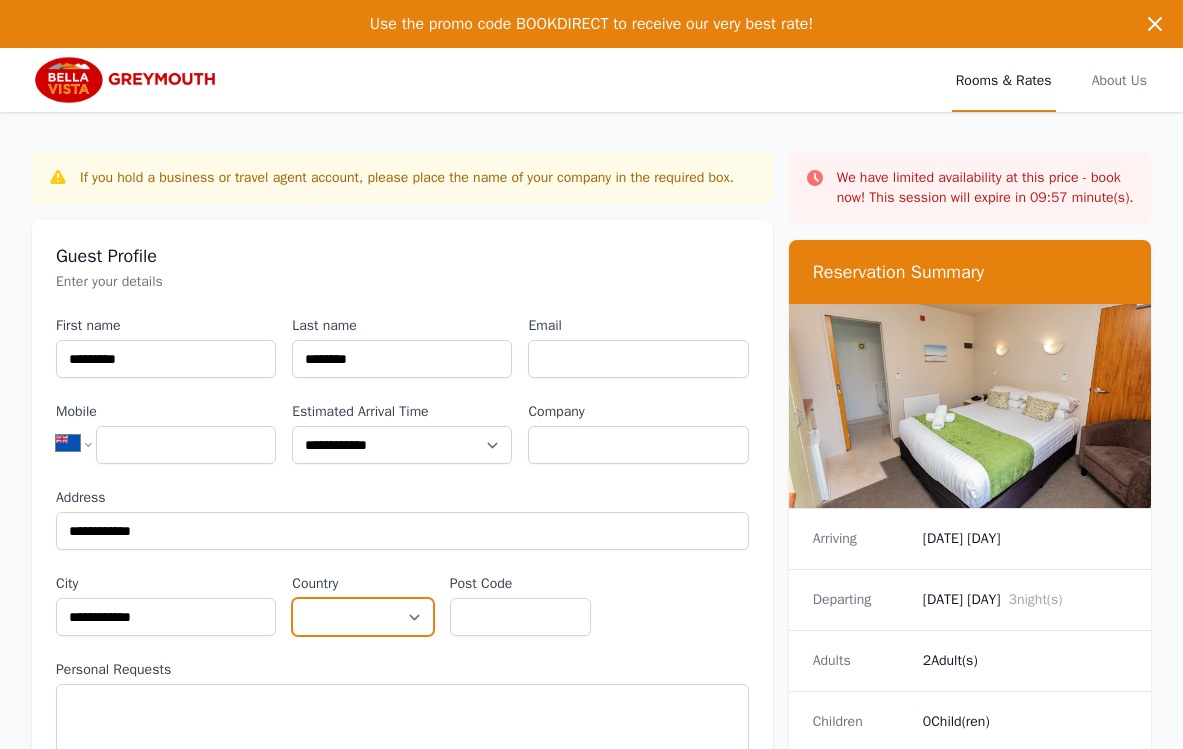 select on "**********" 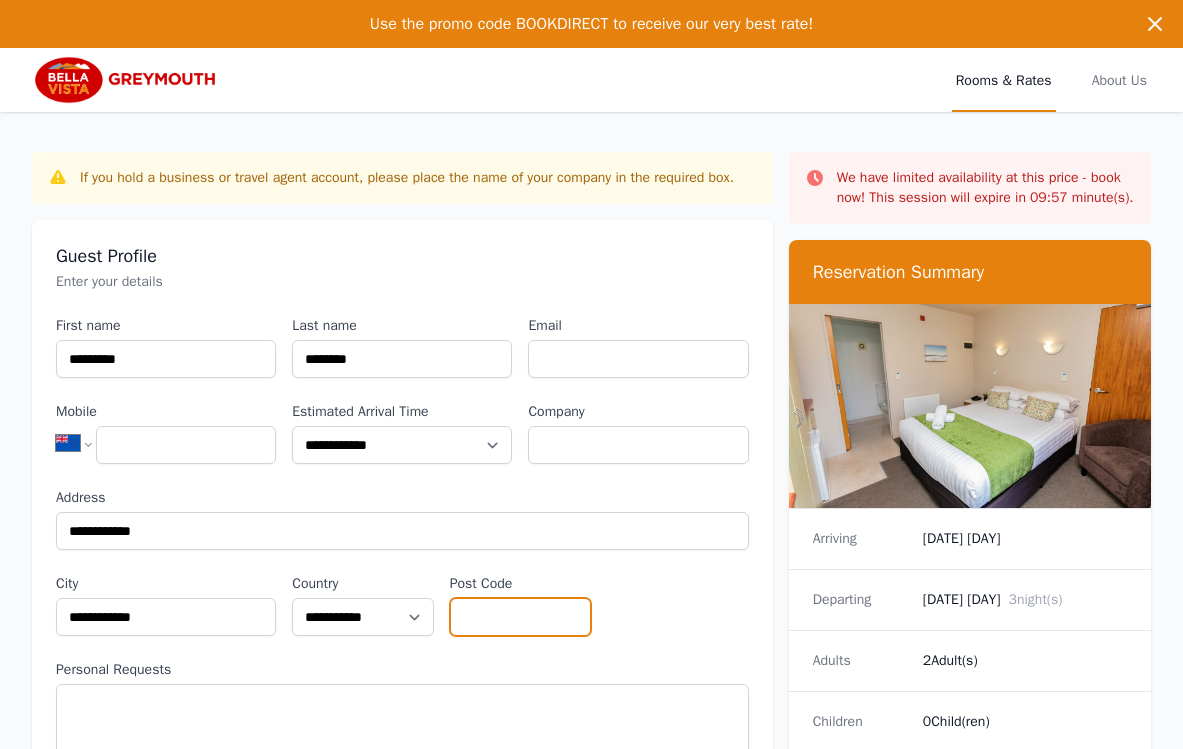 type on "****" 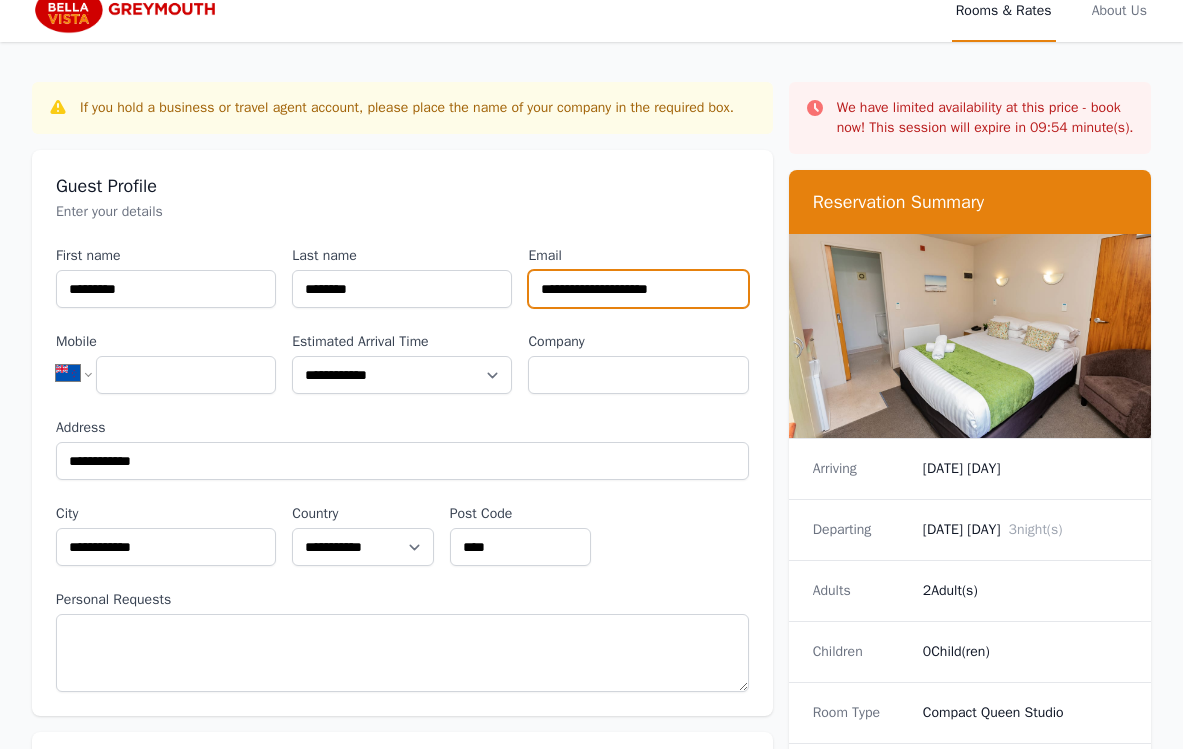 scroll, scrollTop: 79, scrollLeft: 0, axis: vertical 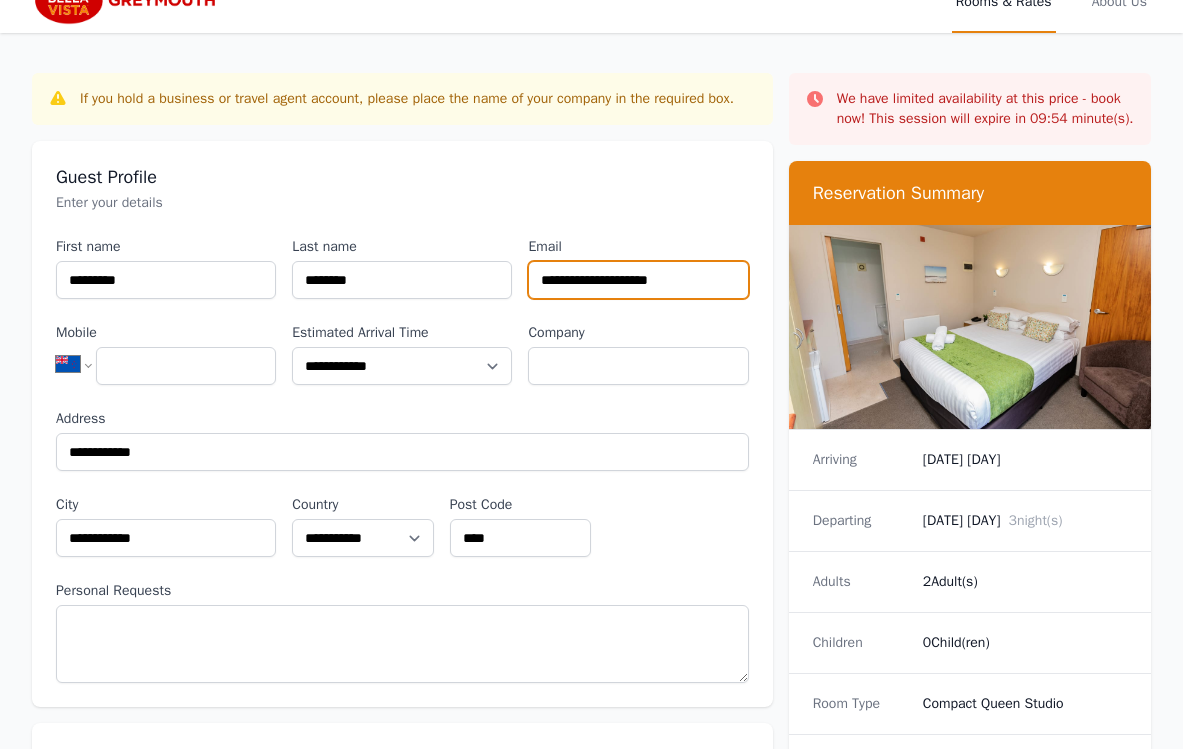 type on "**********" 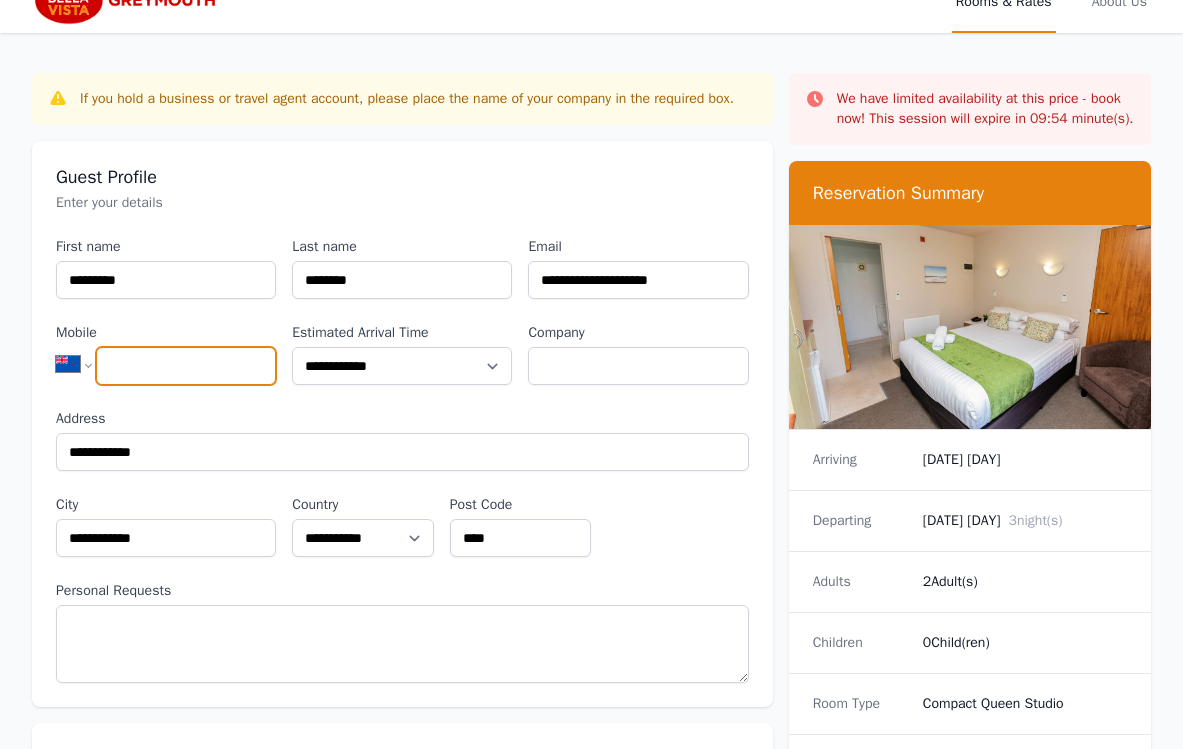 click on "Mobile" at bounding box center (186, 366) 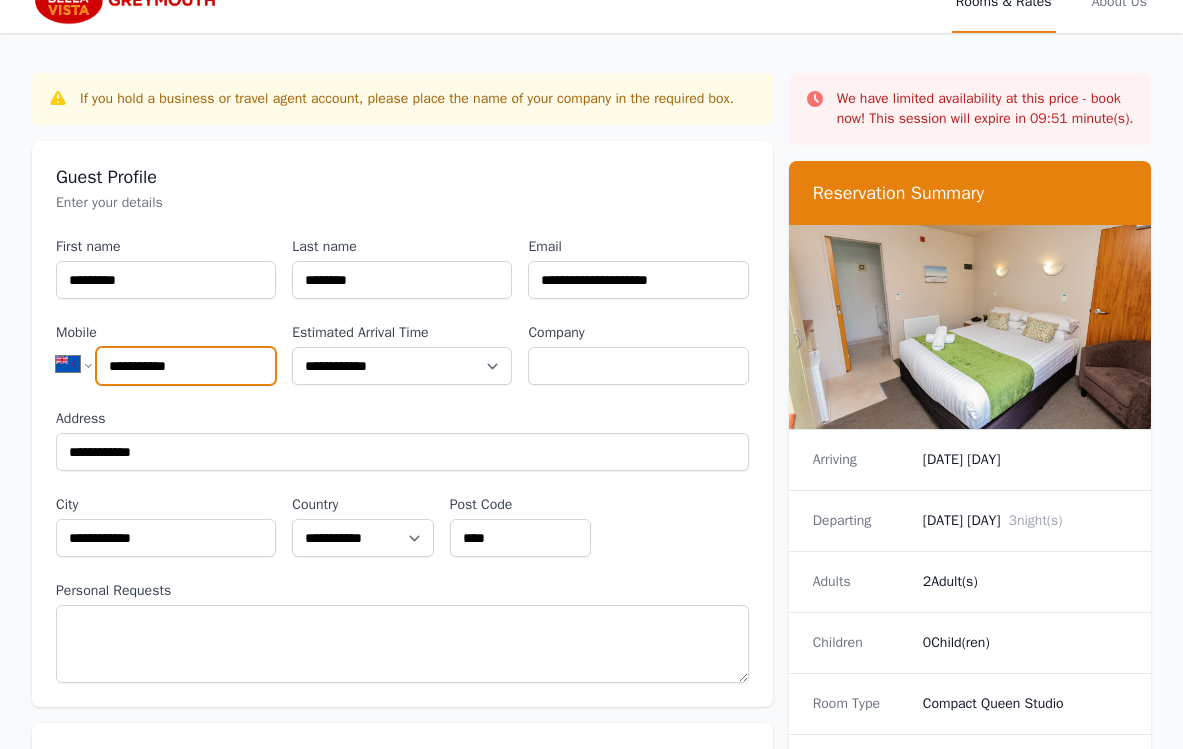 type on "**********" 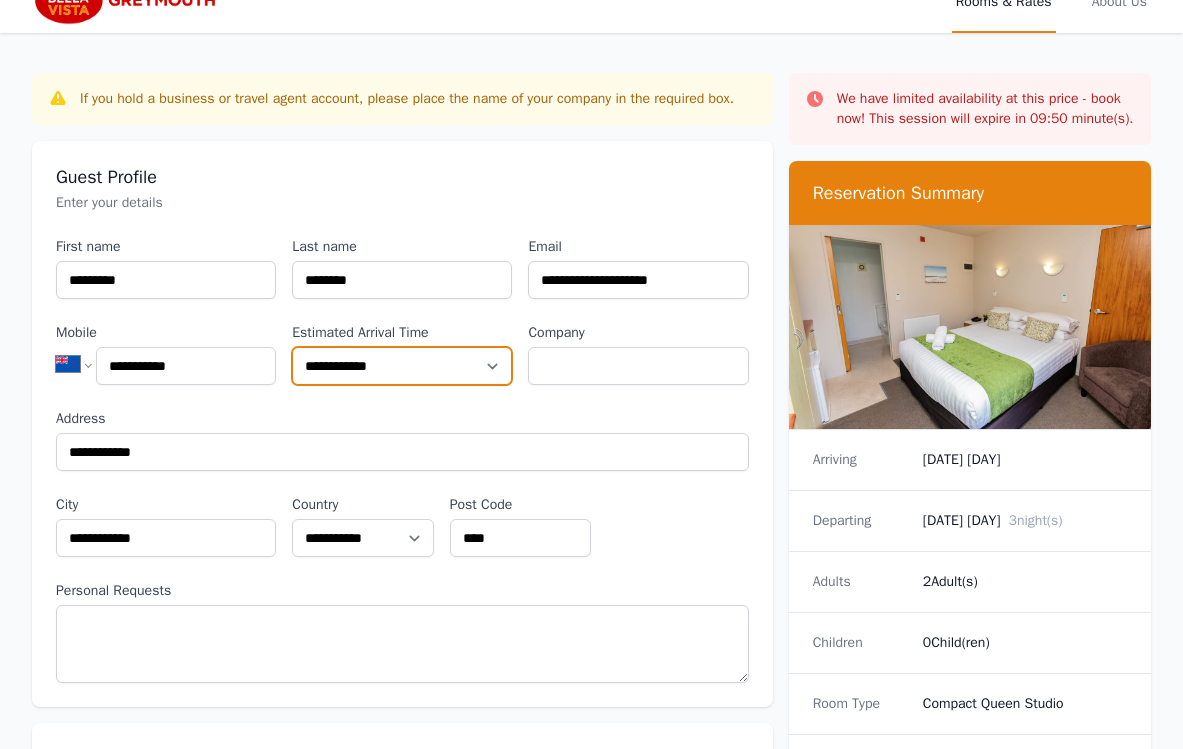 select on "**********" 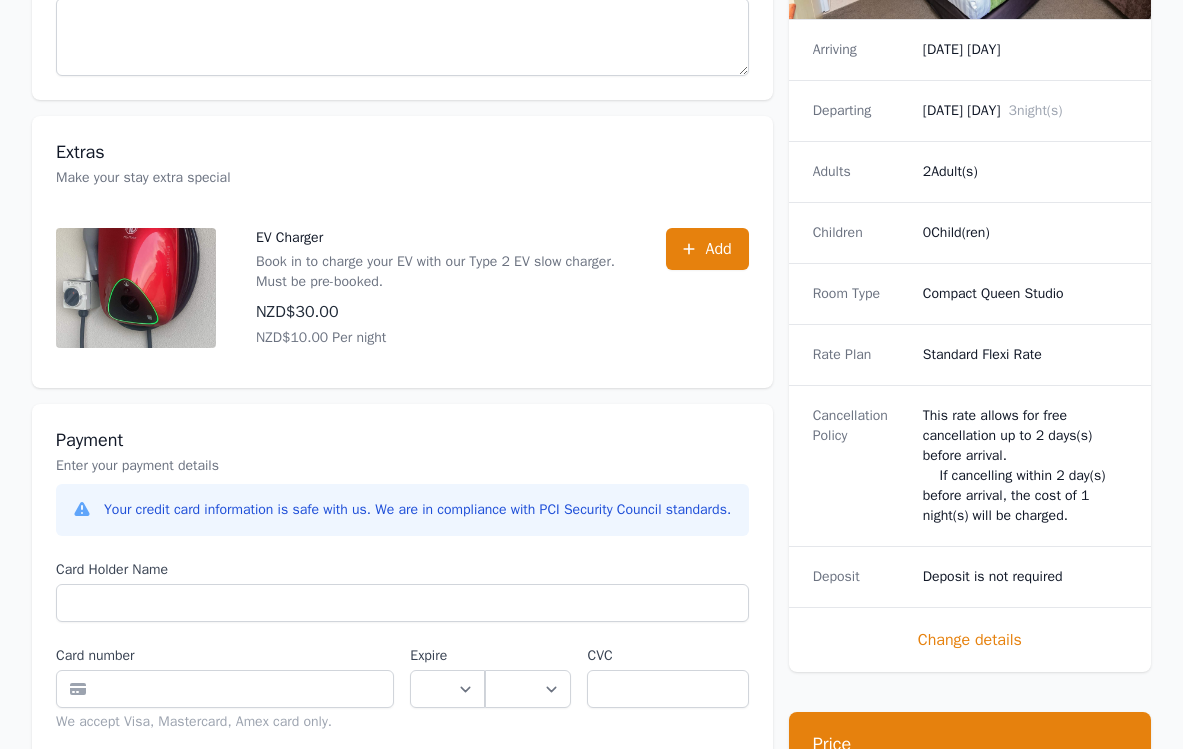 scroll, scrollTop: 723, scrollLeft: 0, axis: vertical 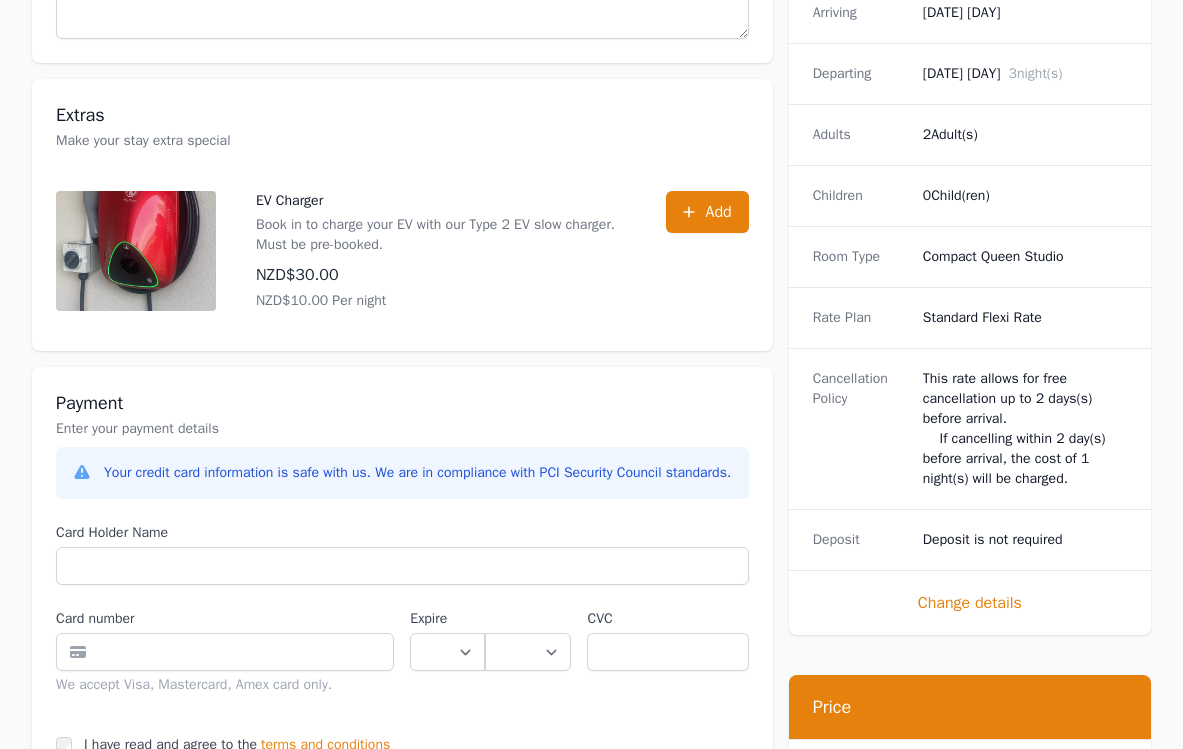 type on "******" 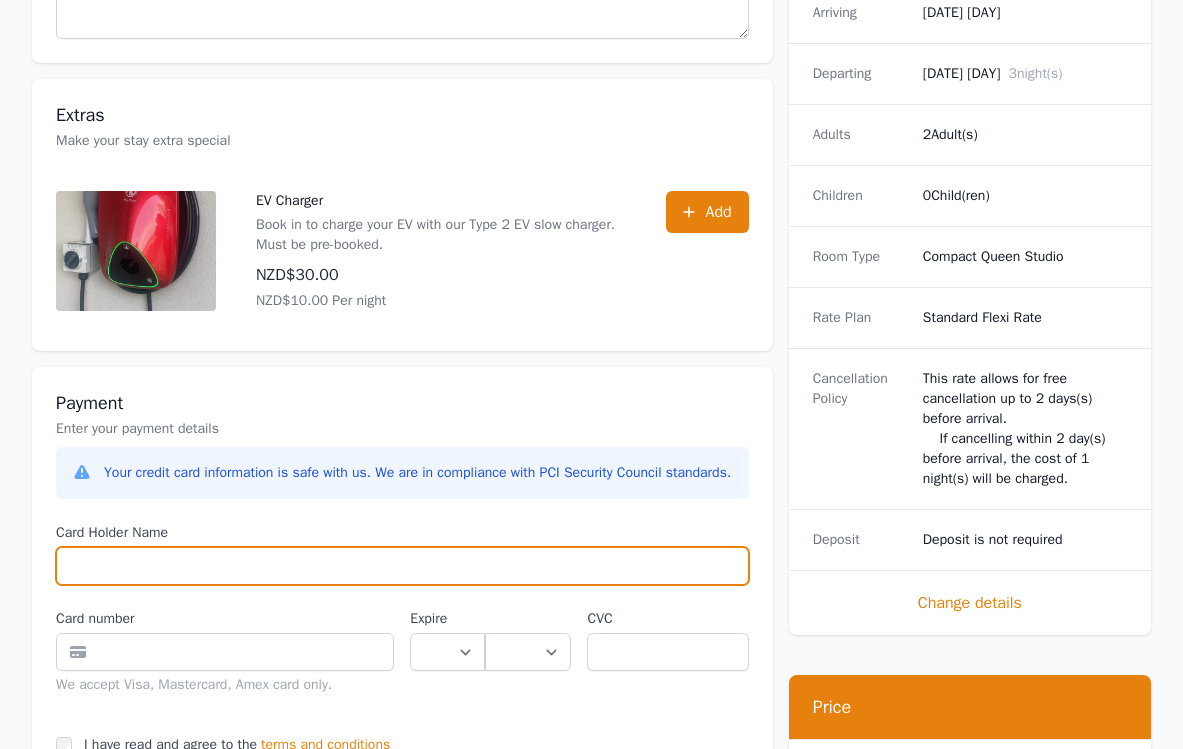 click on "Card Holder Name" at bounding box center (402, 566) 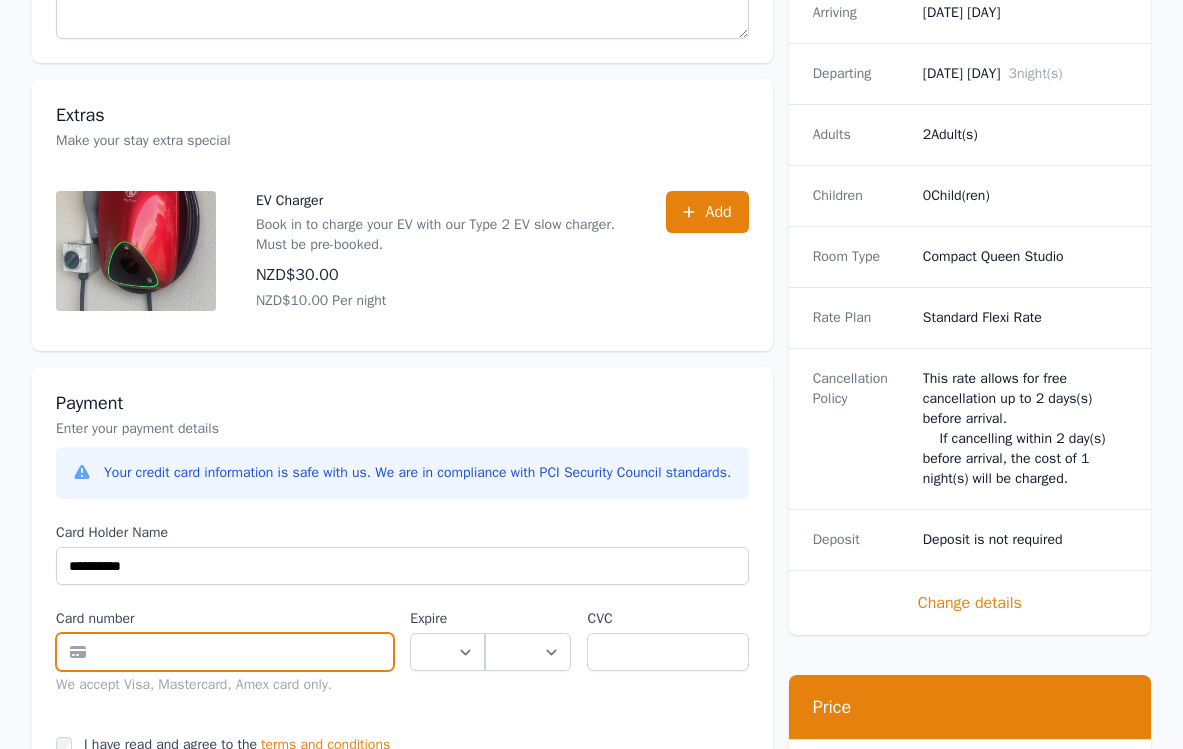 type on "**********" 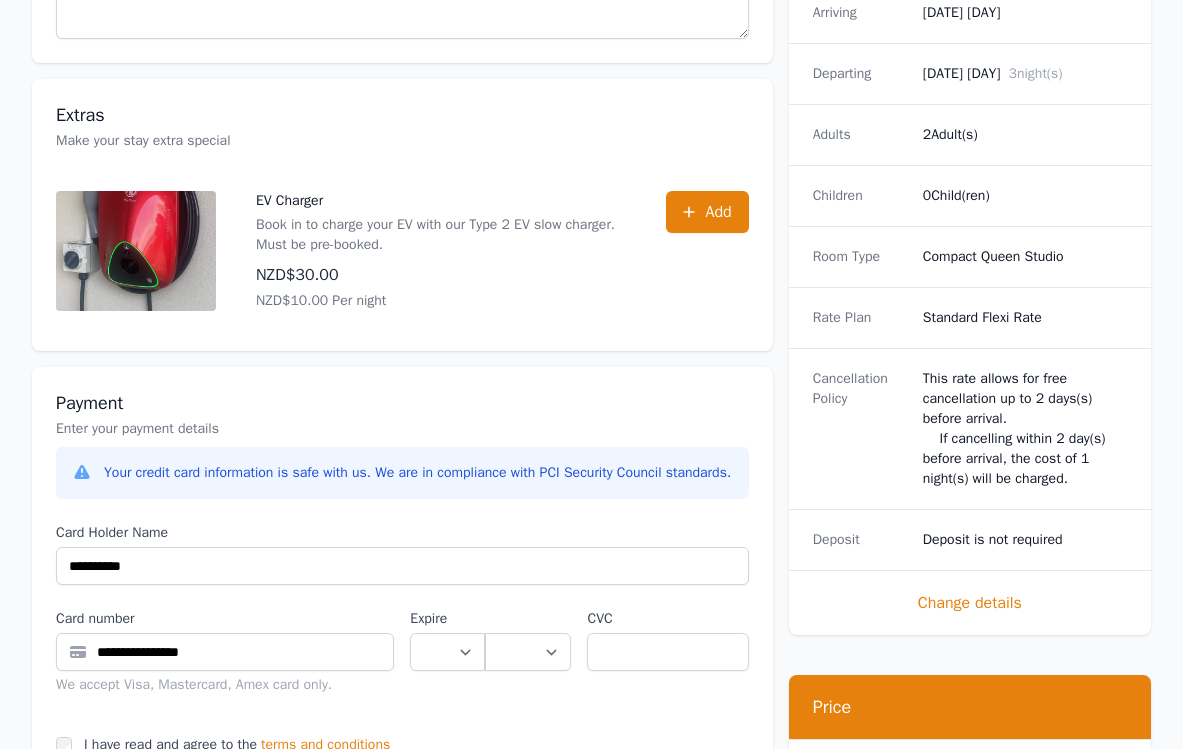 select on "**" 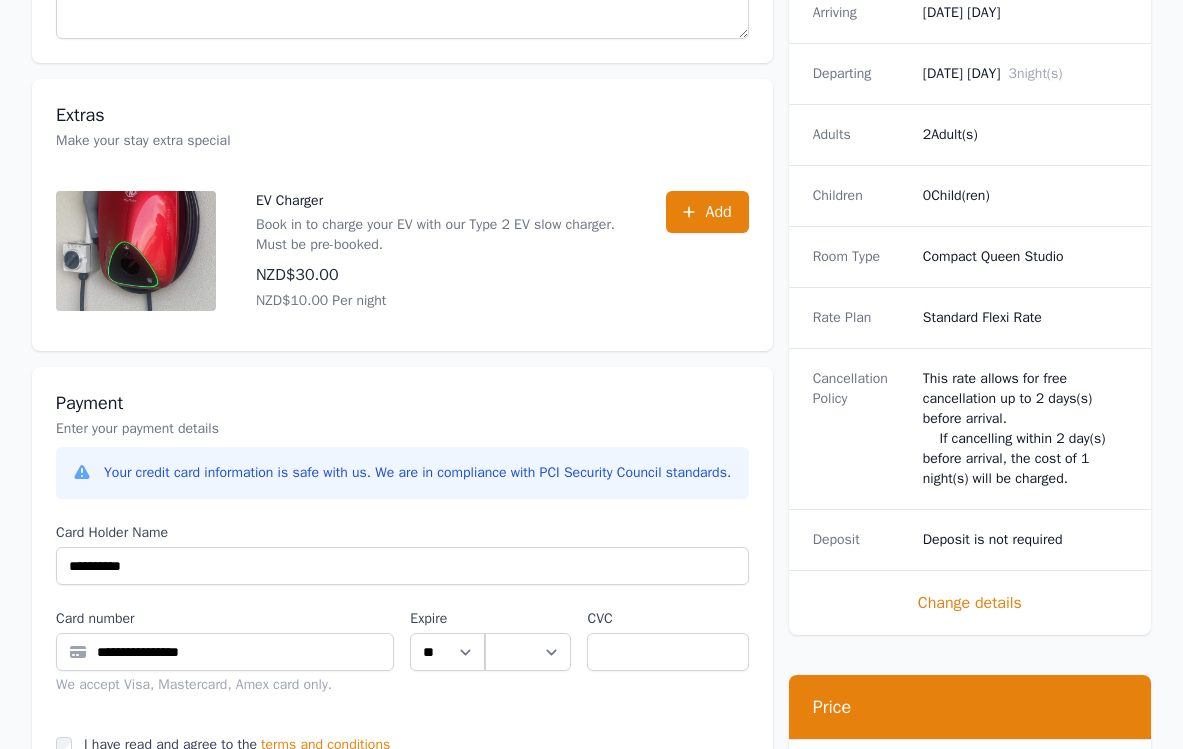 select on "**" 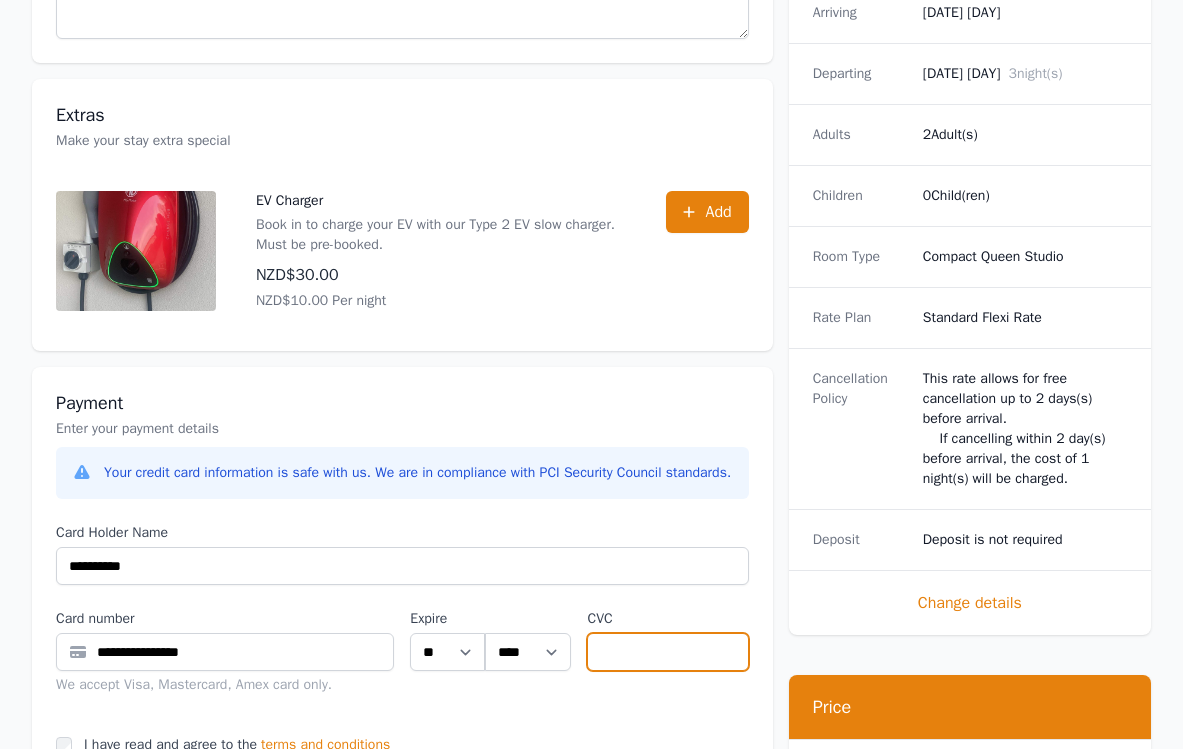 type on "***" 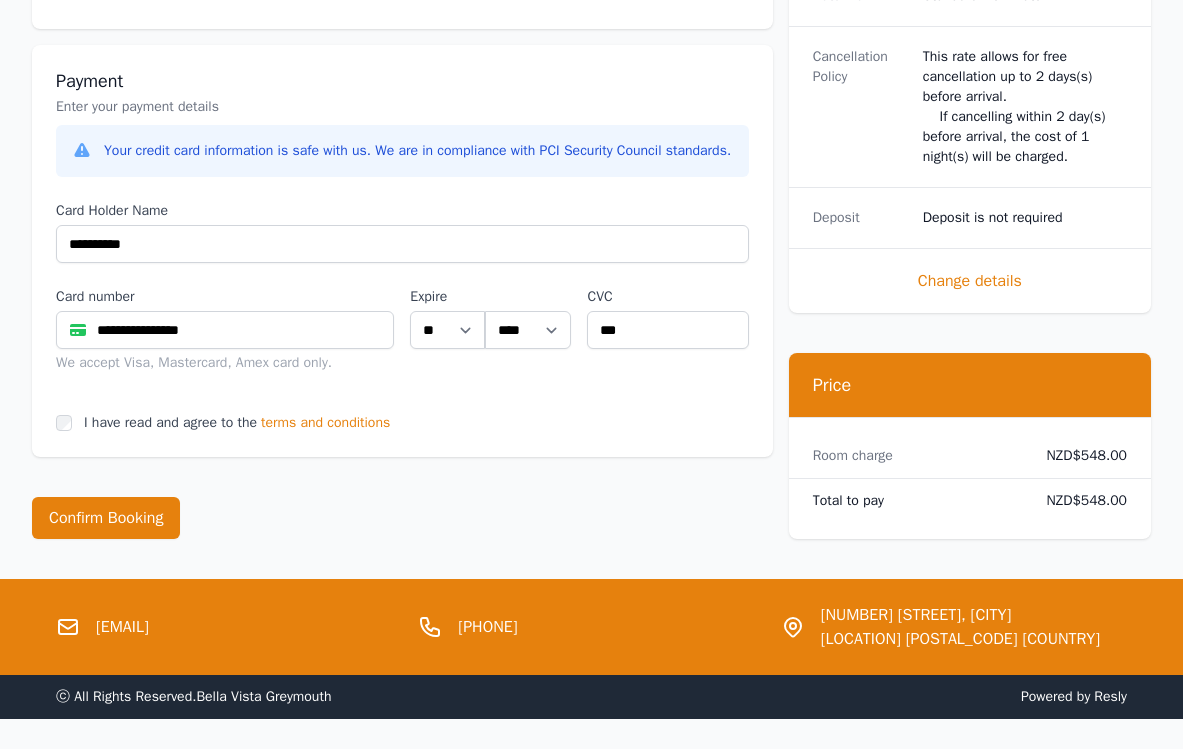 scroll, scrollTop: 1051, scrollLeft: 0, axis: vertical 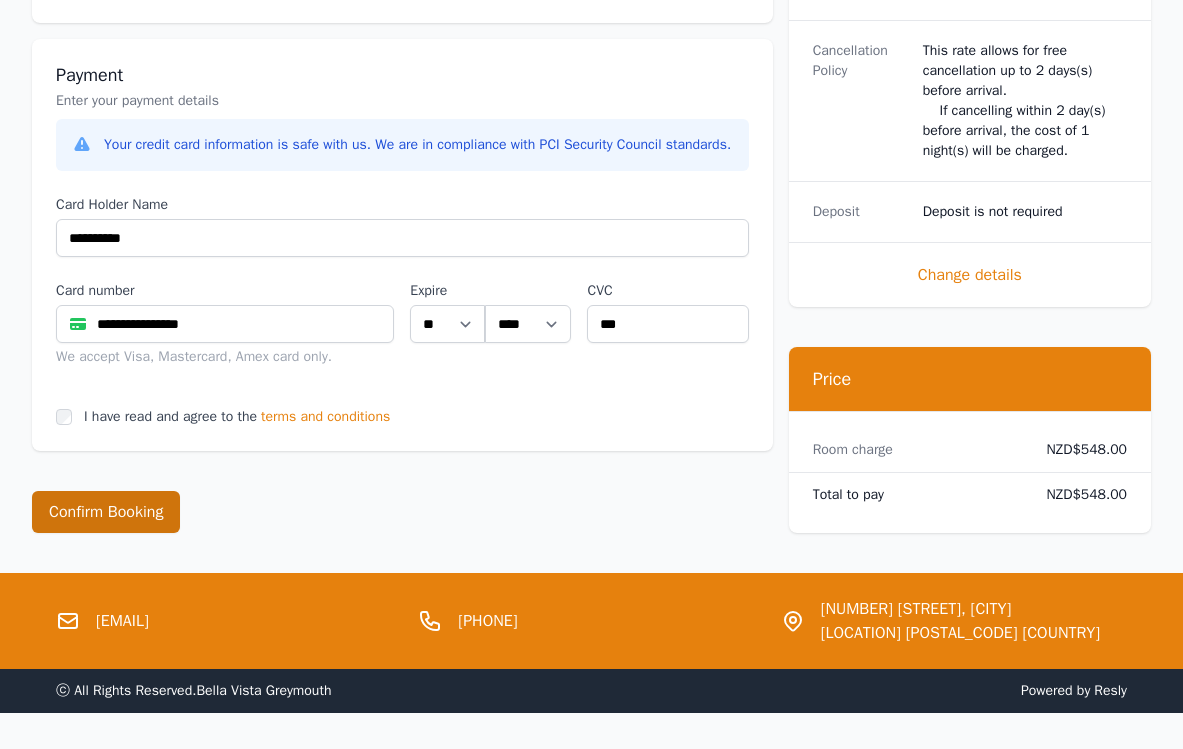 click on "Confirm Booking" at bounding box center [106, 512] 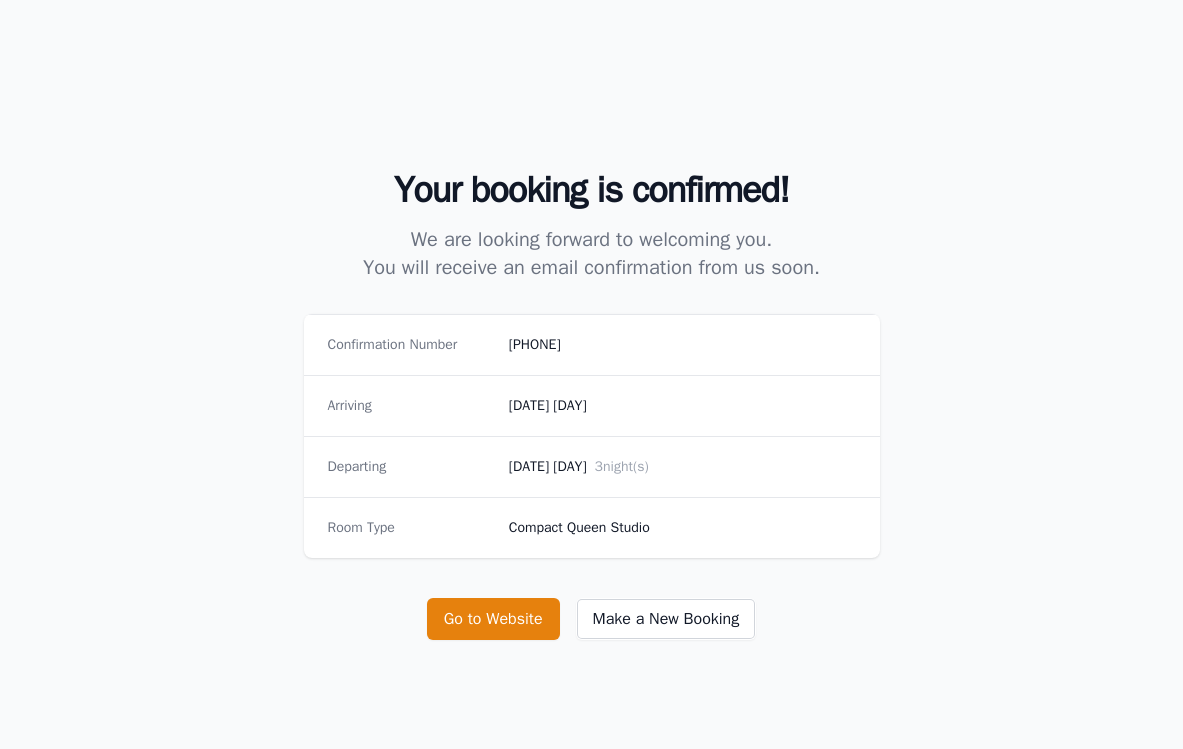 scroll, scrollTop: 145, scrollLeft: 0, axis: vertical 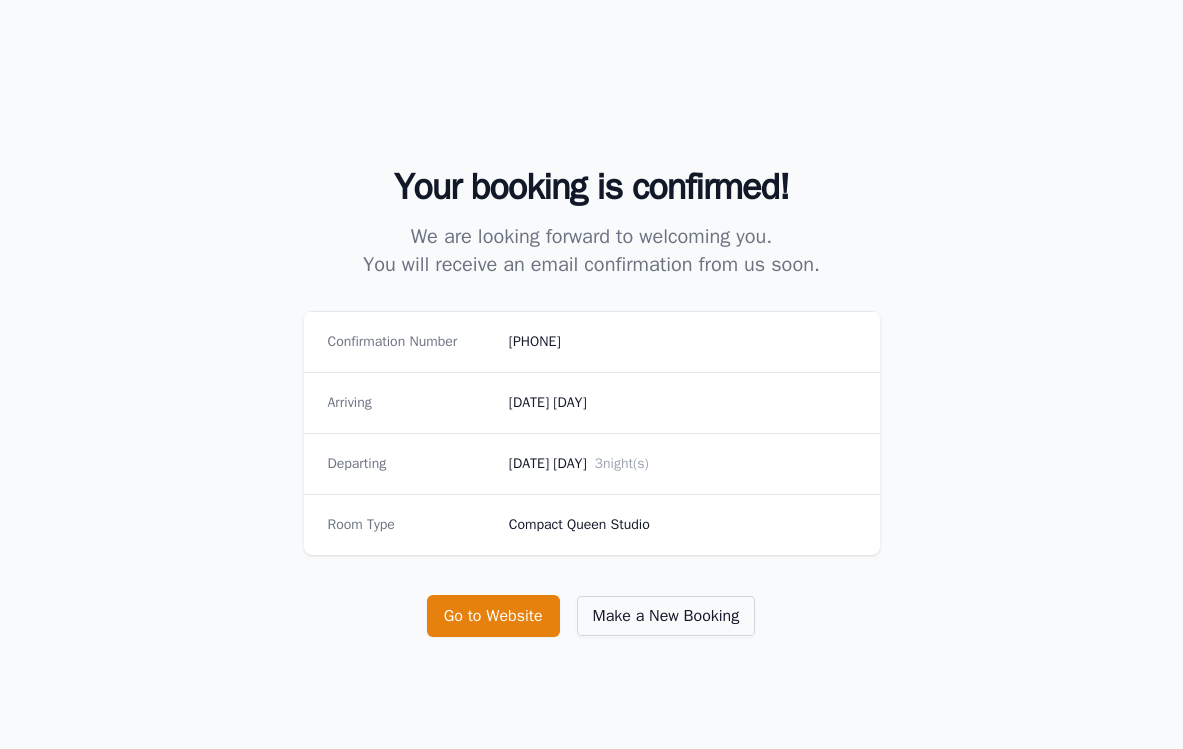 click on "Make a New Booking" at bounding box center (666, 616) 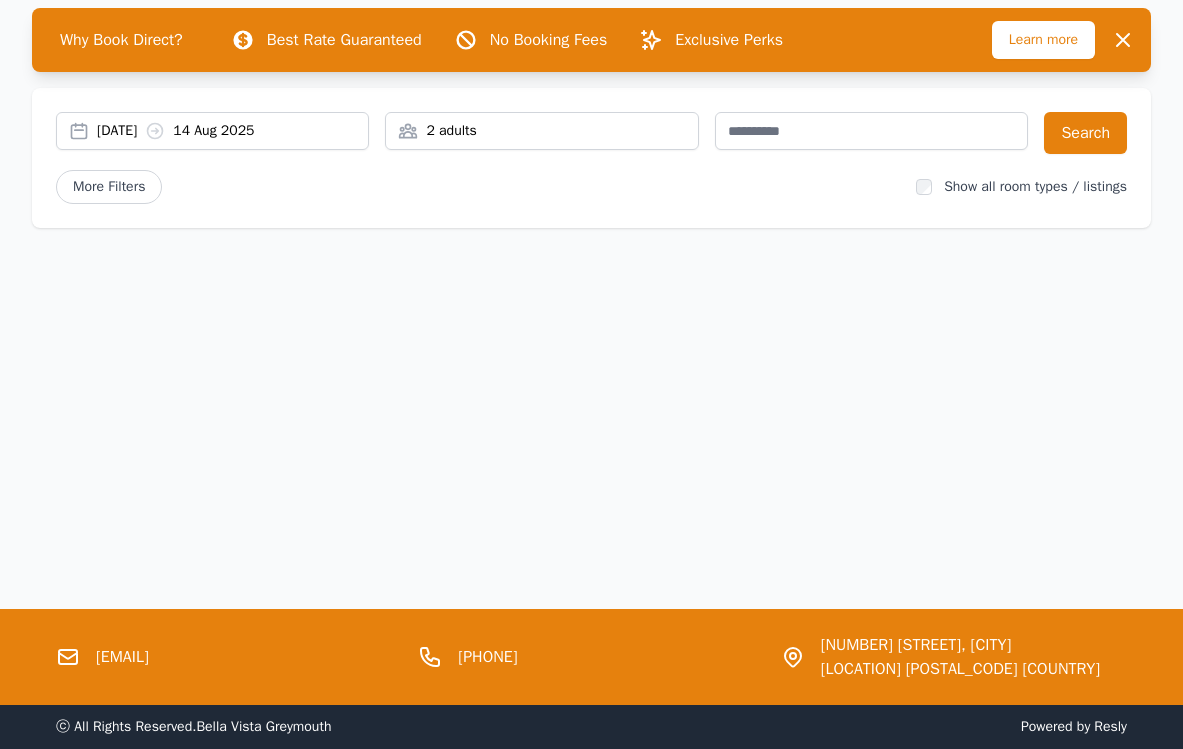scroll, scrollTop: 0, scrollLeft: 0, axis: both 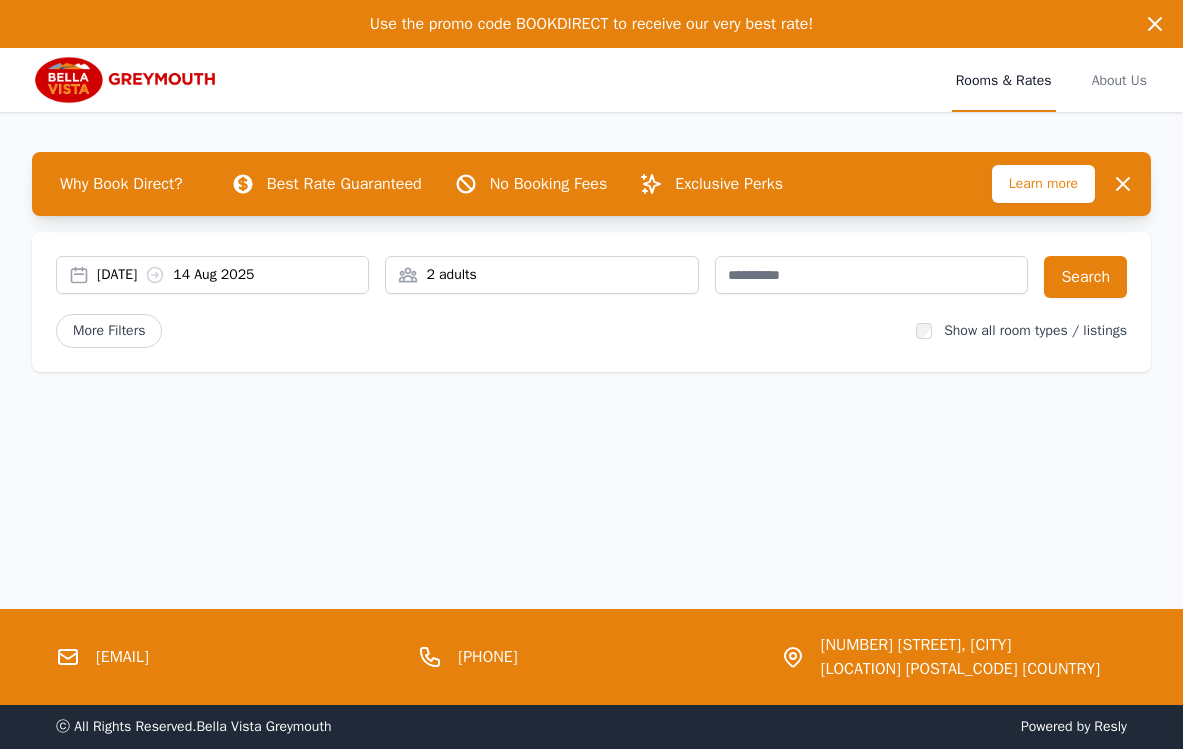 click on "[DATE] [DATE]" at bounding box center [212, 275] 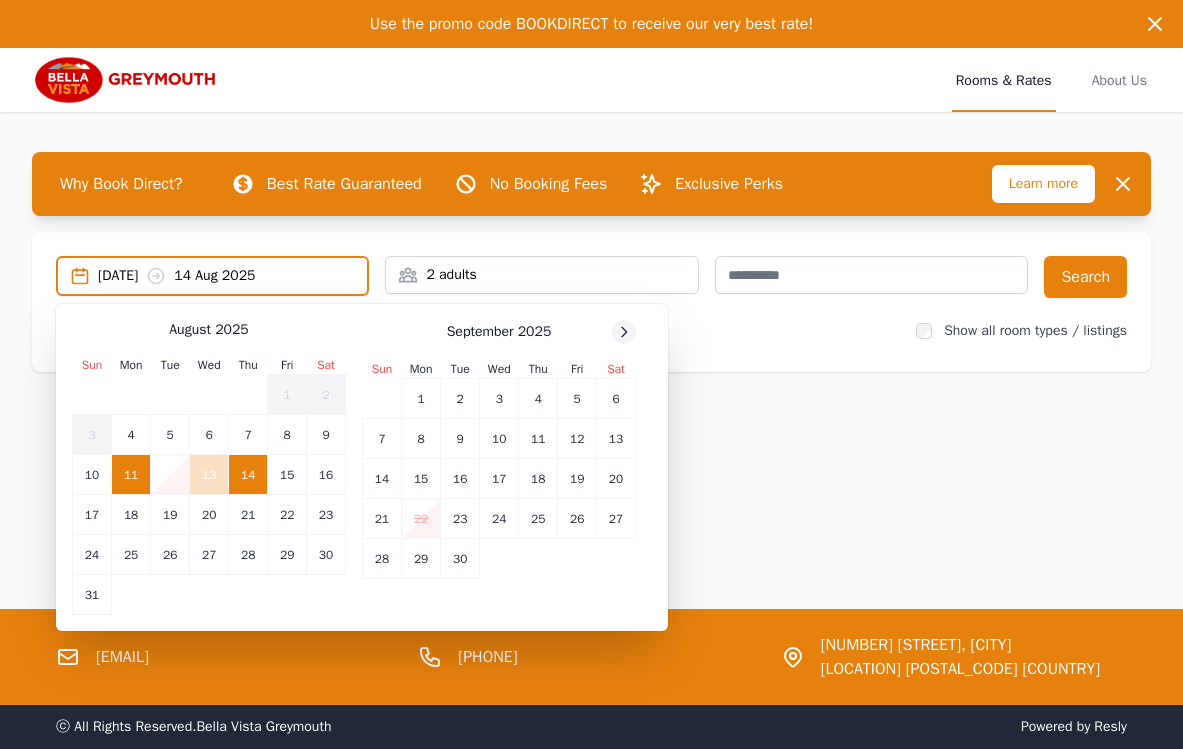 click 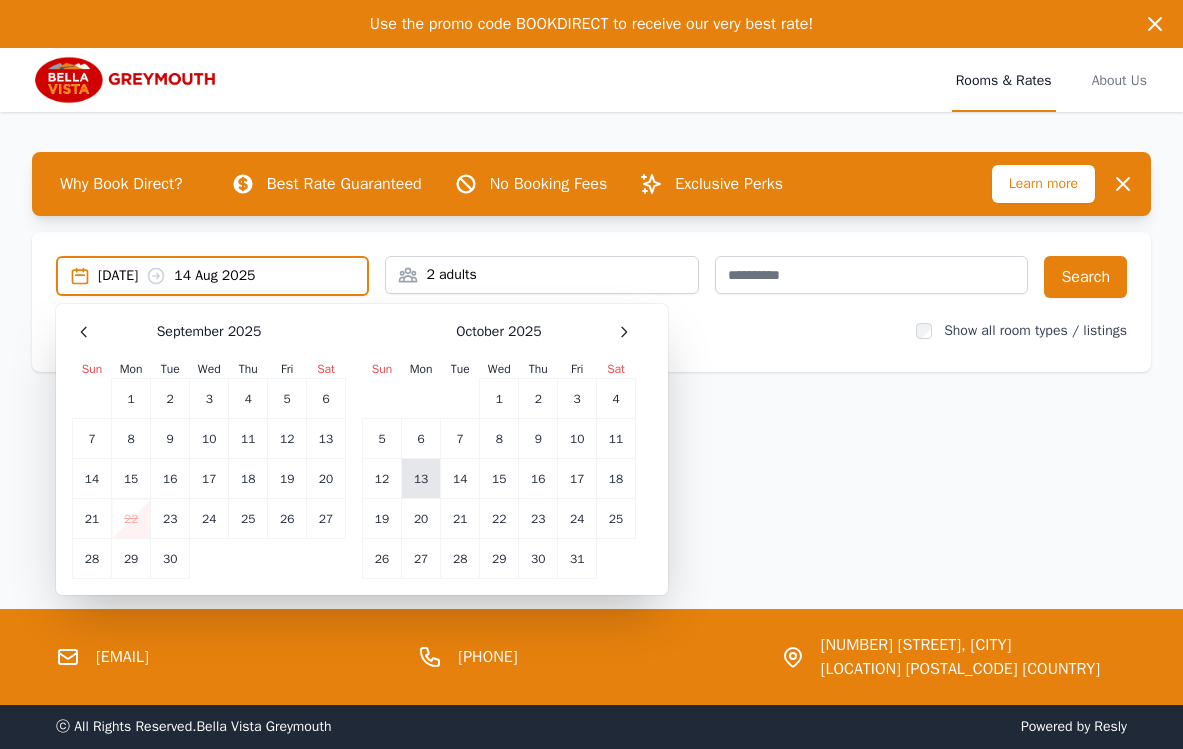 click on "13" at bounding box center (421, 479) 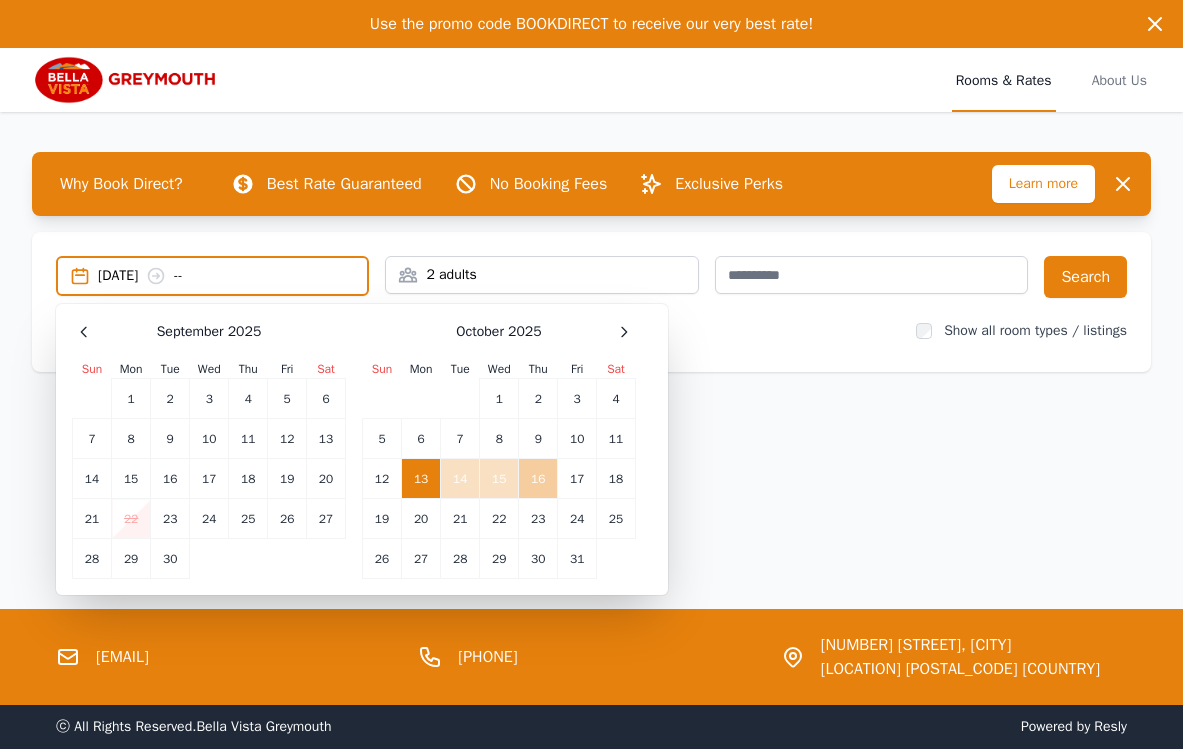 click on "16" at bounding box center [538, 479] 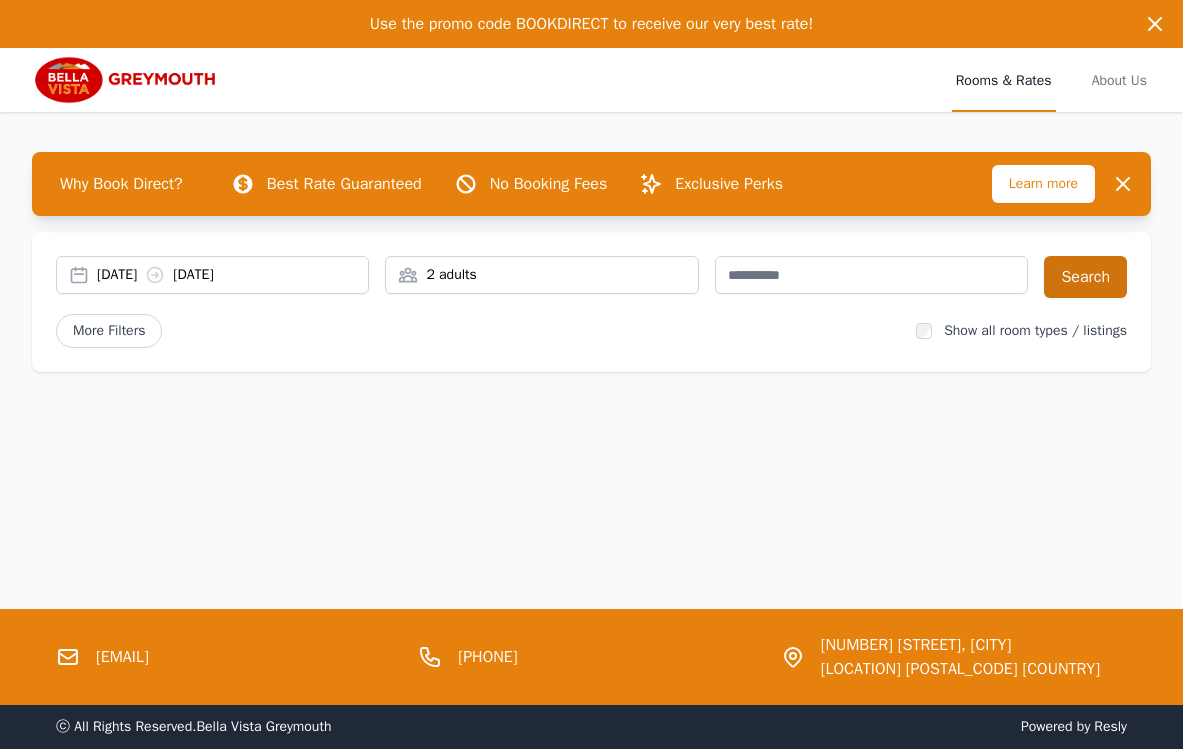 click on "Search" at bounding box center [1085, 277] 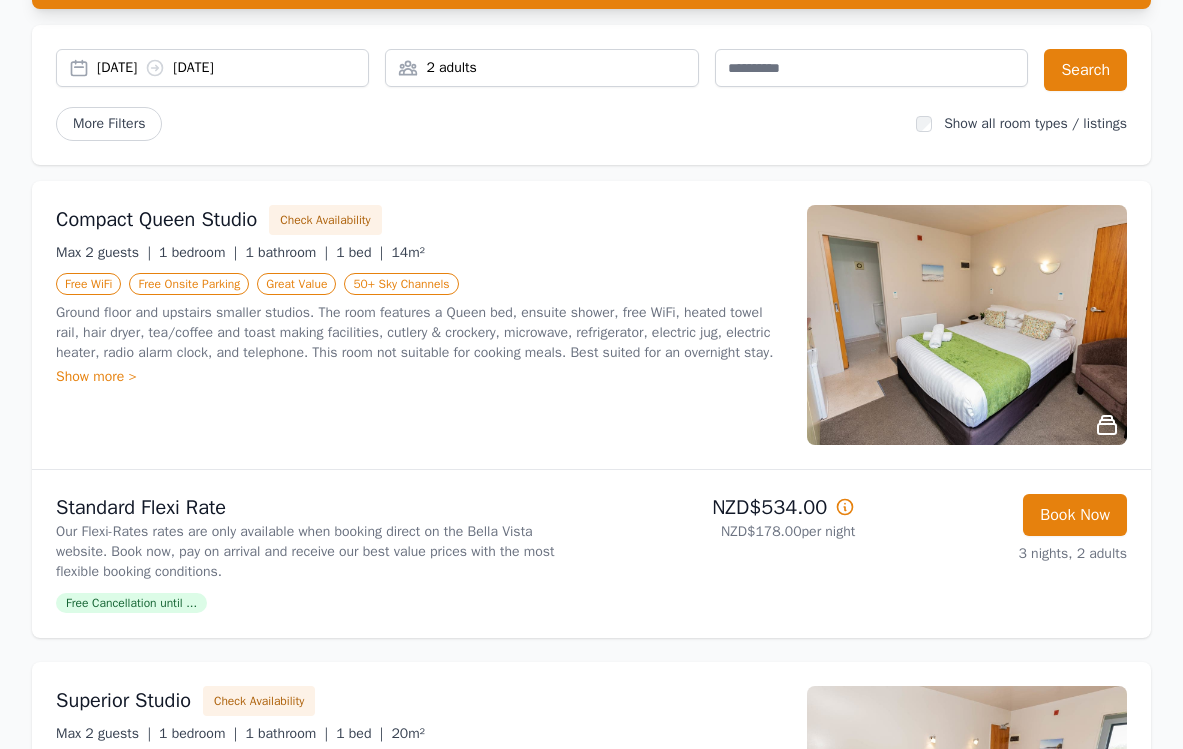 scroll, scrollTop: 210, scrollLeft: 0, axis: vertical 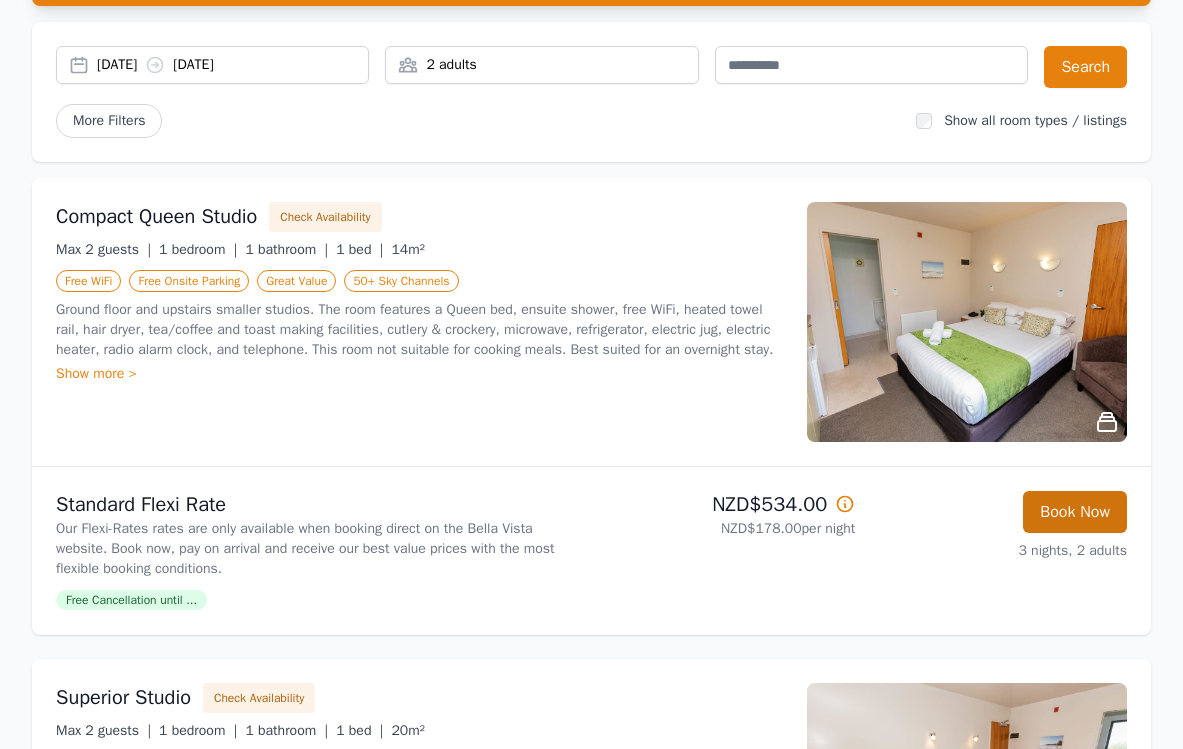 click on "Book Now" at bounding box center [1075, 512] 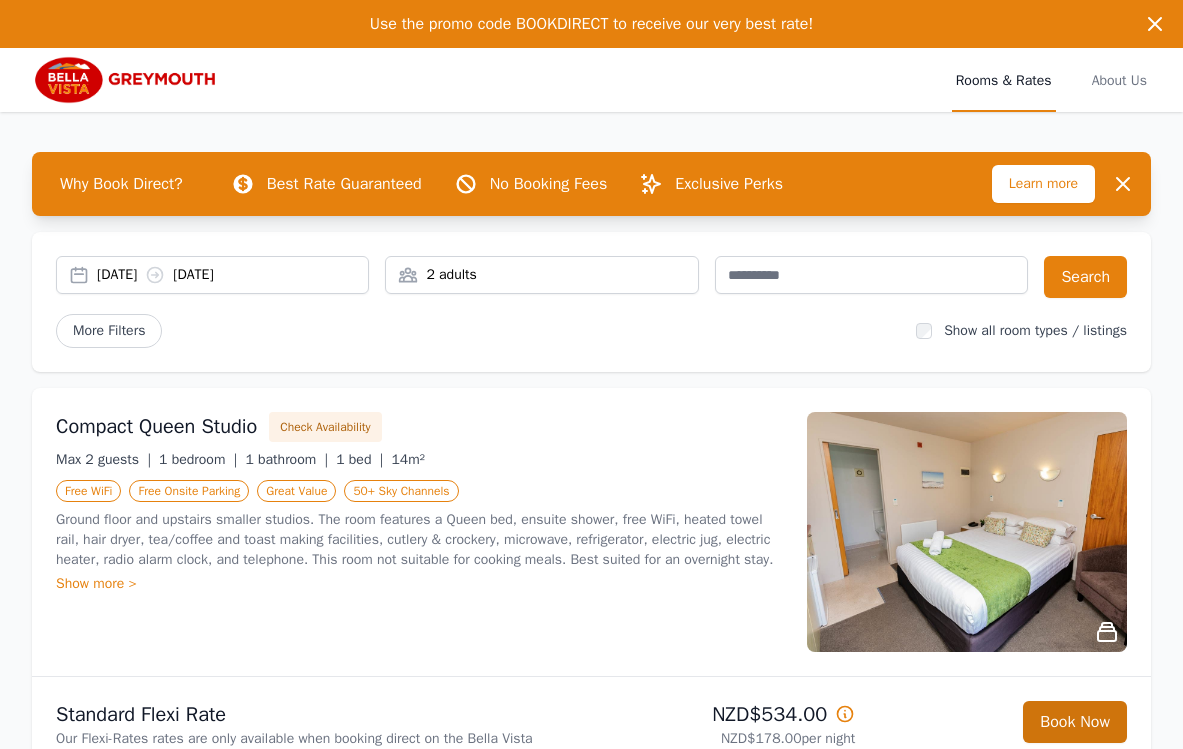 select on "**" 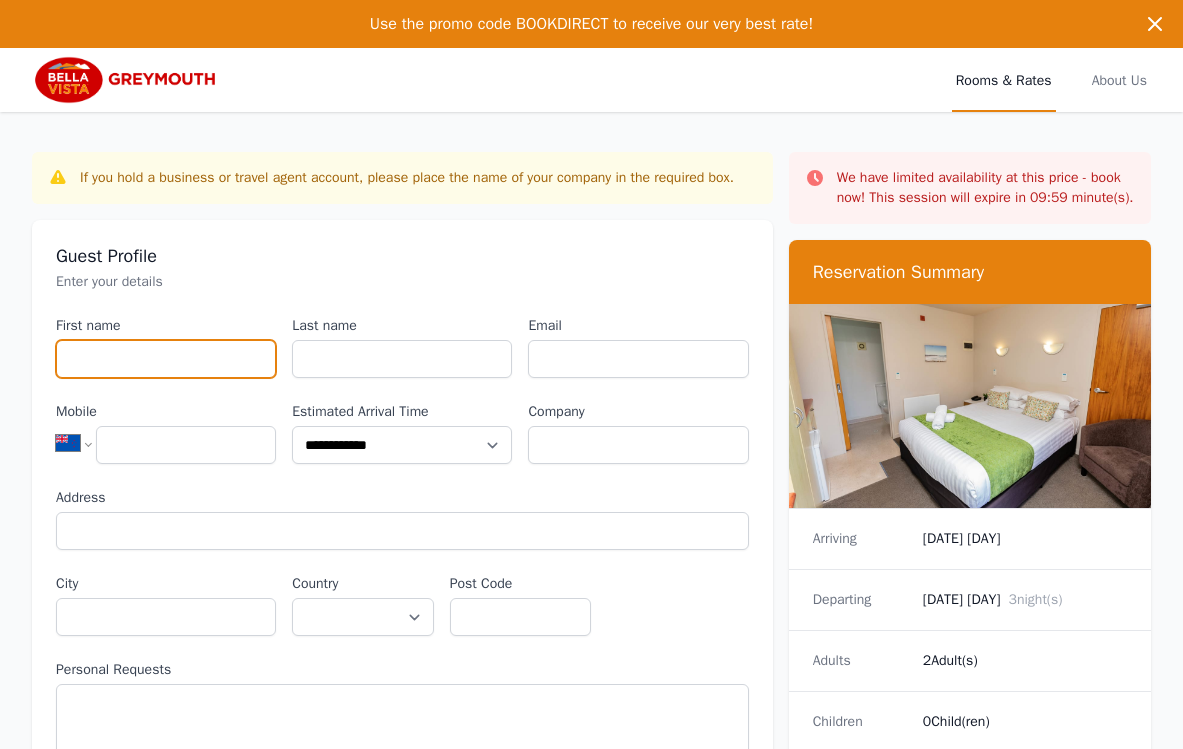 type on "*" 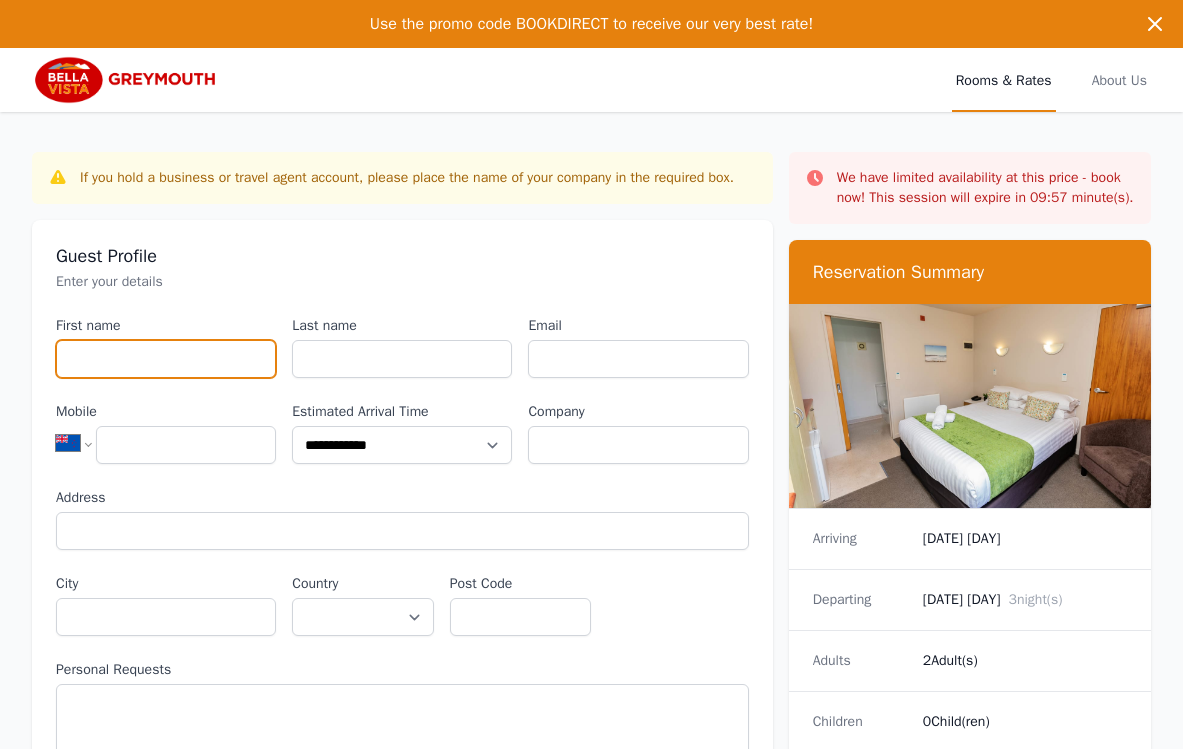 type on "*********" 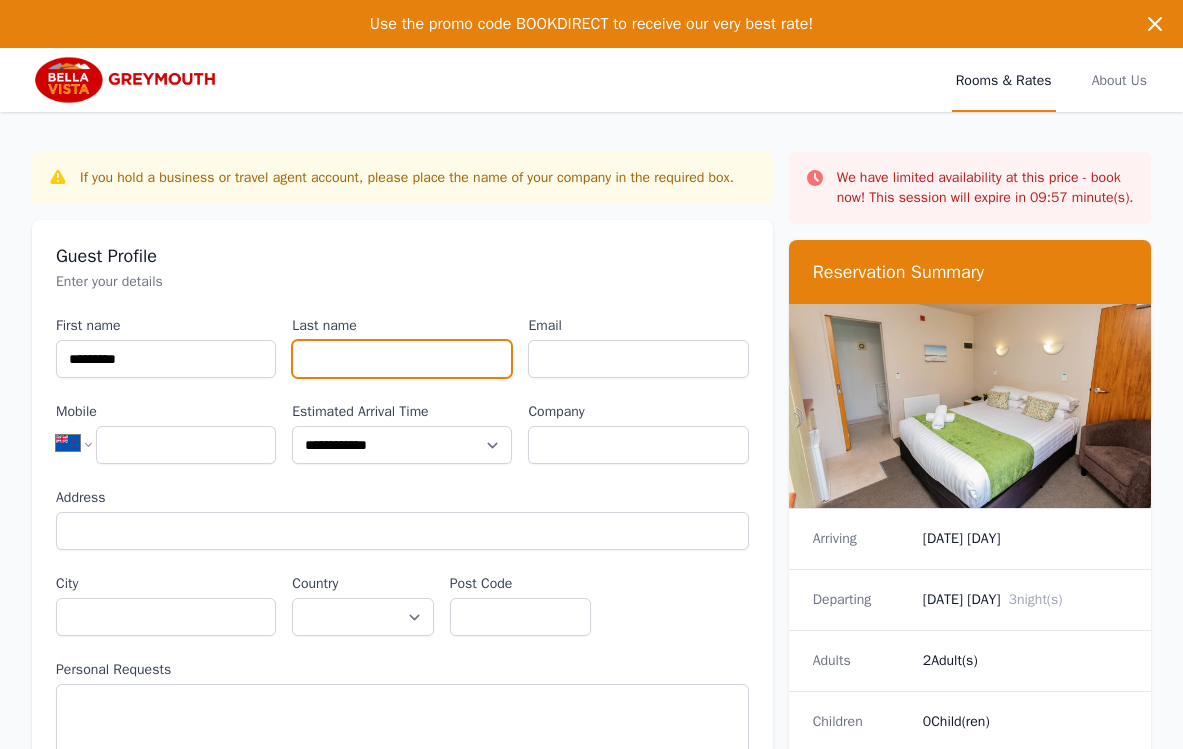type on "********" 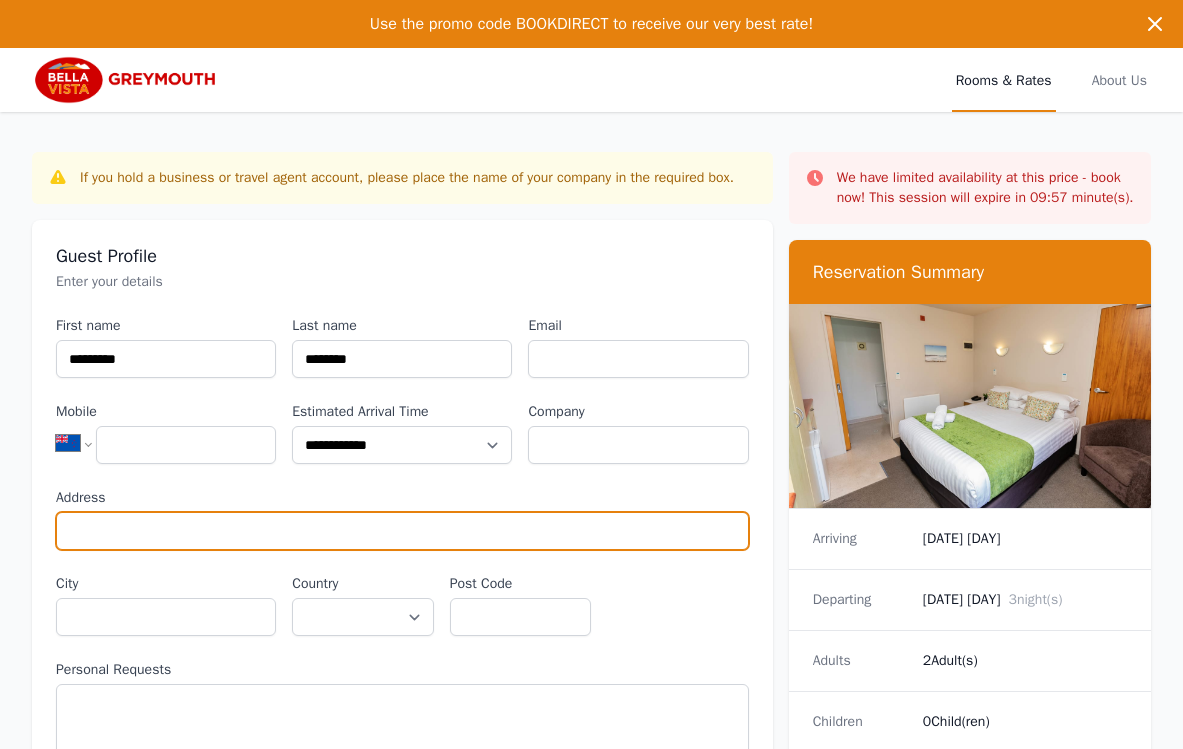 type on "**********" 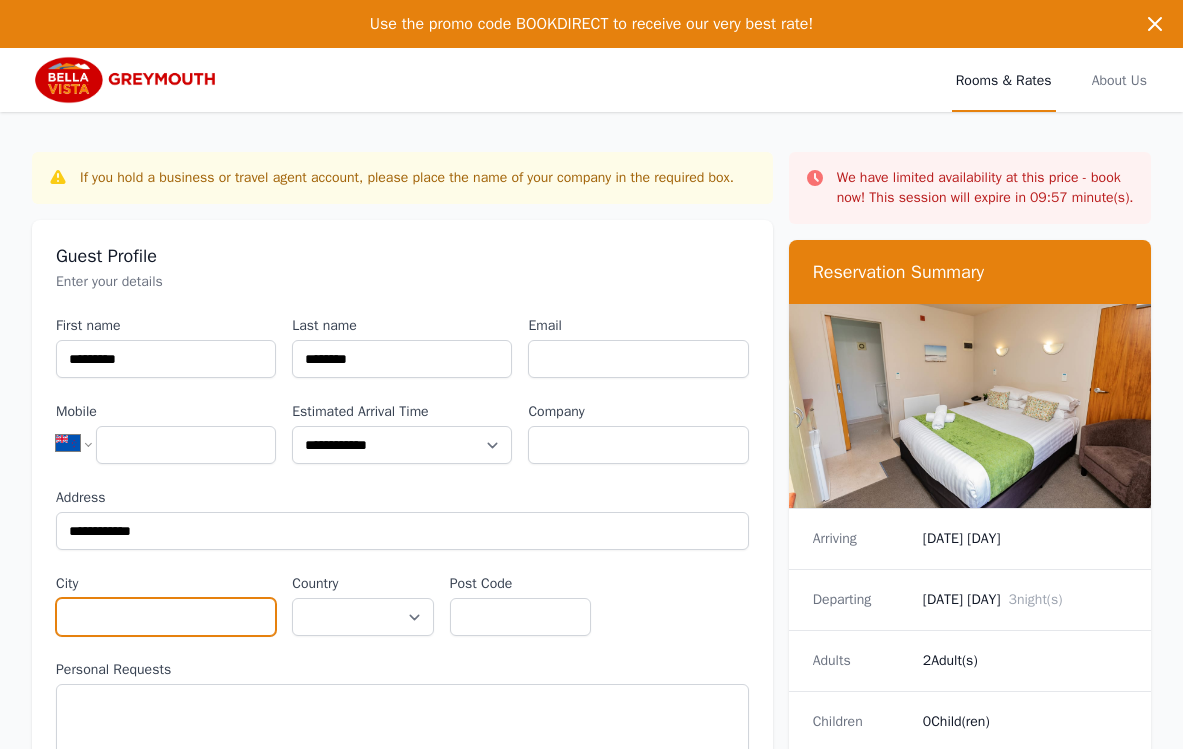 type on "**********" 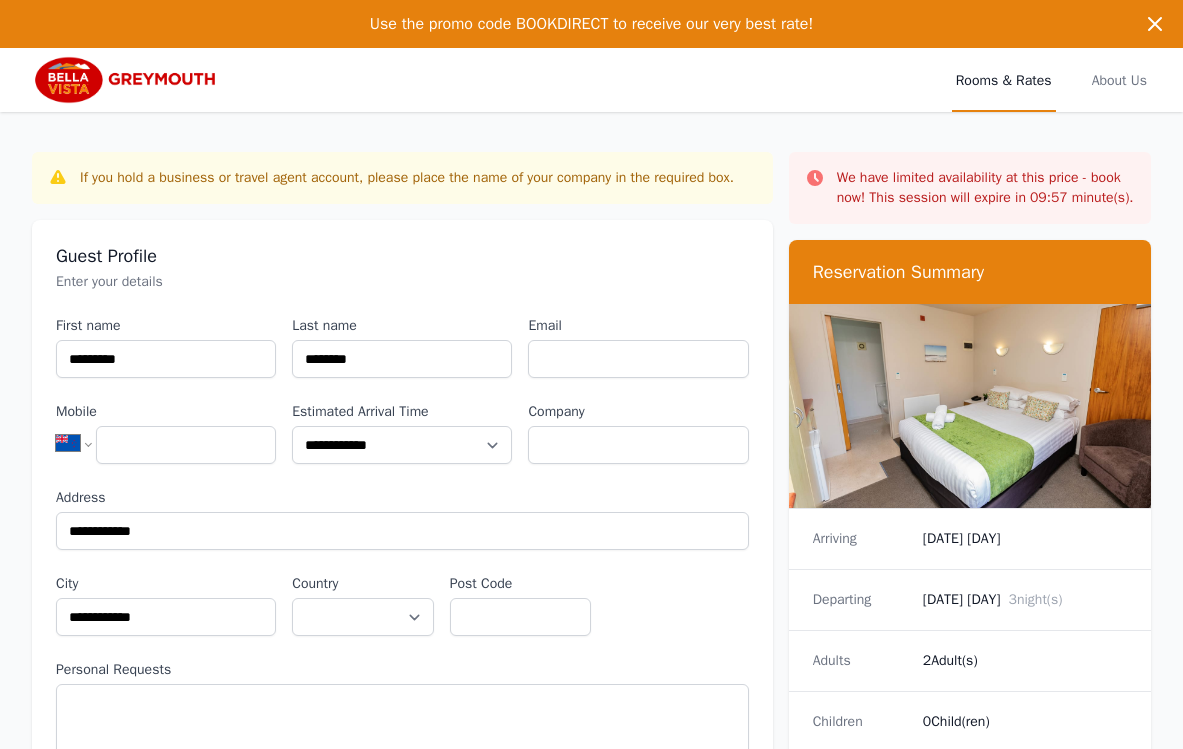 select on "**********" 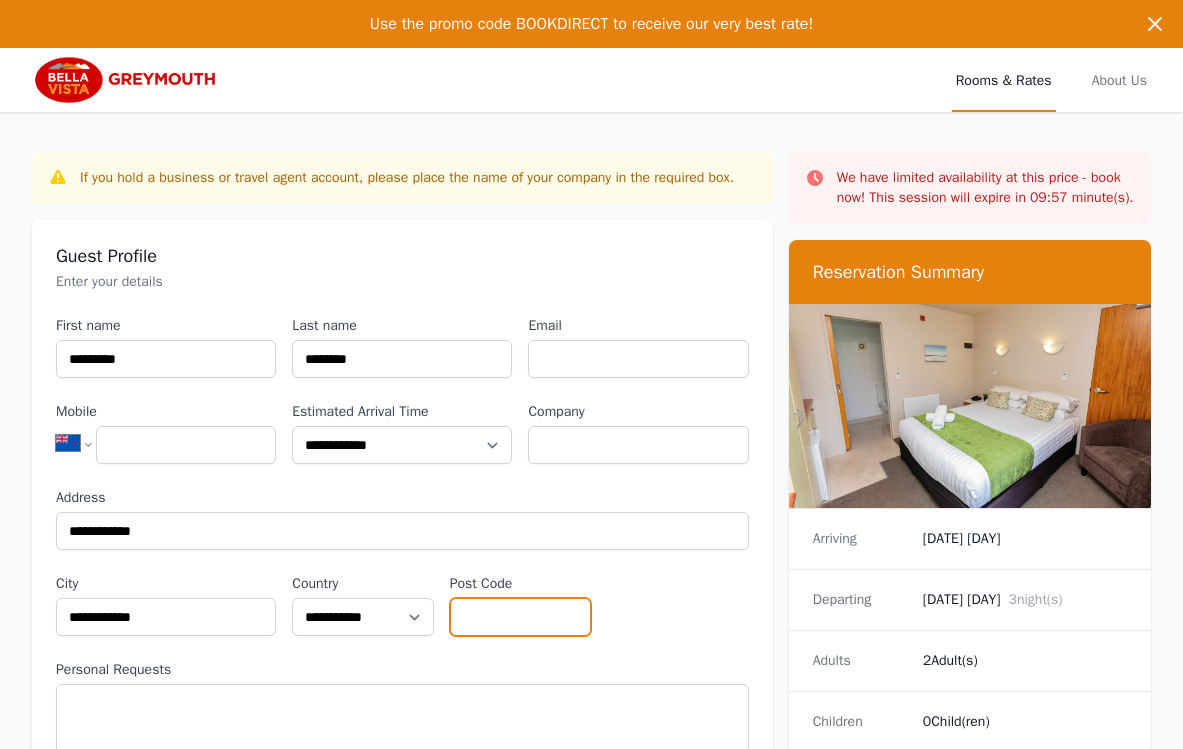 type on "****" 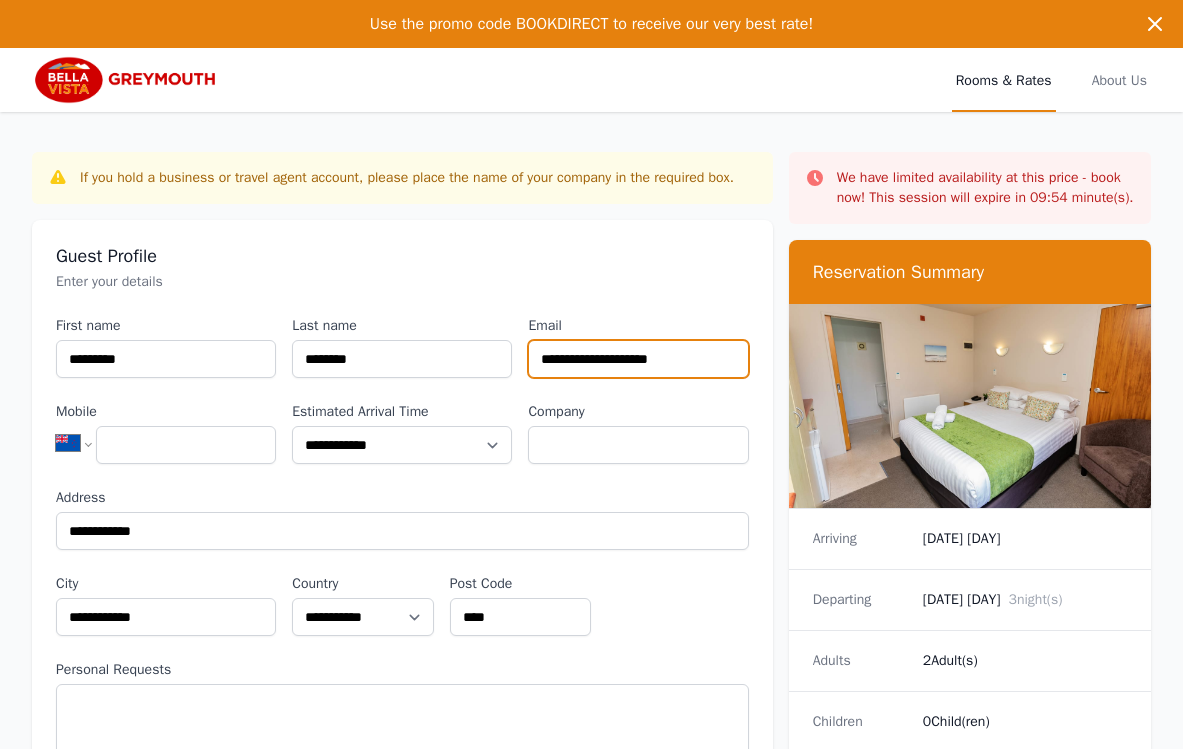 type on "**********" 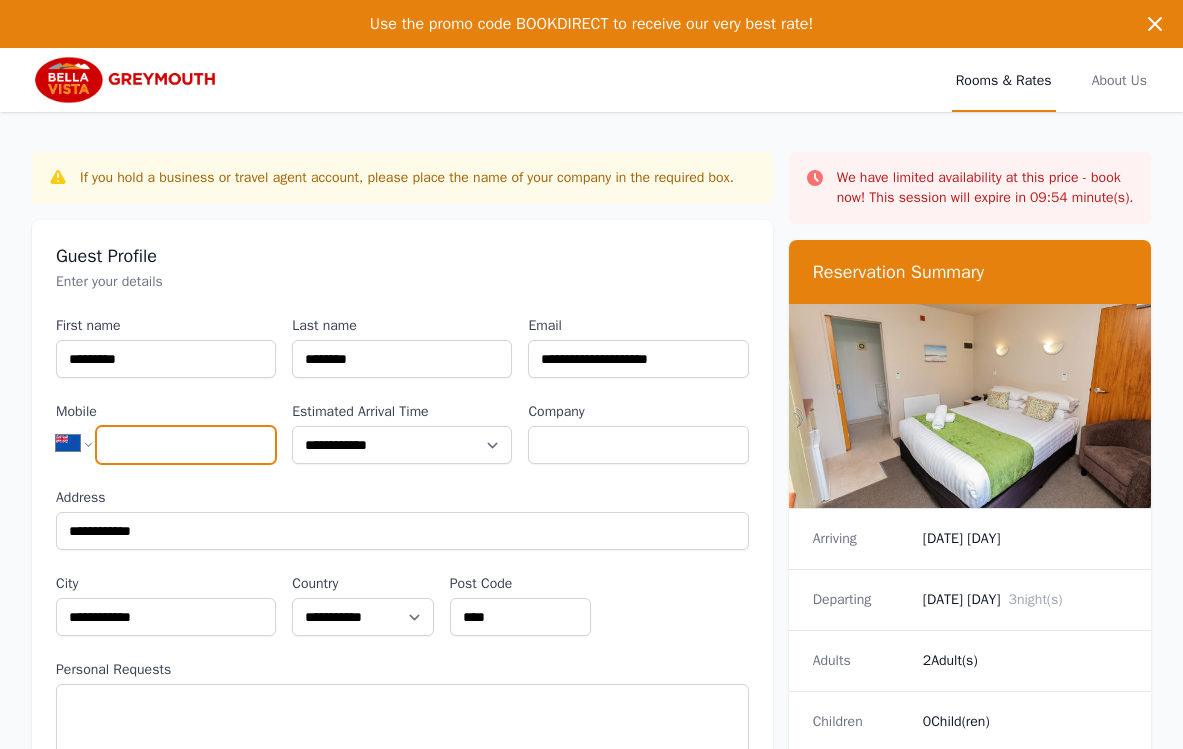 click on "Mobile" at bounding box center [186, 445] 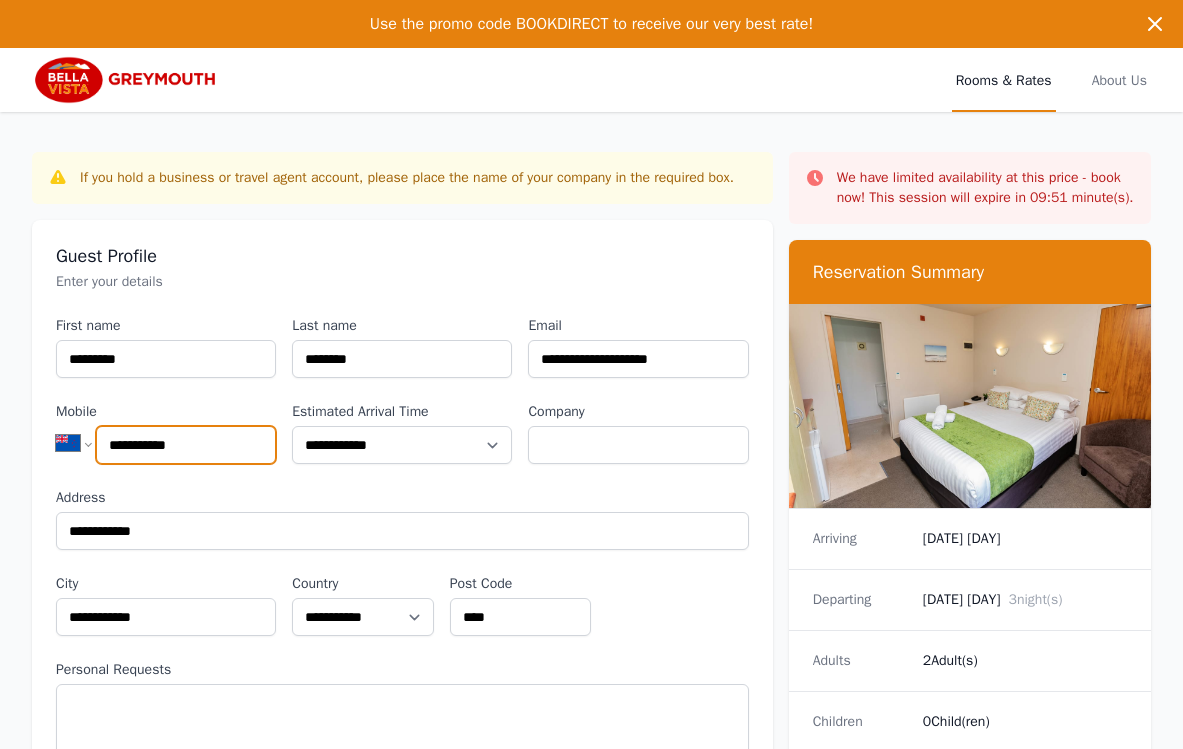 type on "**********" 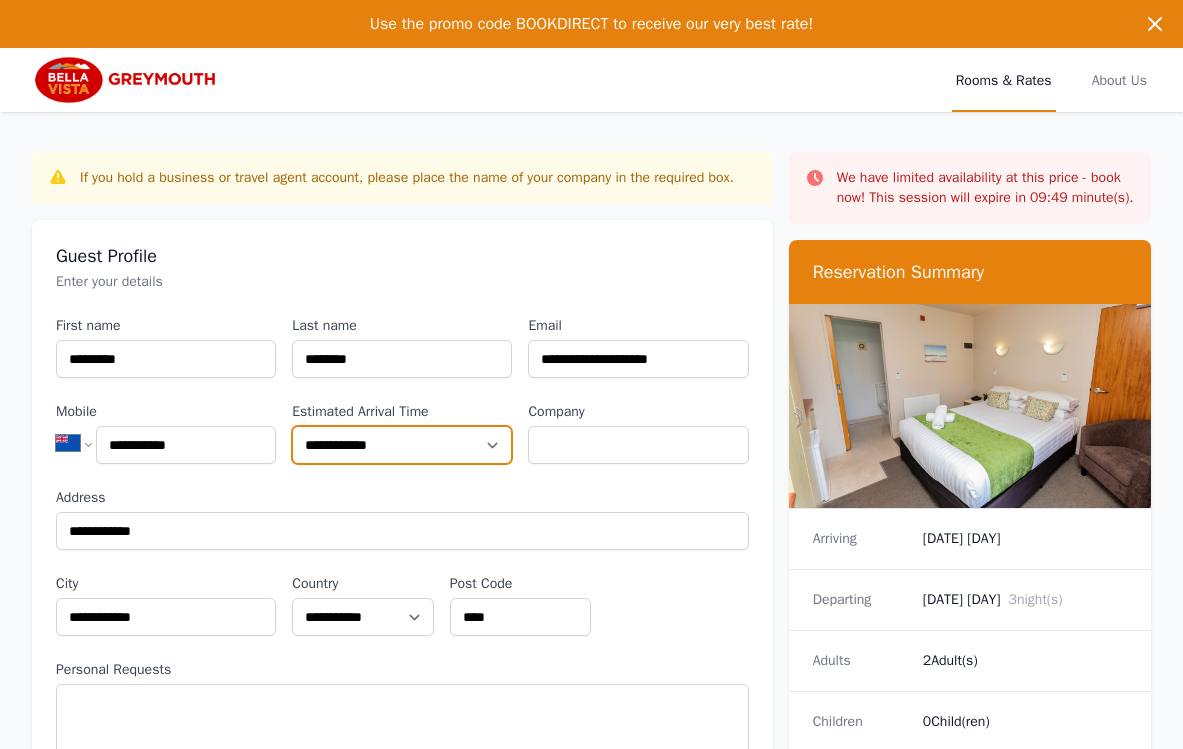 select on "**********" 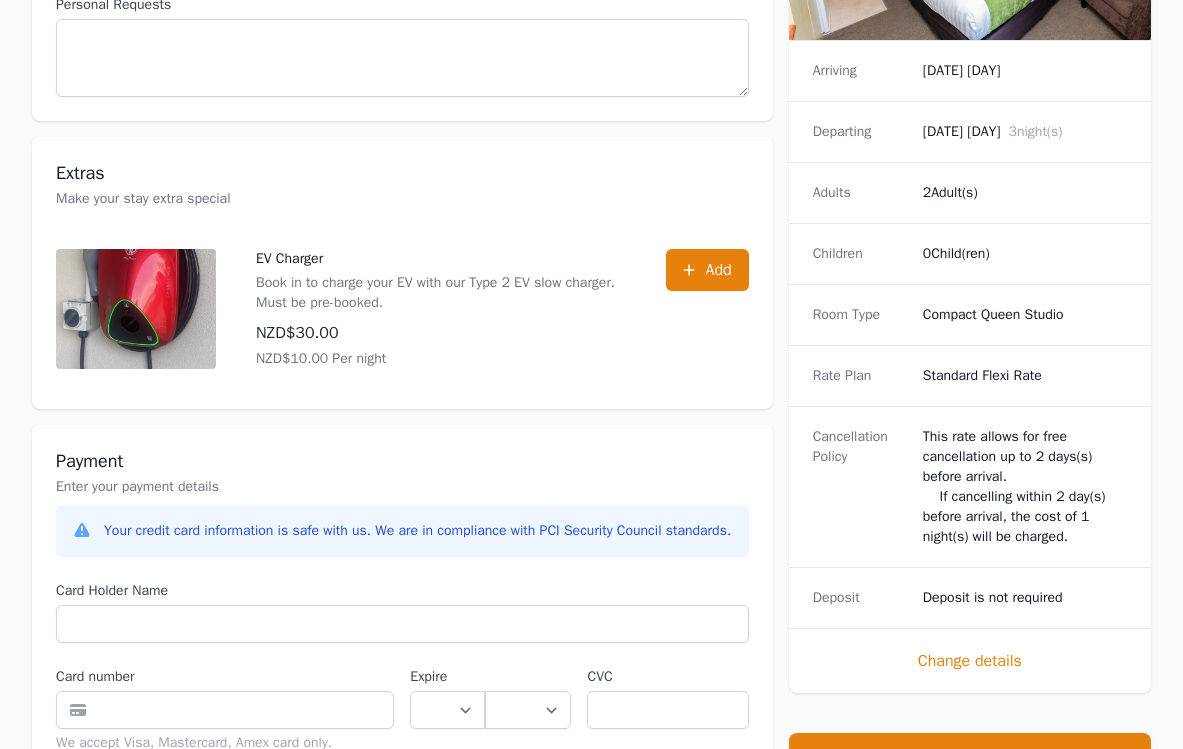 scroll, scrollTop: 713, scrollLeft: 0, axis: vertical 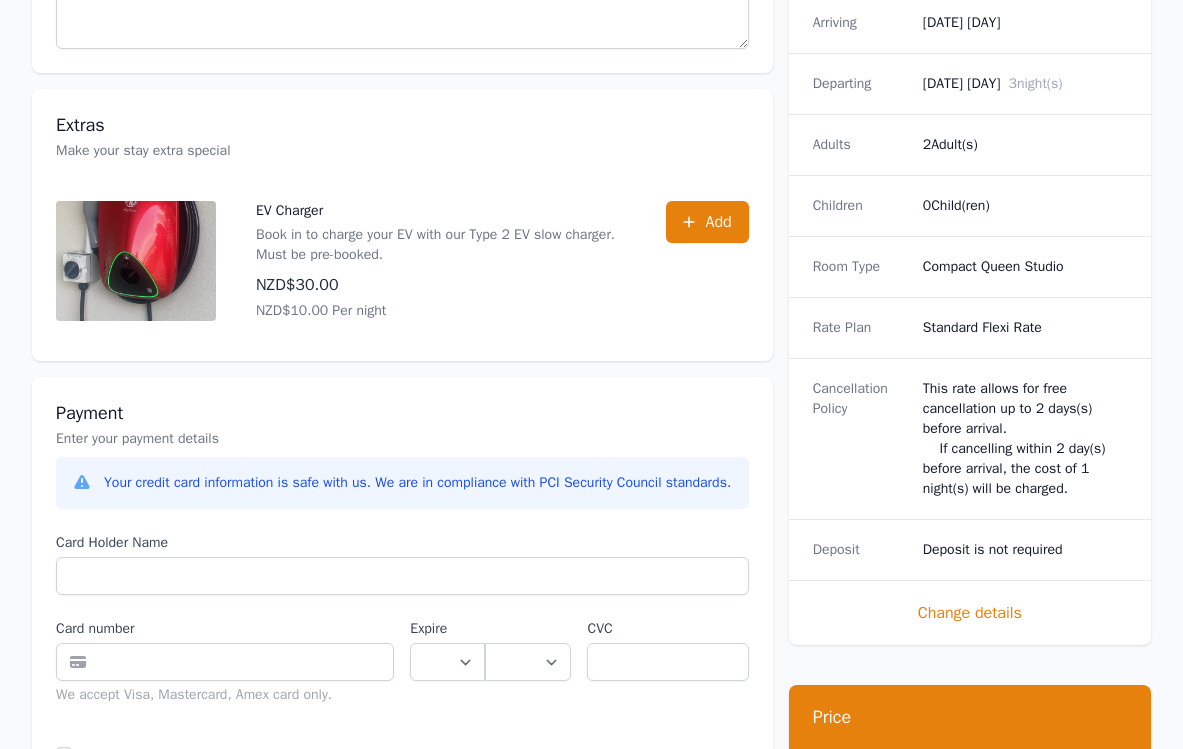 type on "******" 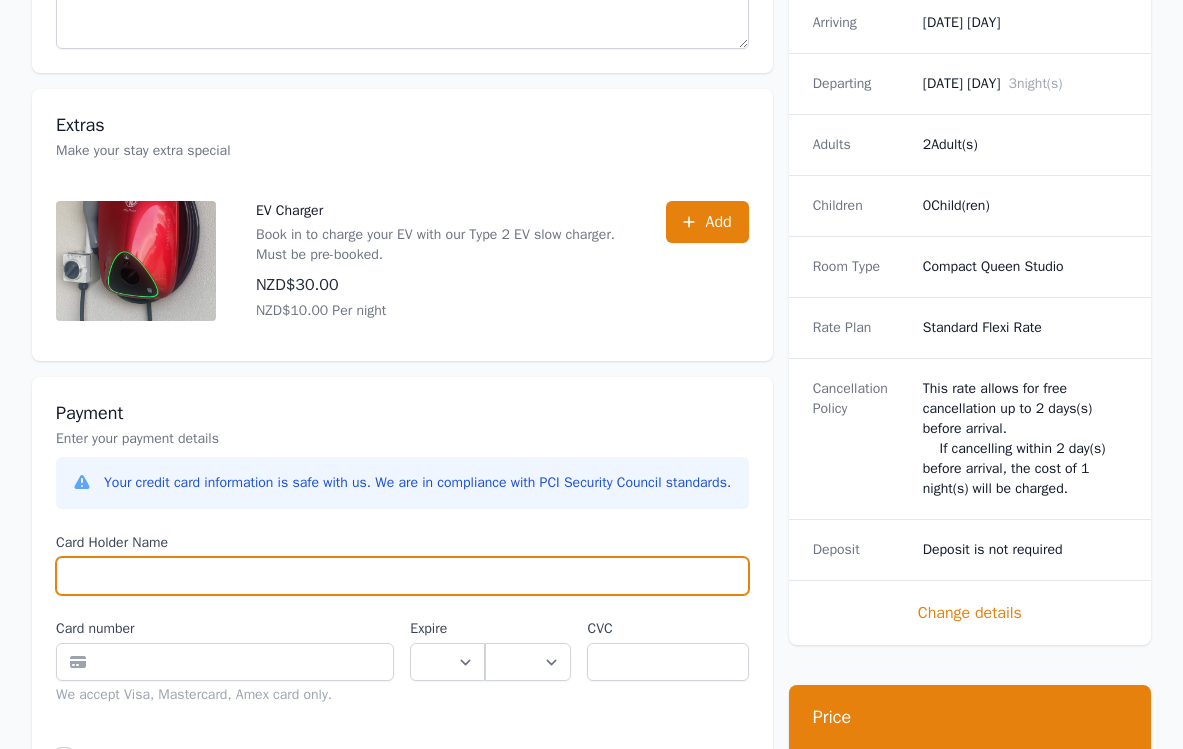 click on "Card Holder Name" at bounding box center (402, 576) 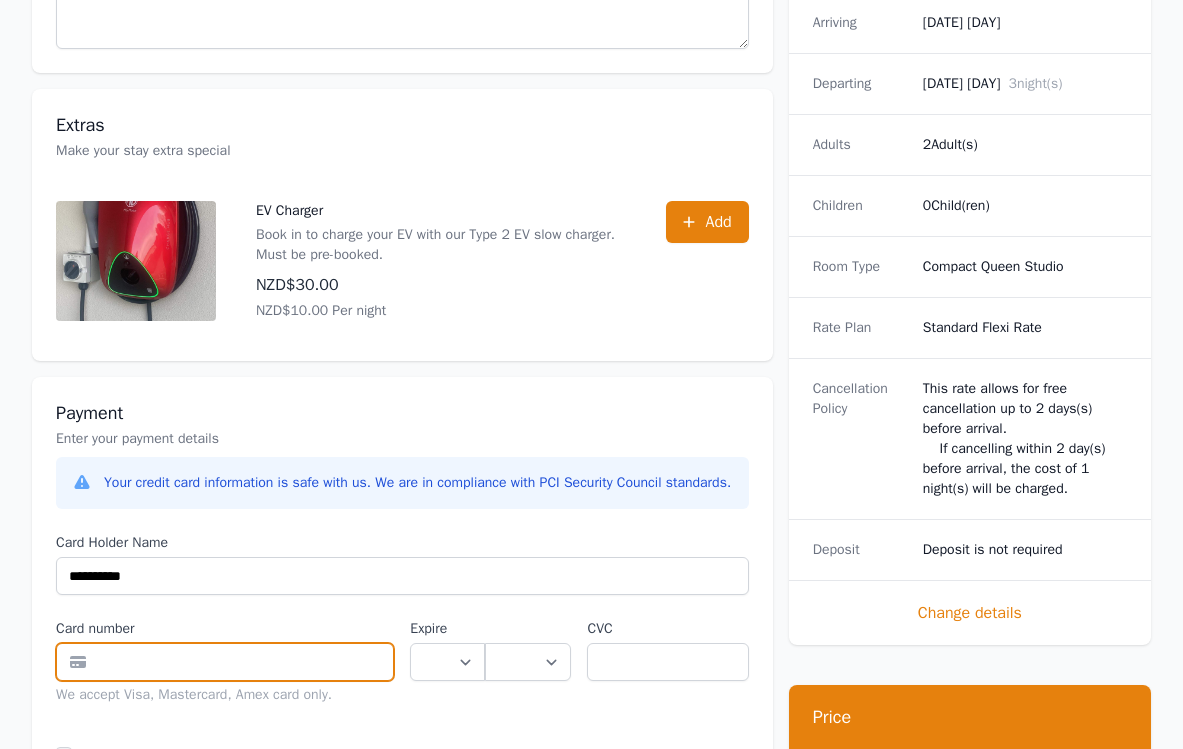 type on "**********" 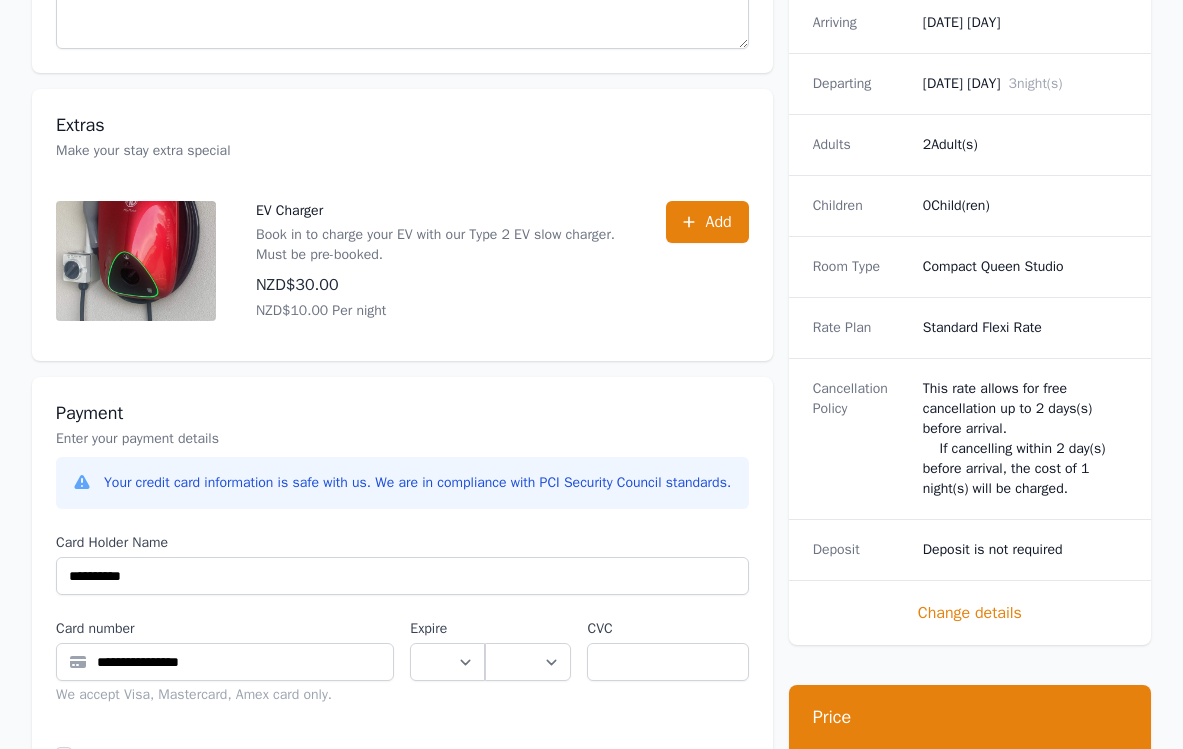 select on "**" 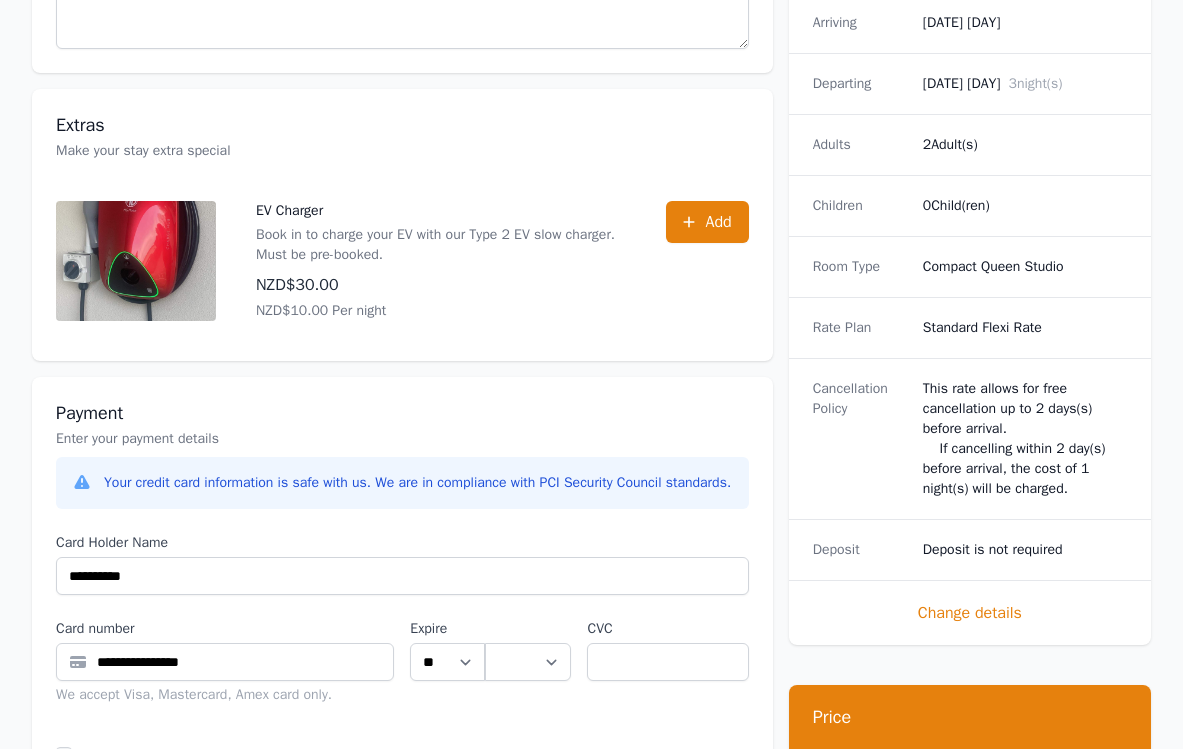 select on "**" 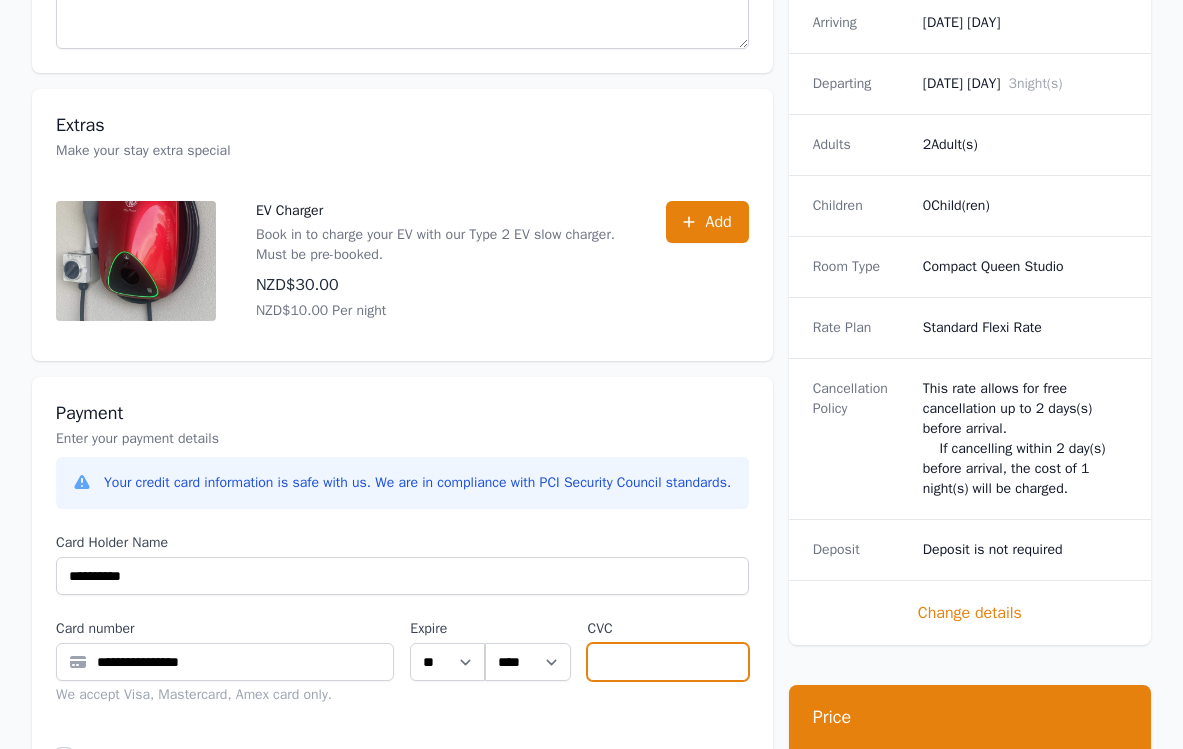 type on "***" 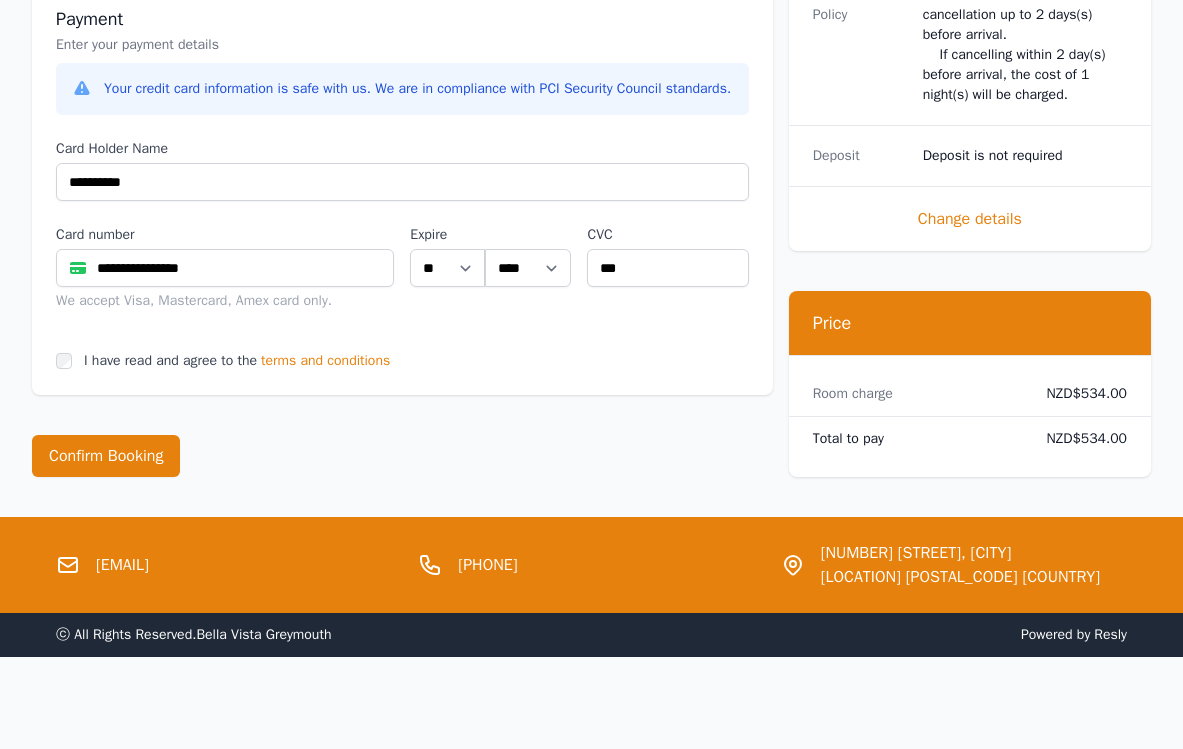 scroll, scrollTop: 1110, scrollLeft: 0, axis: vertical 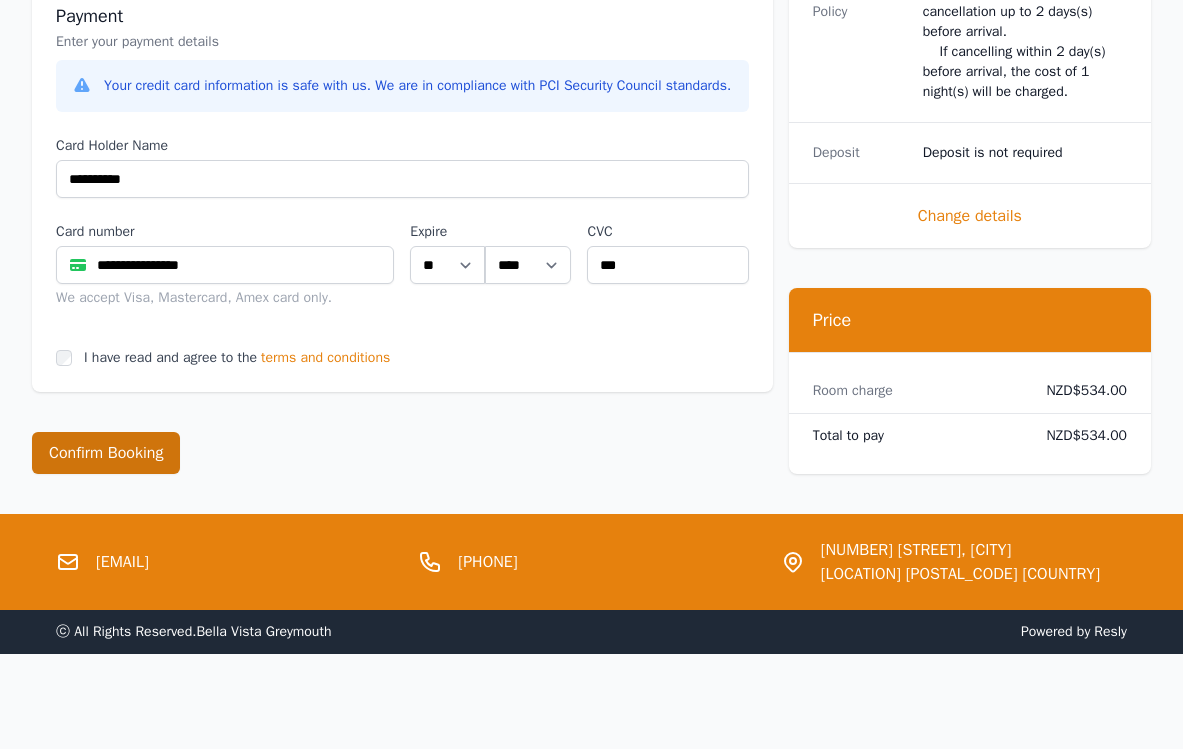click on "Confirm Booking" at bounding box center (106, 453) 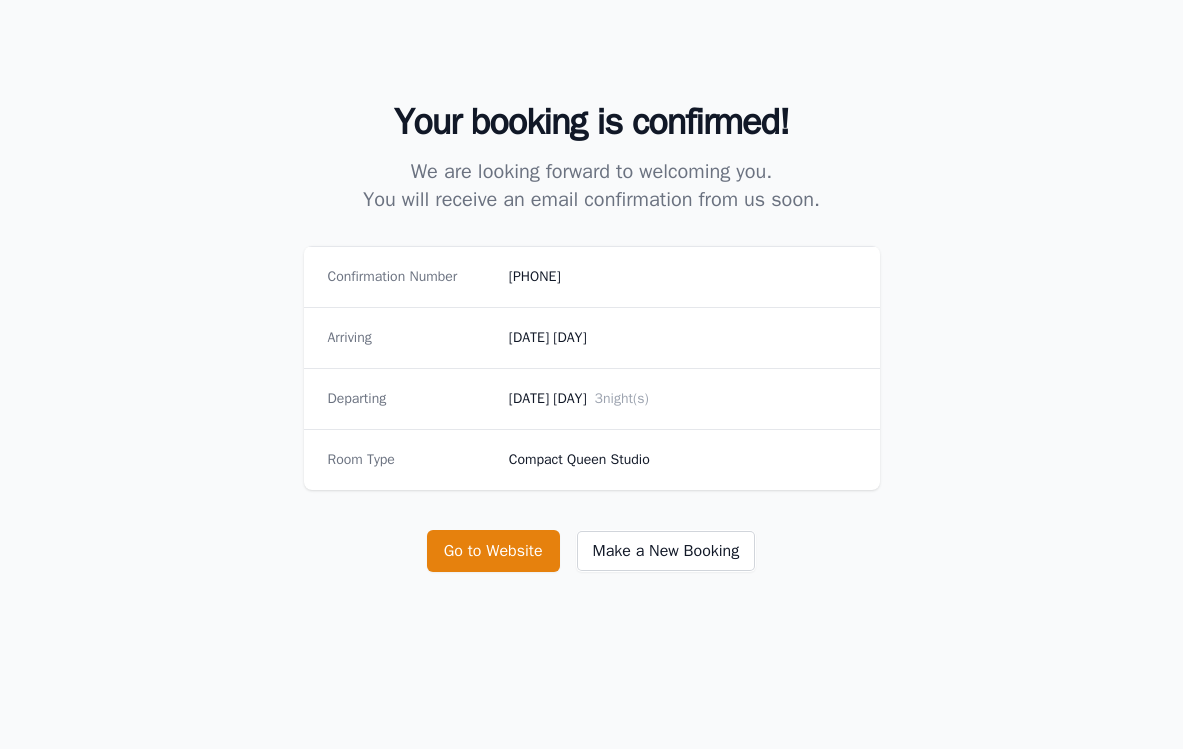 scroll, scrollTop: 282, scrollLeft: 0, axis: vertical 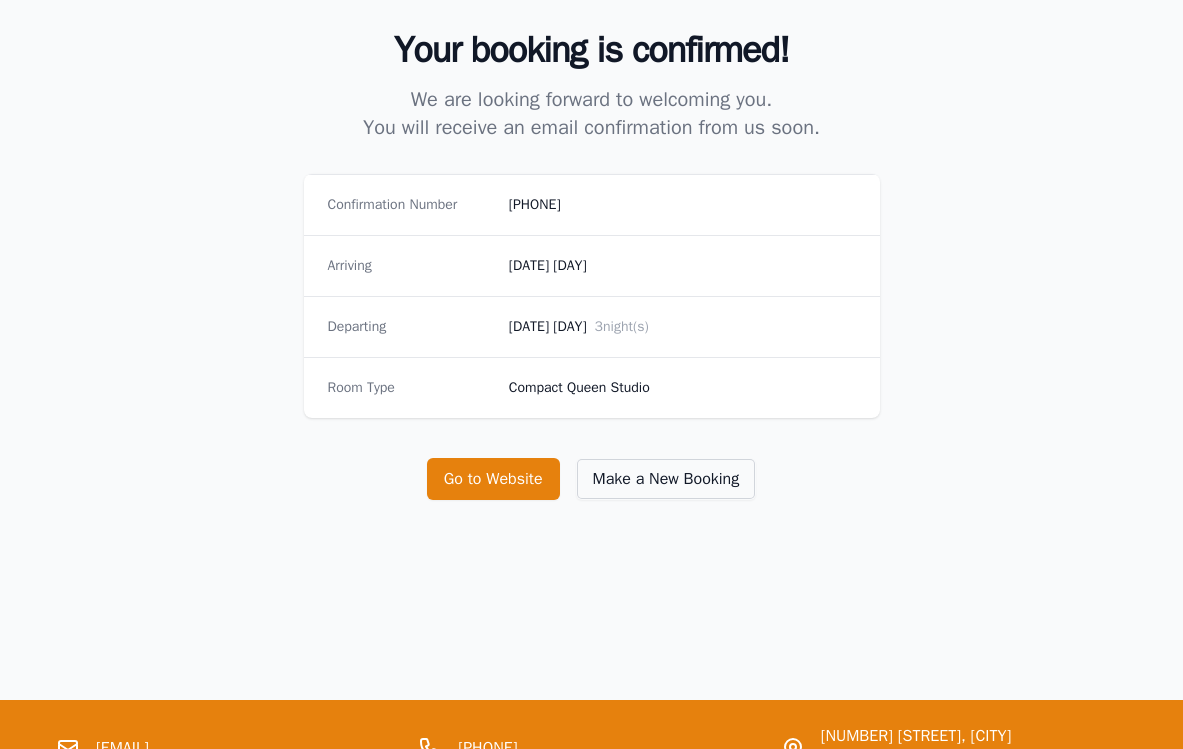 click on "Make a New Booking" at bounding box center (666, 479) 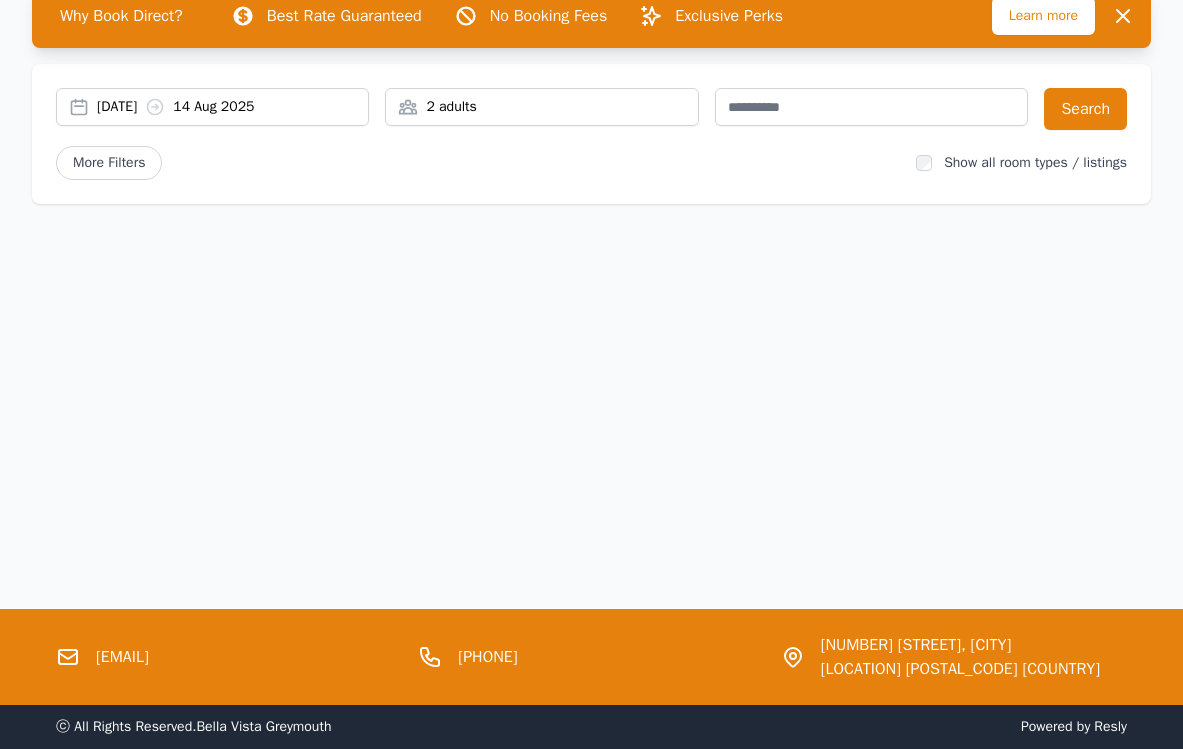 scroll, scrollTop: 0, scrollLeft: 0, axis: both 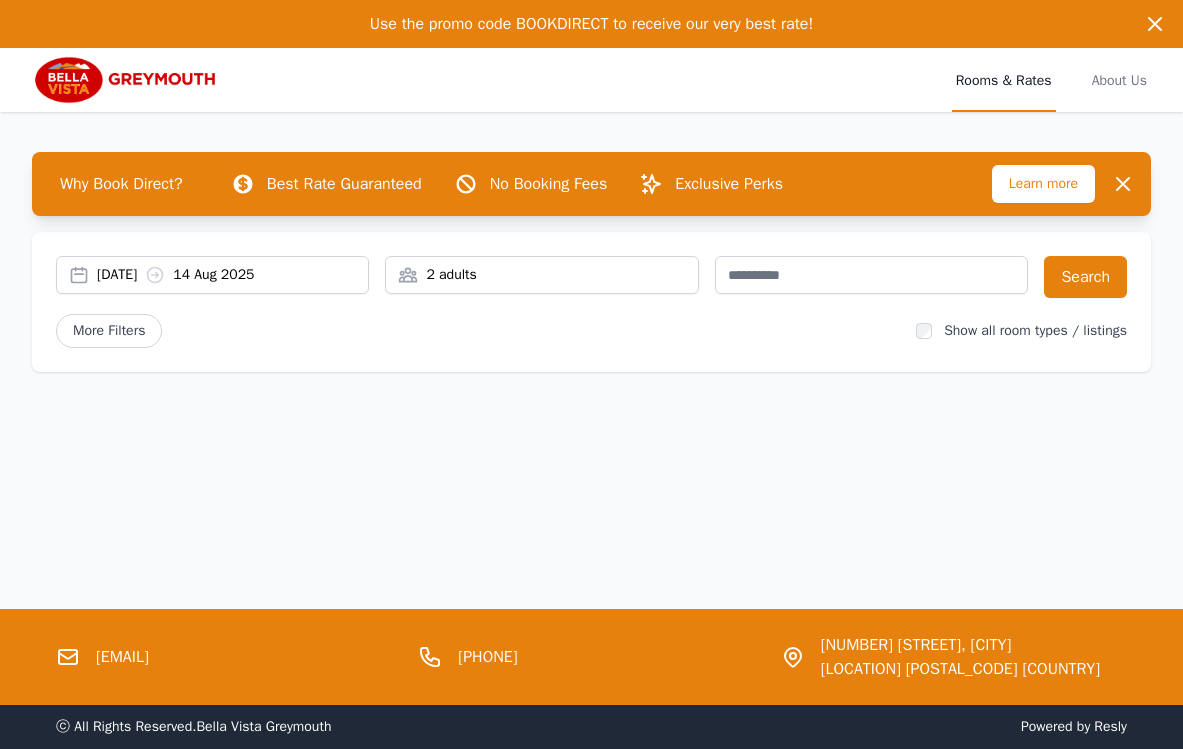 click on "[DATE] [DATE]" at bounding box center (212, 275) 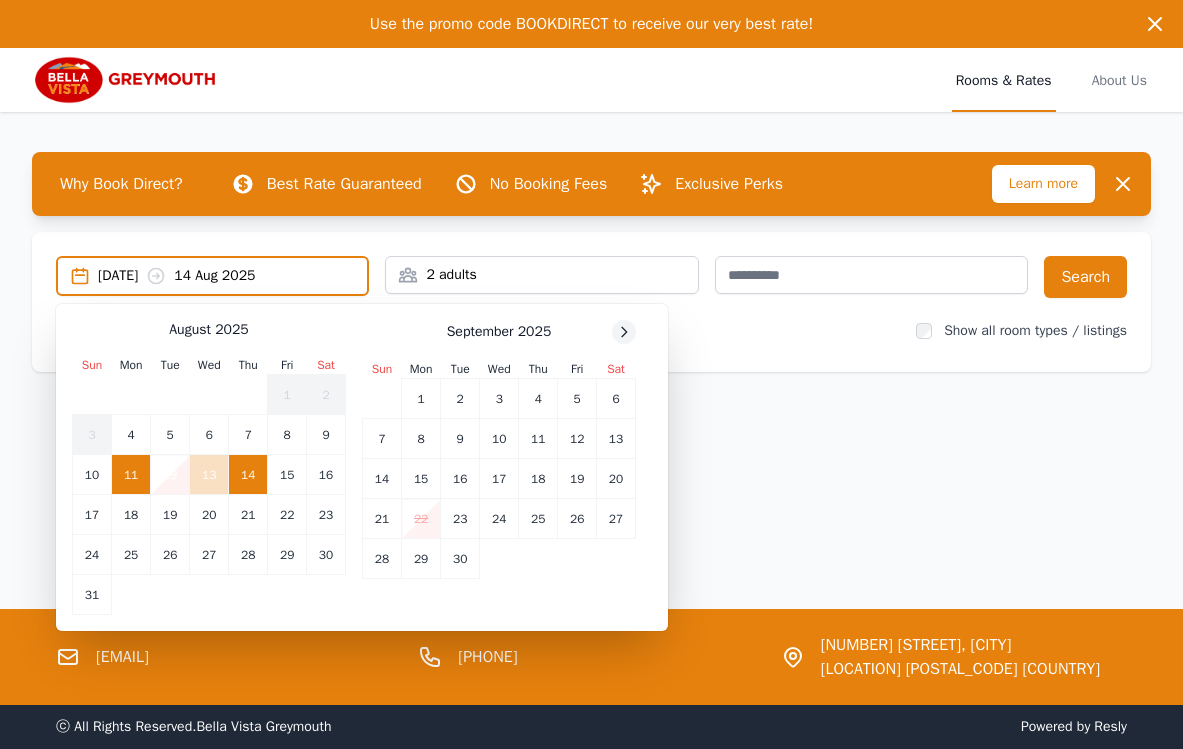 click 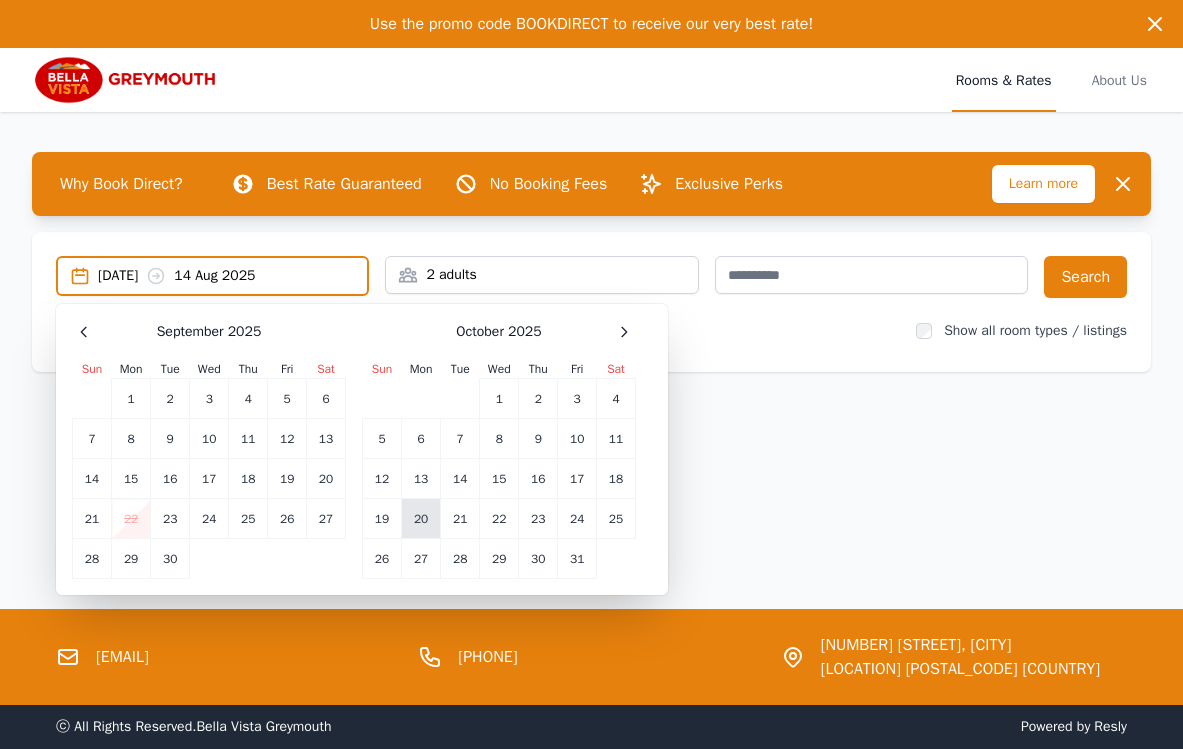 click on "20" at bounding box center [421, 519] 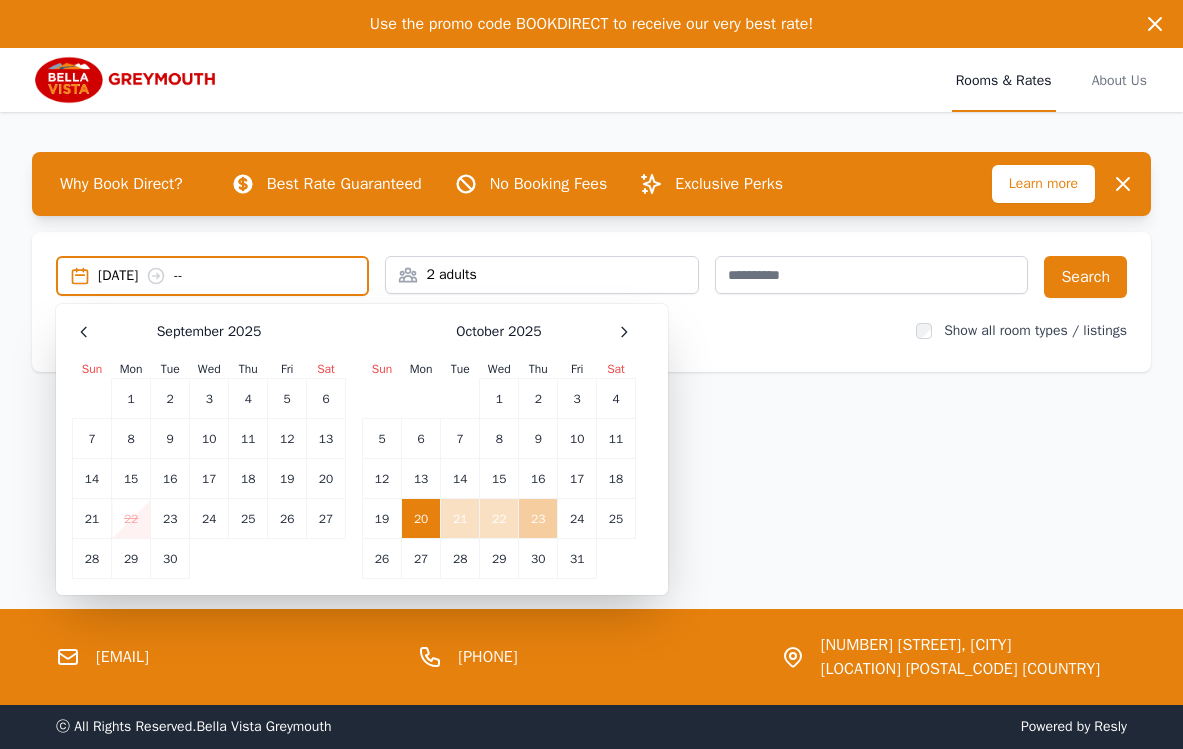 click on "23" at bounding box center [538, 519] 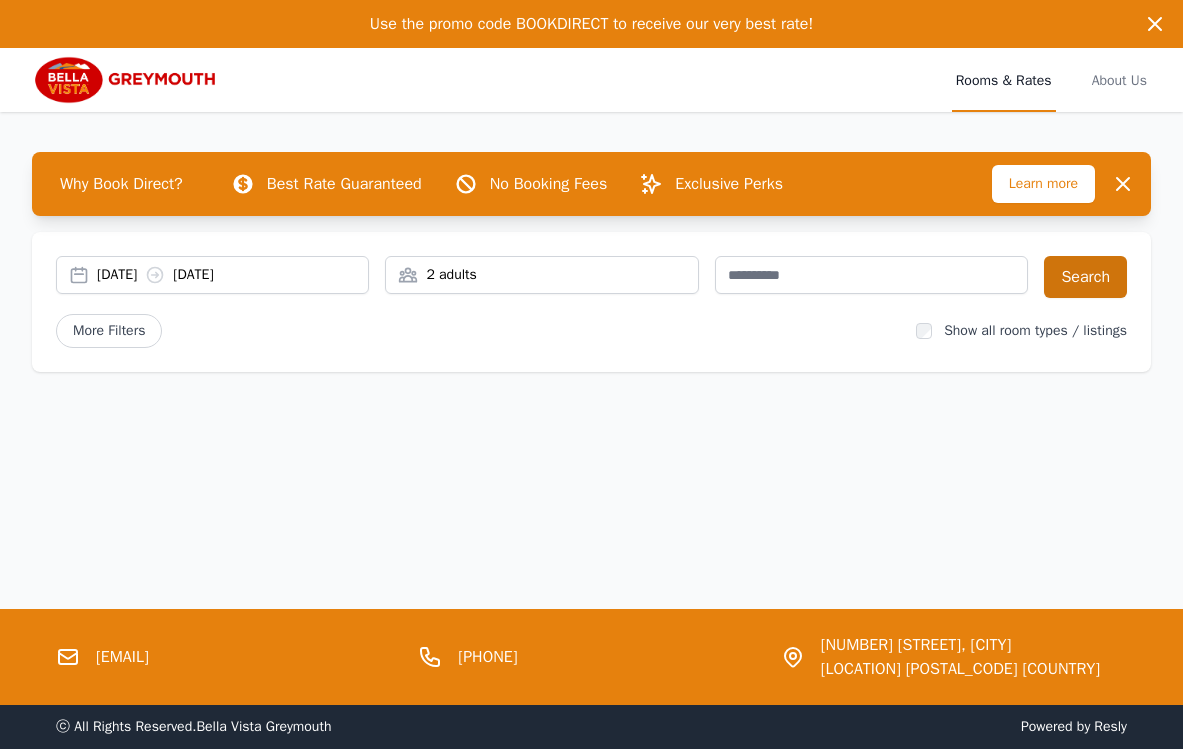 click on "Search" at bounding box center [1085, 277] 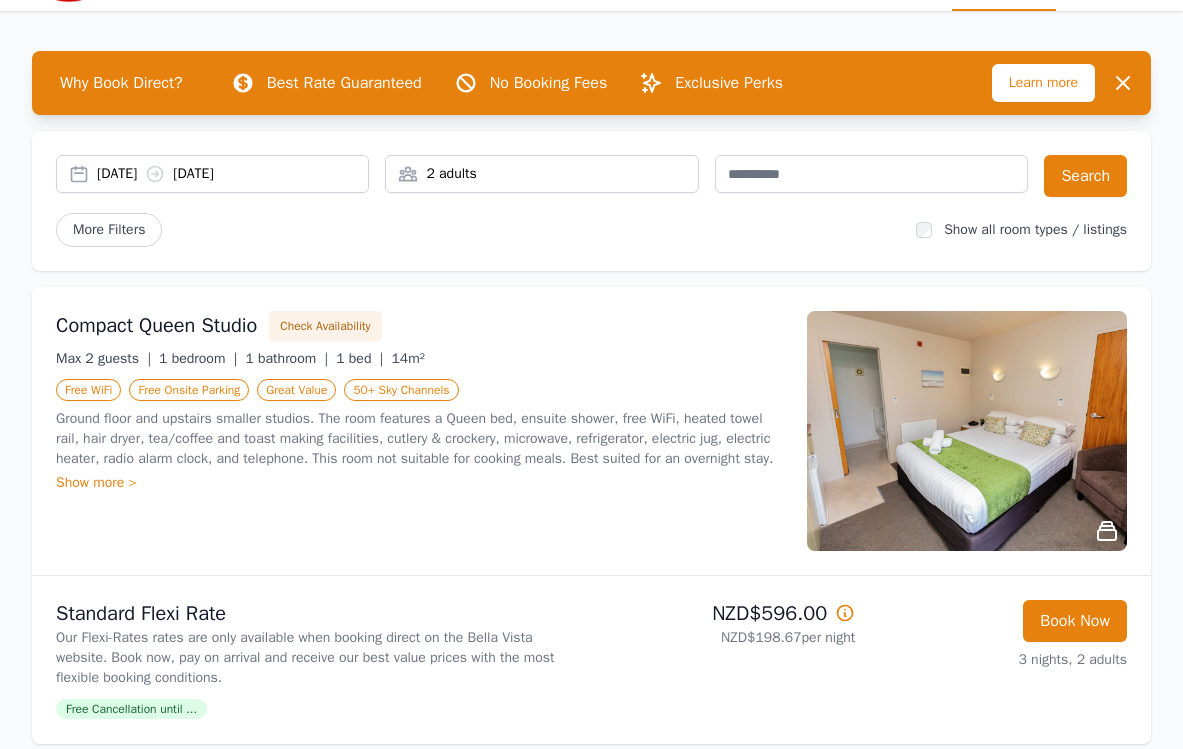 scroll, scrollTop: 102, scrollLeft: 0, axis: vertical 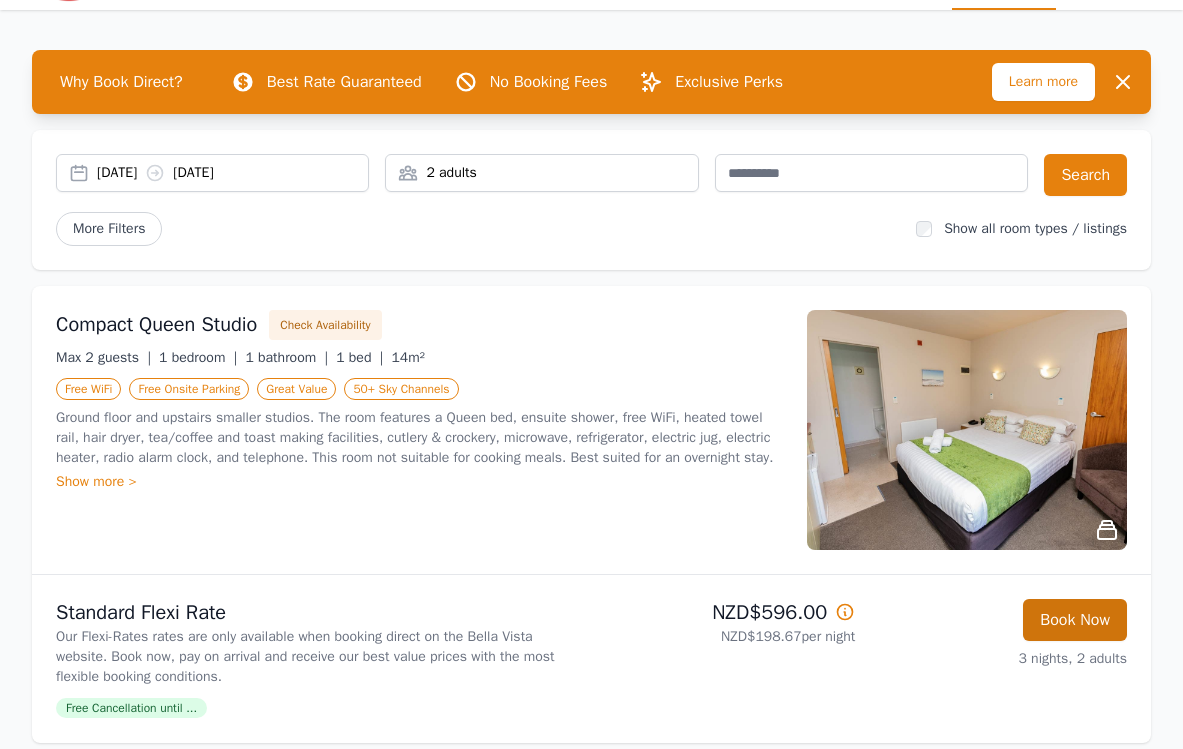 click on "Book Now" at bounding box center (1075, 620) 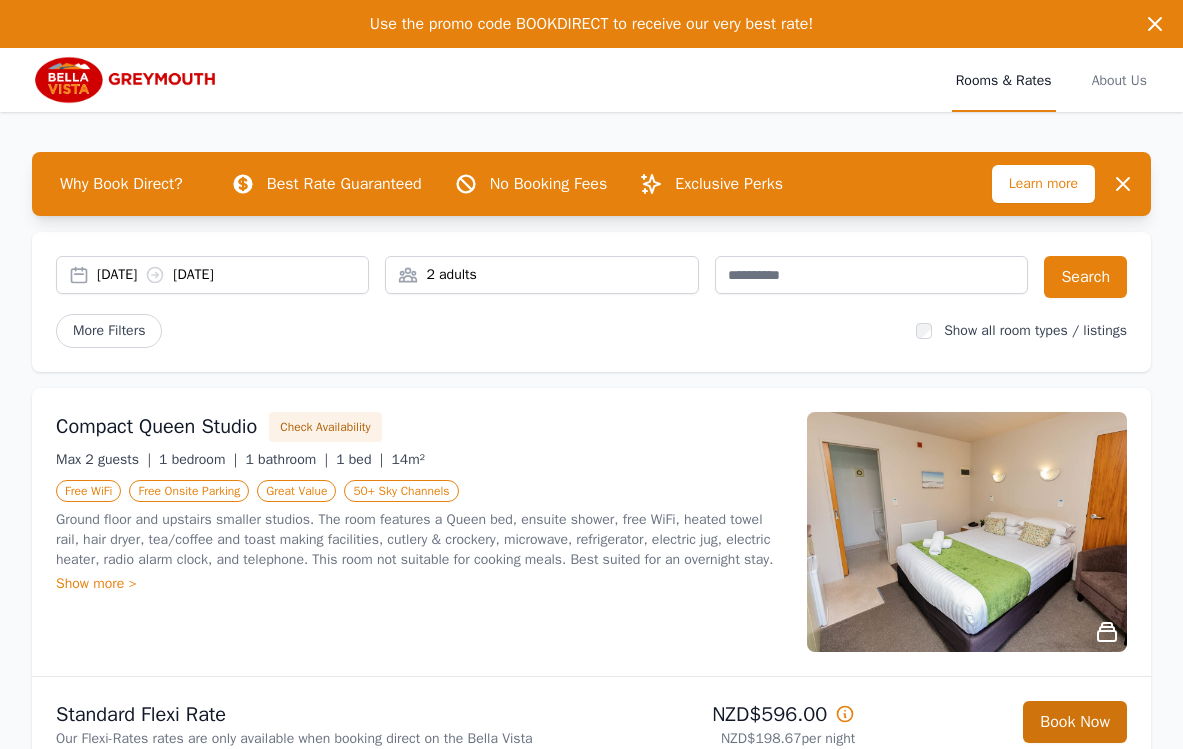 select on "**" 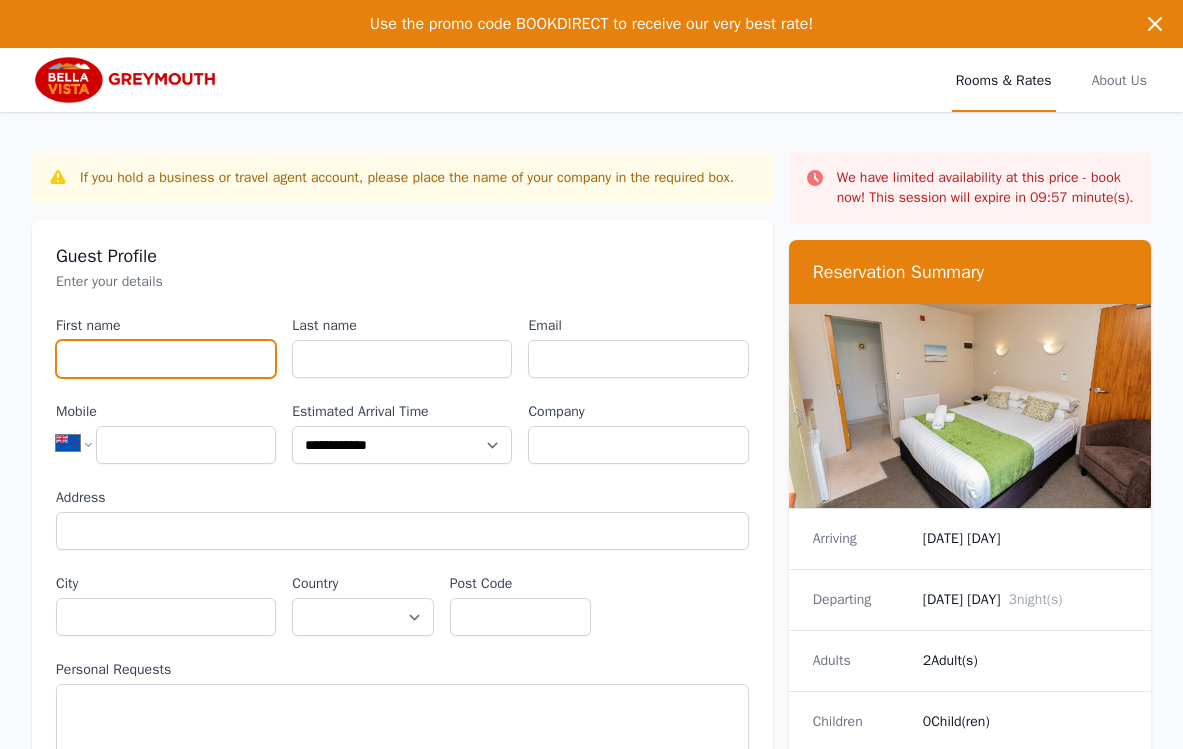 type on "*" 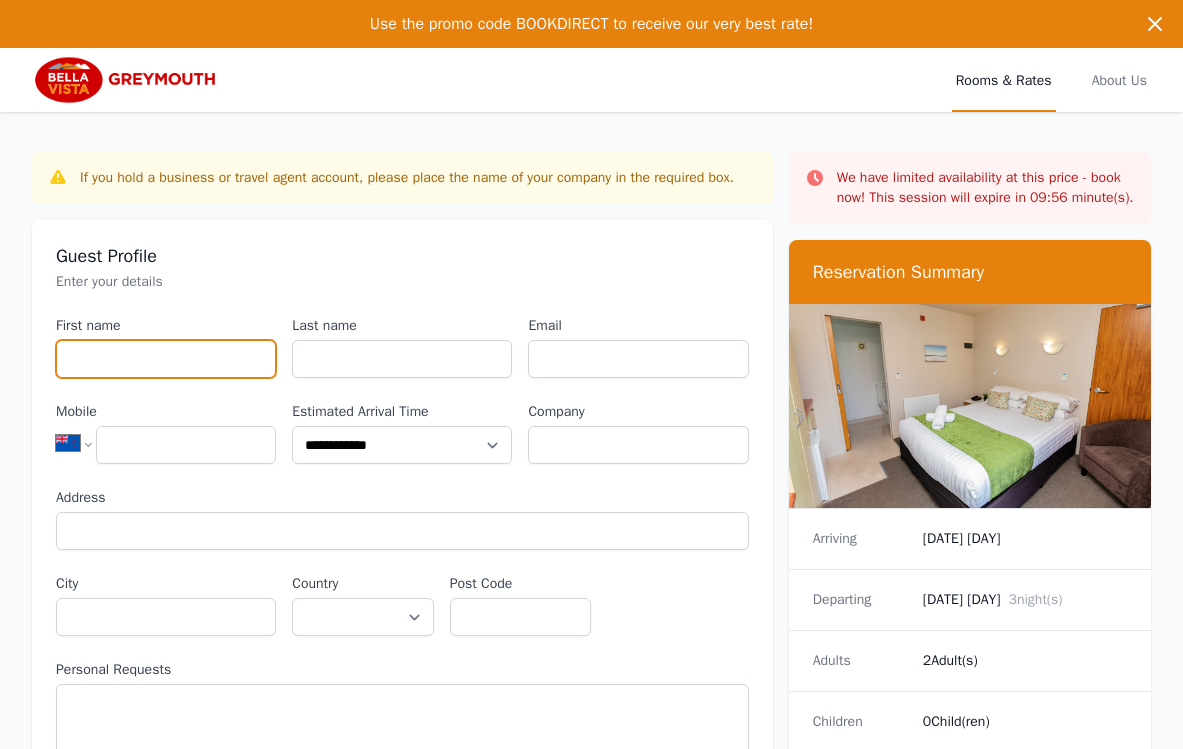 type on "*********" 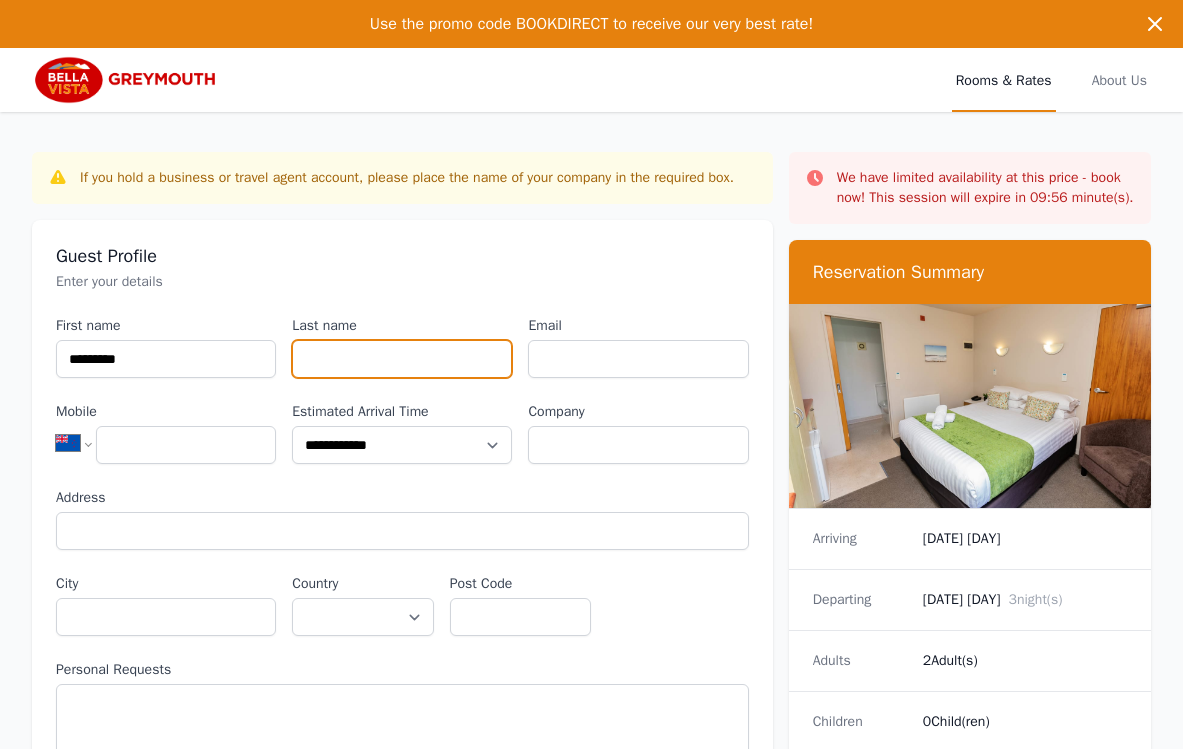 type on "********" 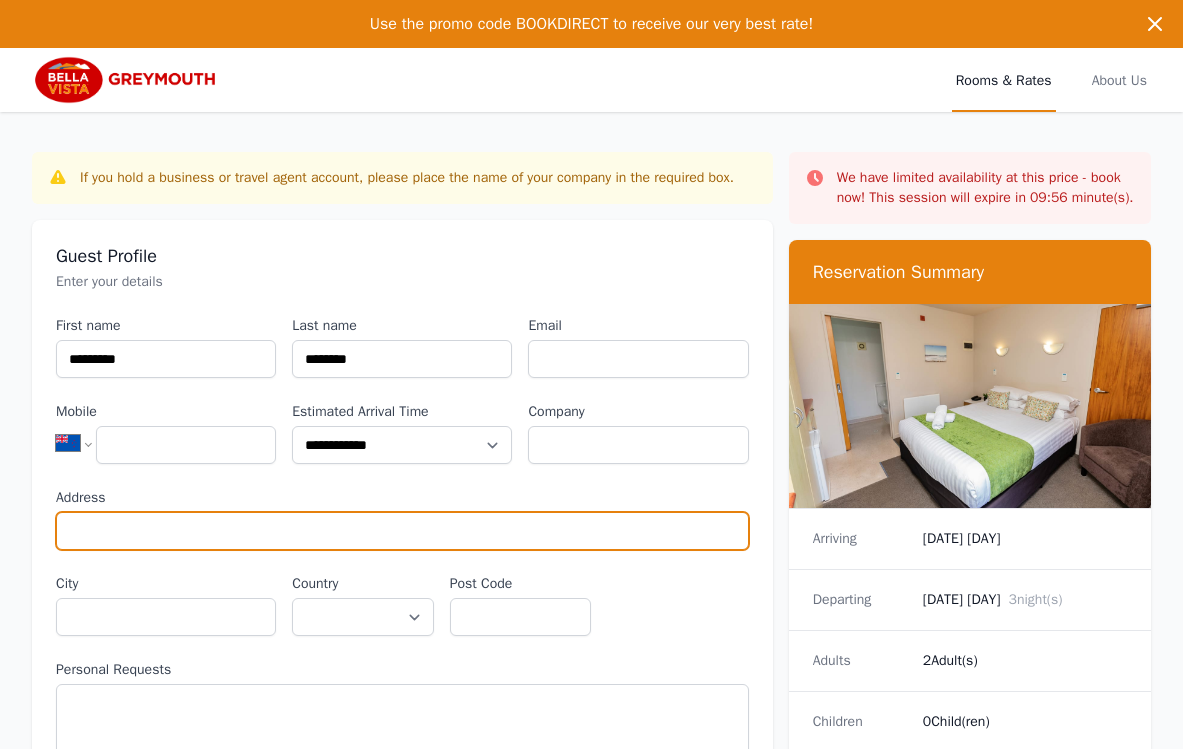 type on "**********" 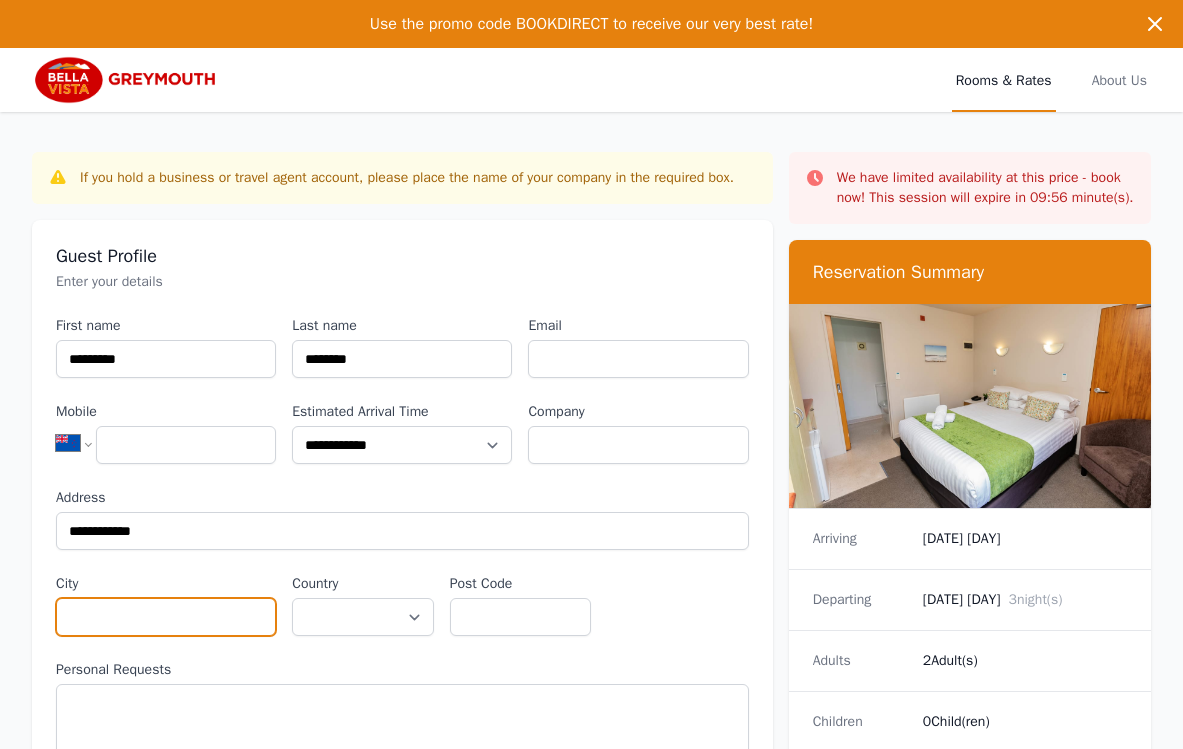 type on "**********" 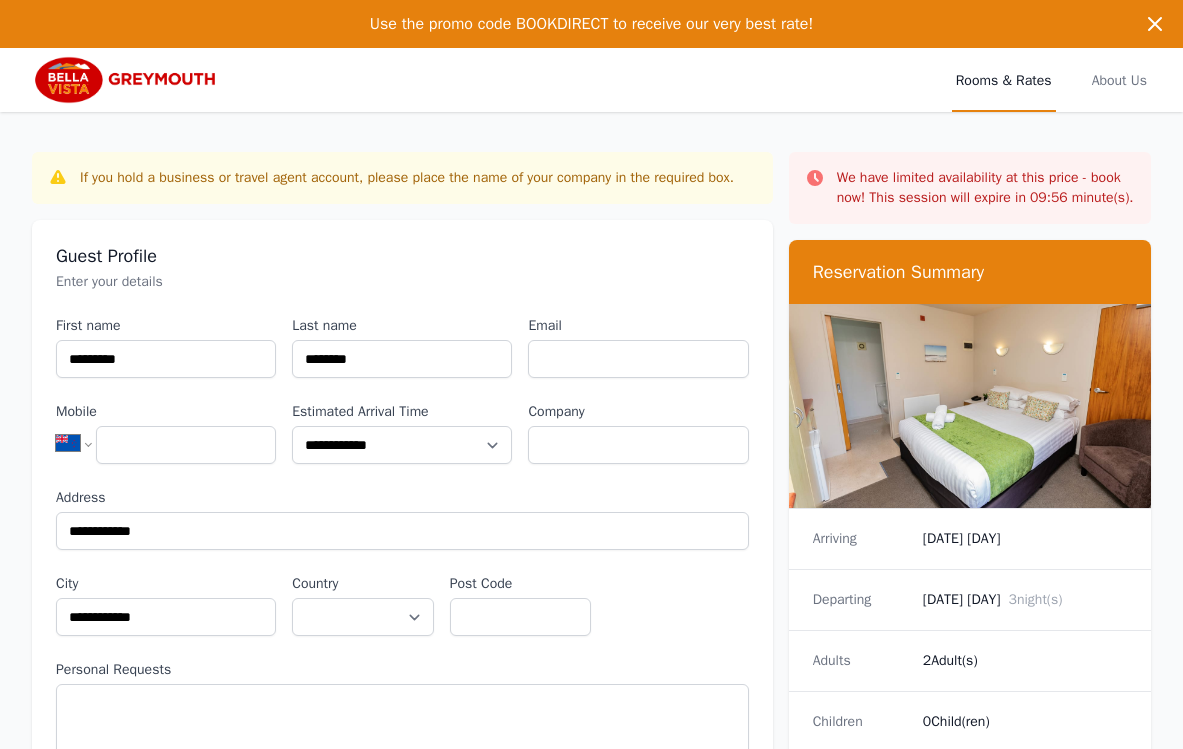 select on "**********" 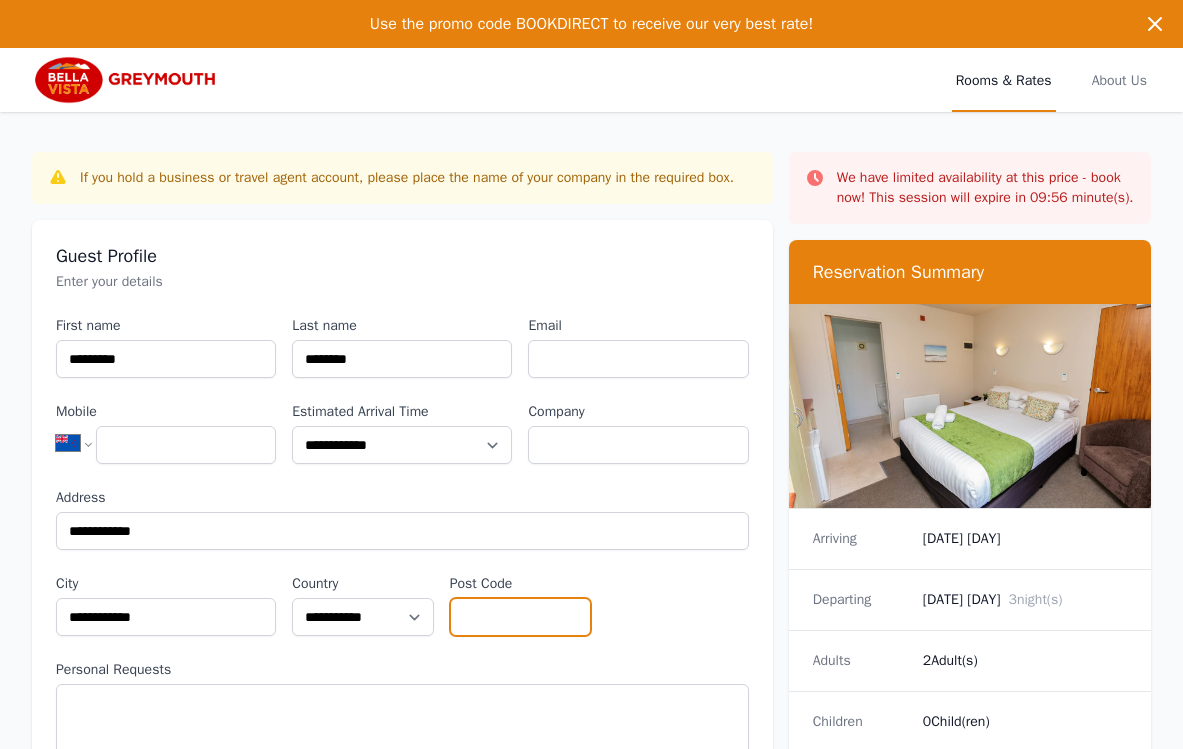 type on "****" 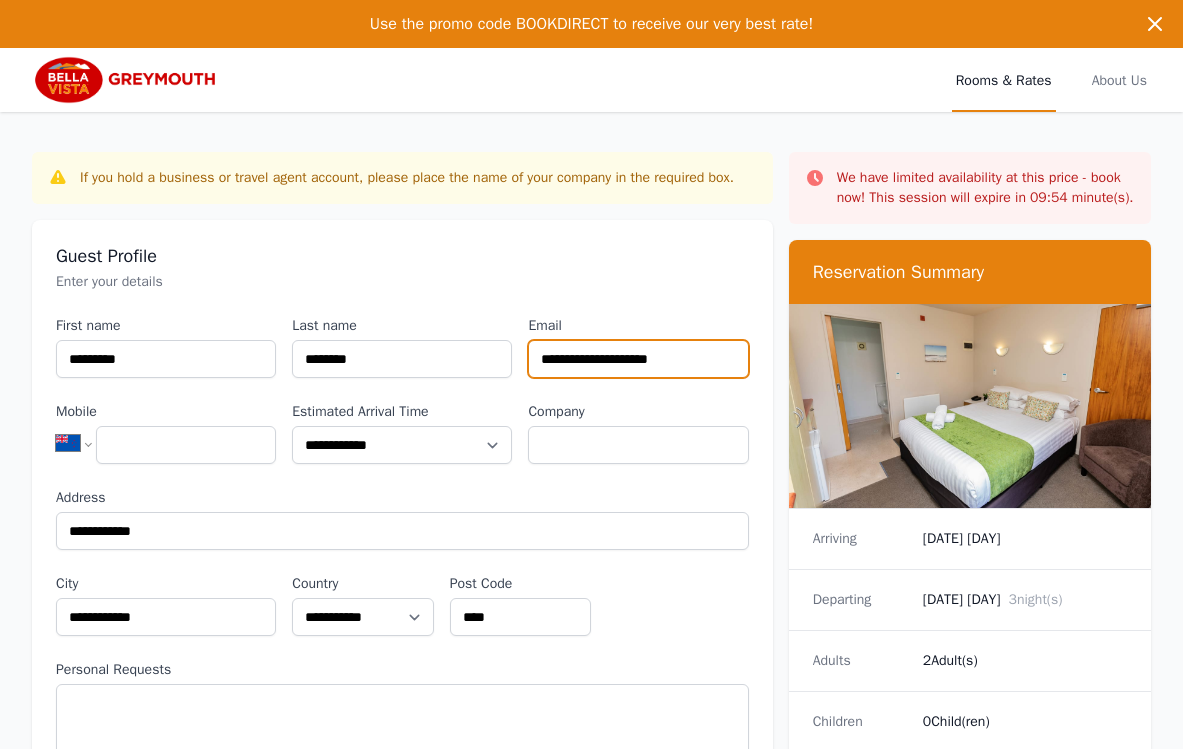 type on "**********" 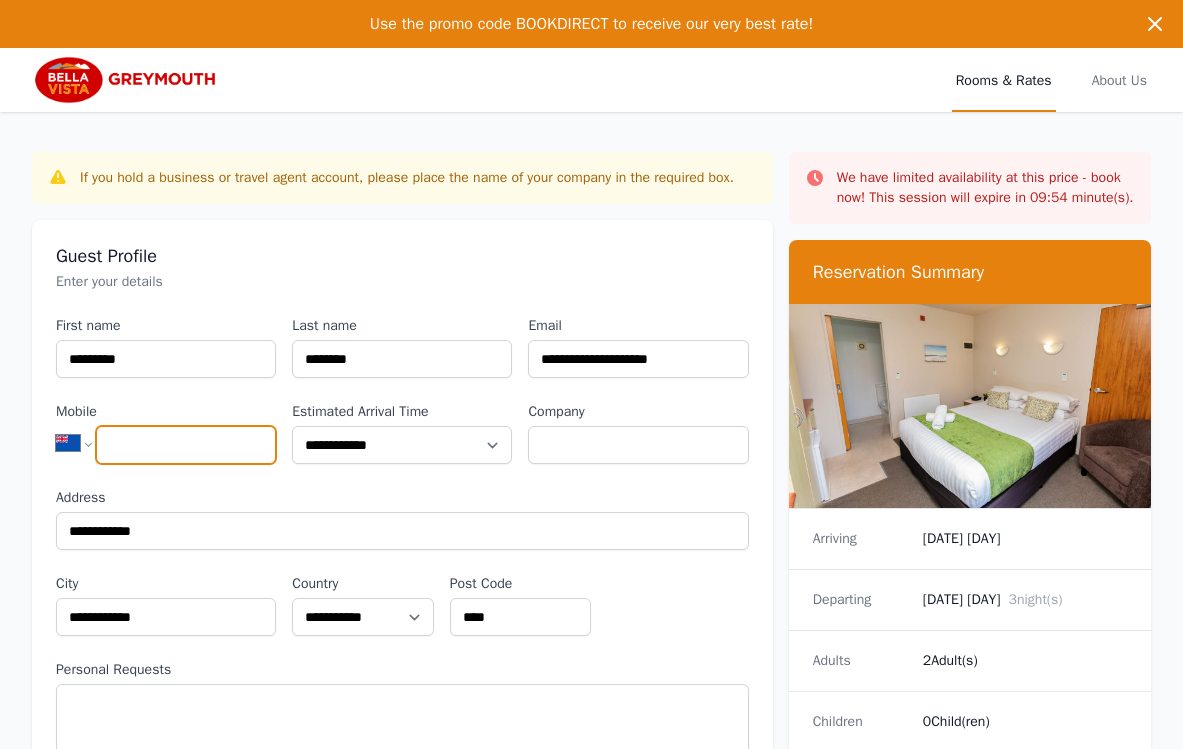 click on "Mobile" at bounding box center [186, 445] 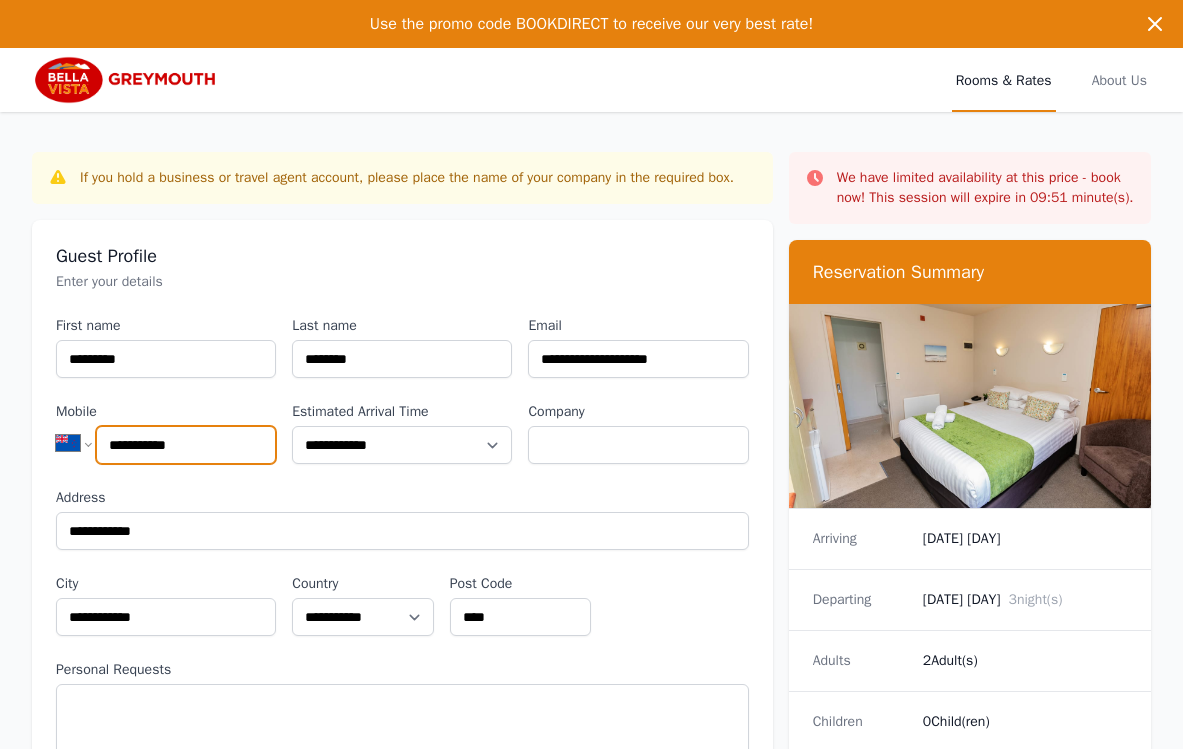 type on "**********" 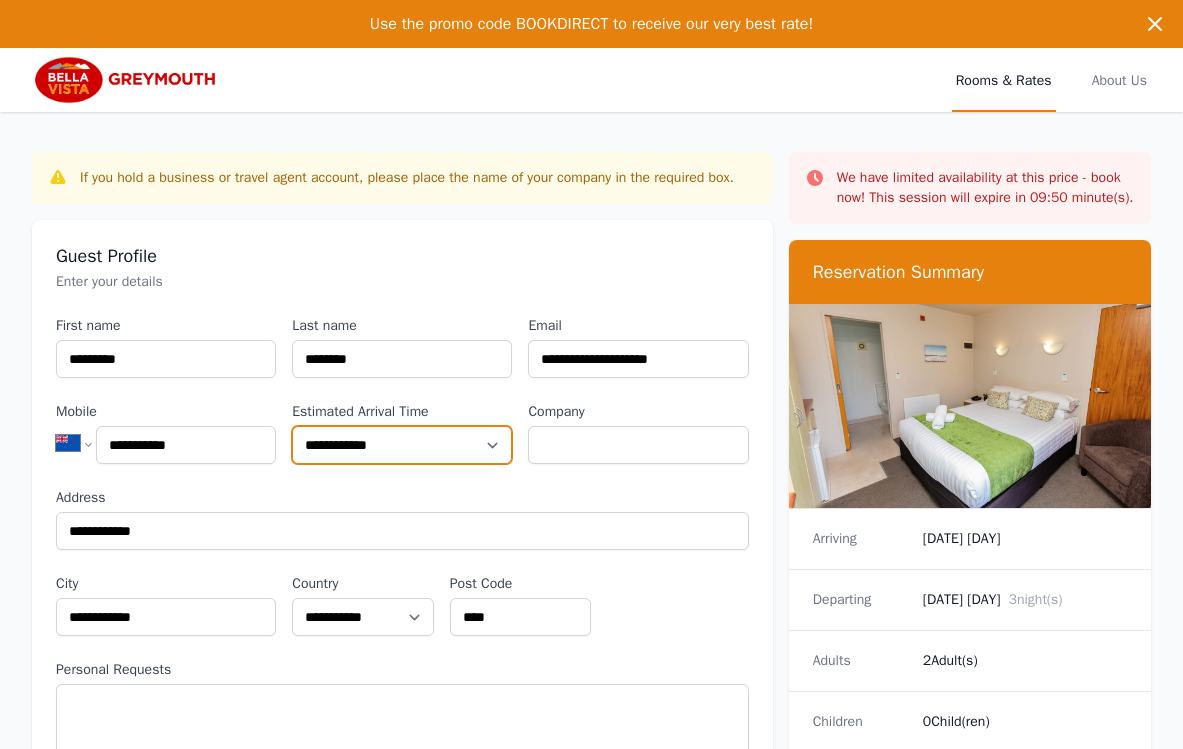 select on "**********" 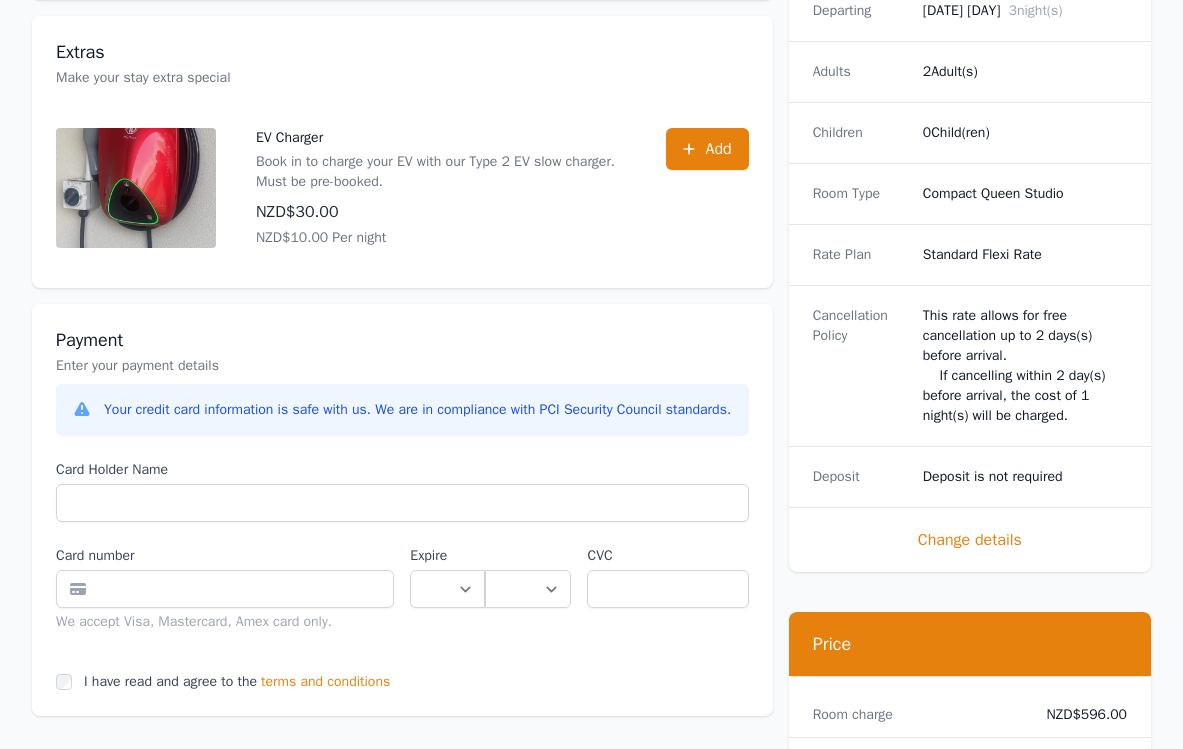 scroll, scrollTop: 806, scrollLeft: 0, axis: vertical 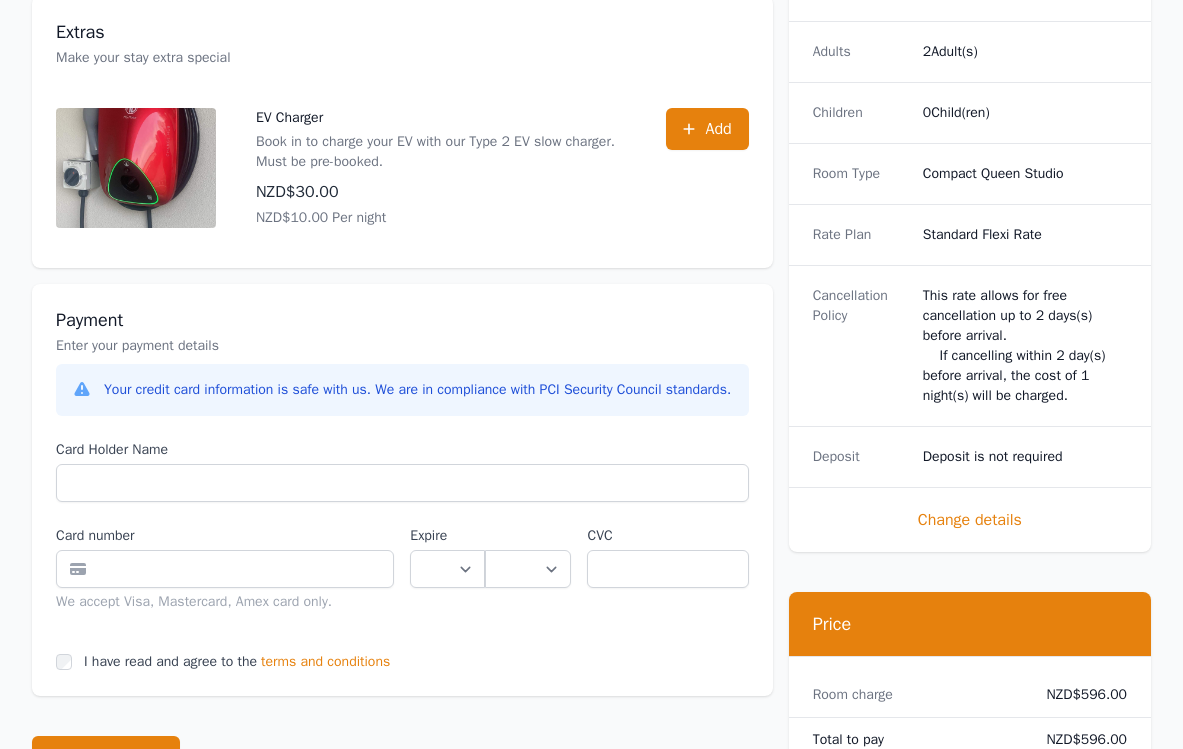 type on "******" 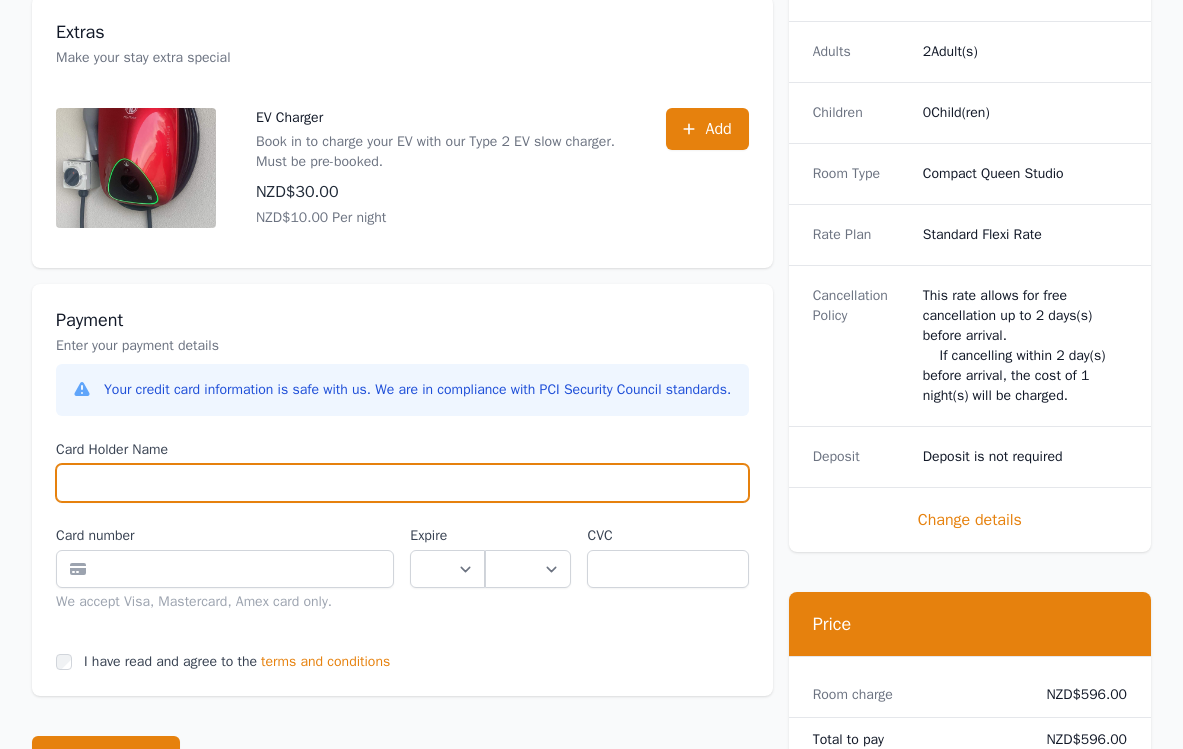 click on "Card Holder Name" at bounding box center [402, 483] 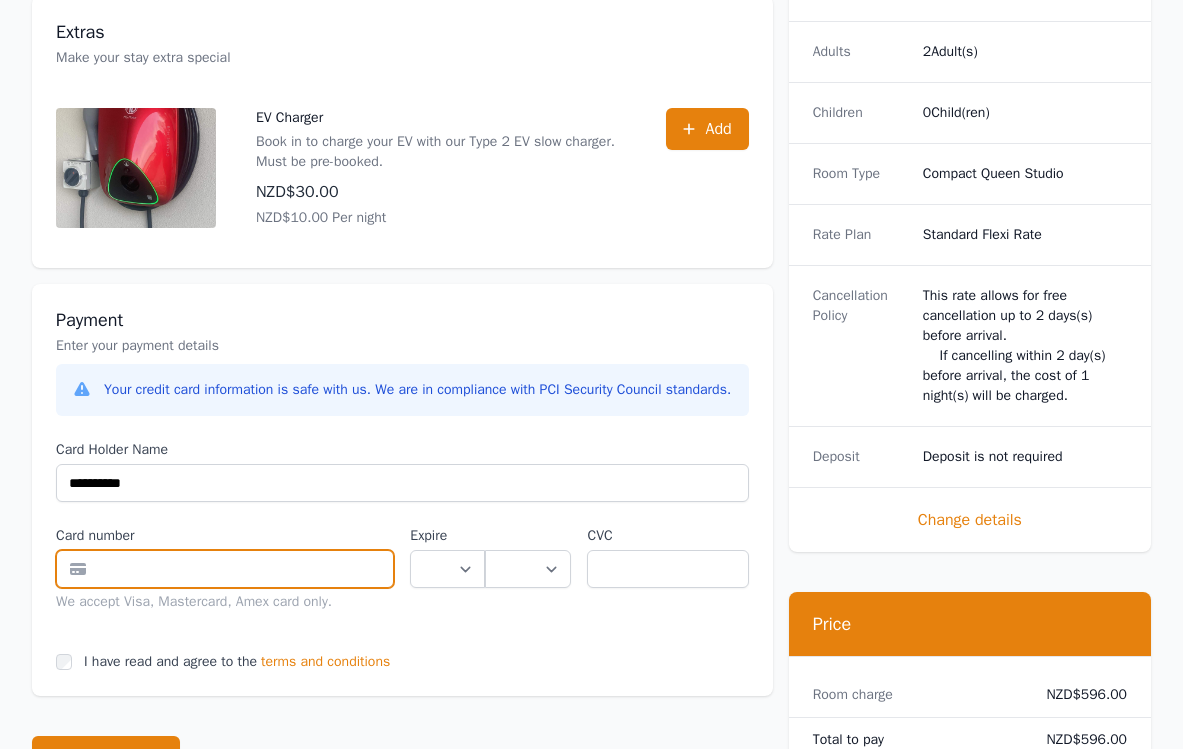 type on "**********" 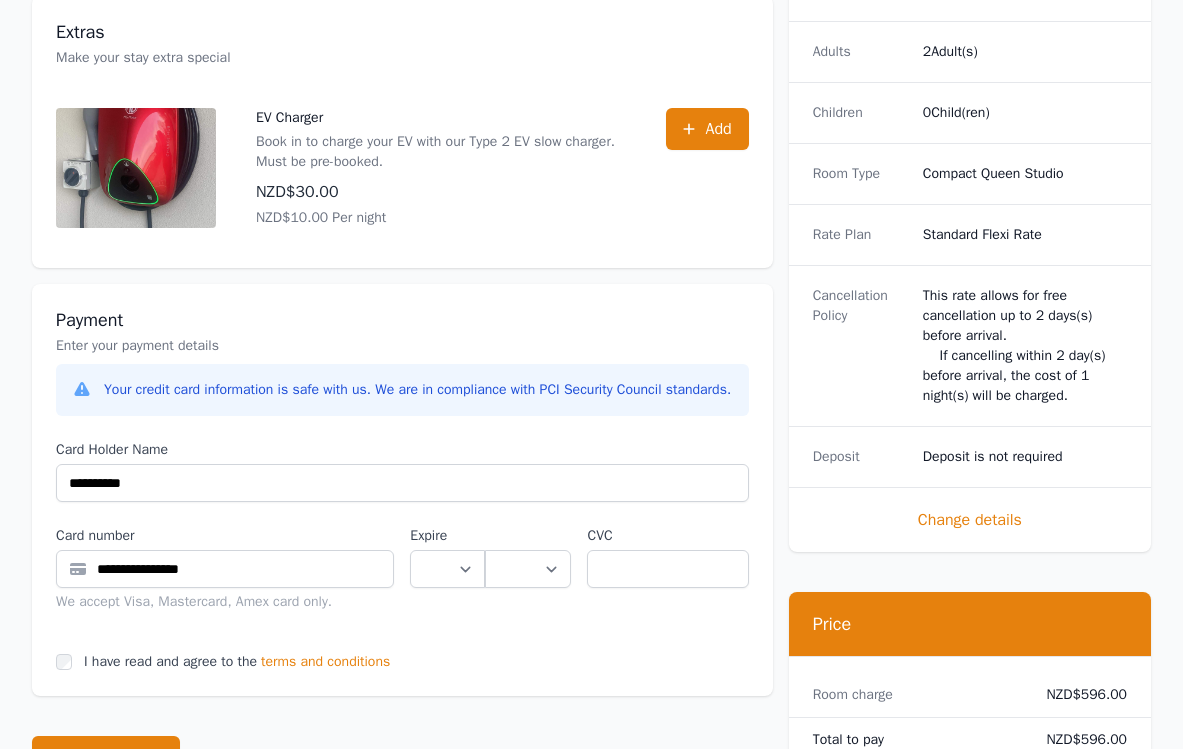 select on "**" 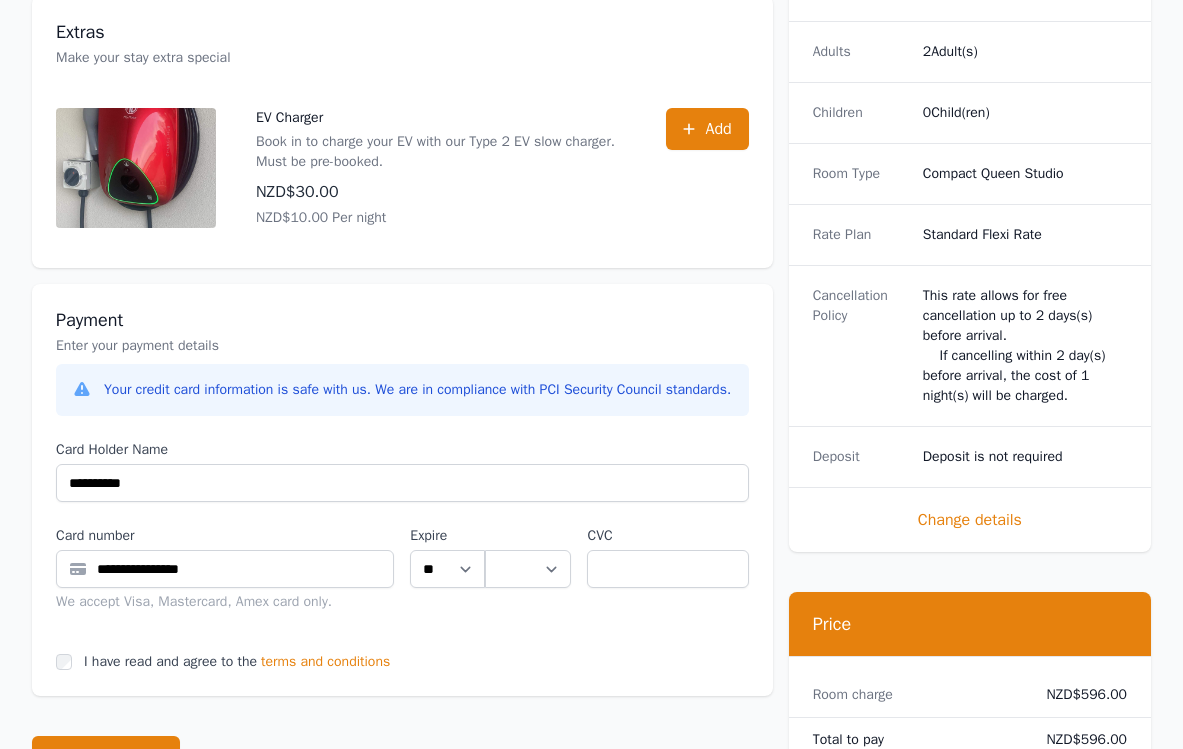 select on "**" 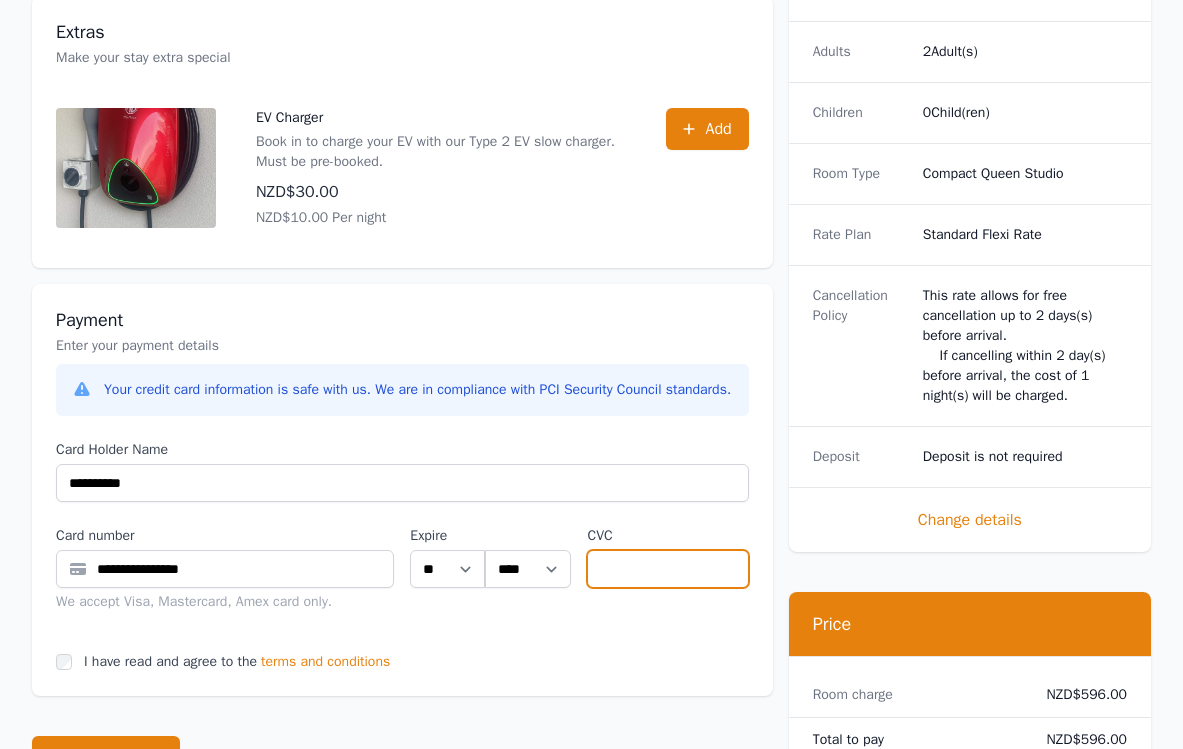 type on "***" 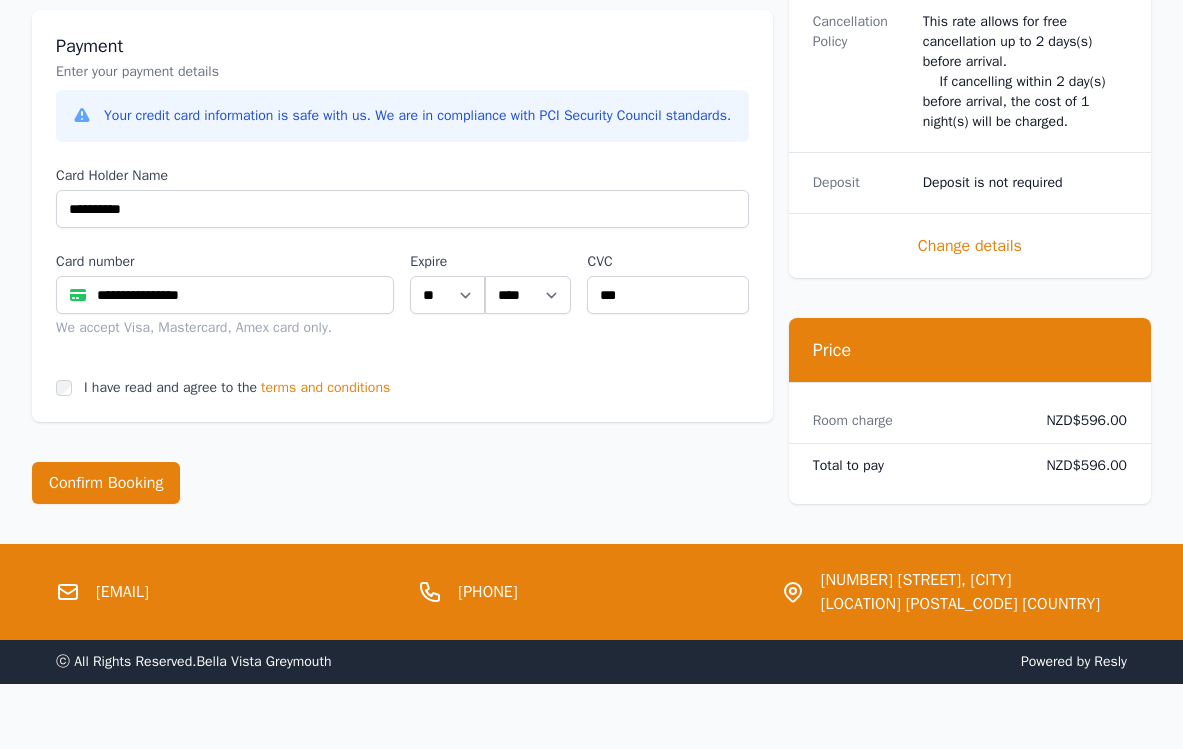 scroll, scrollTop: 1082, scrollLeft: 0, axis: vertical 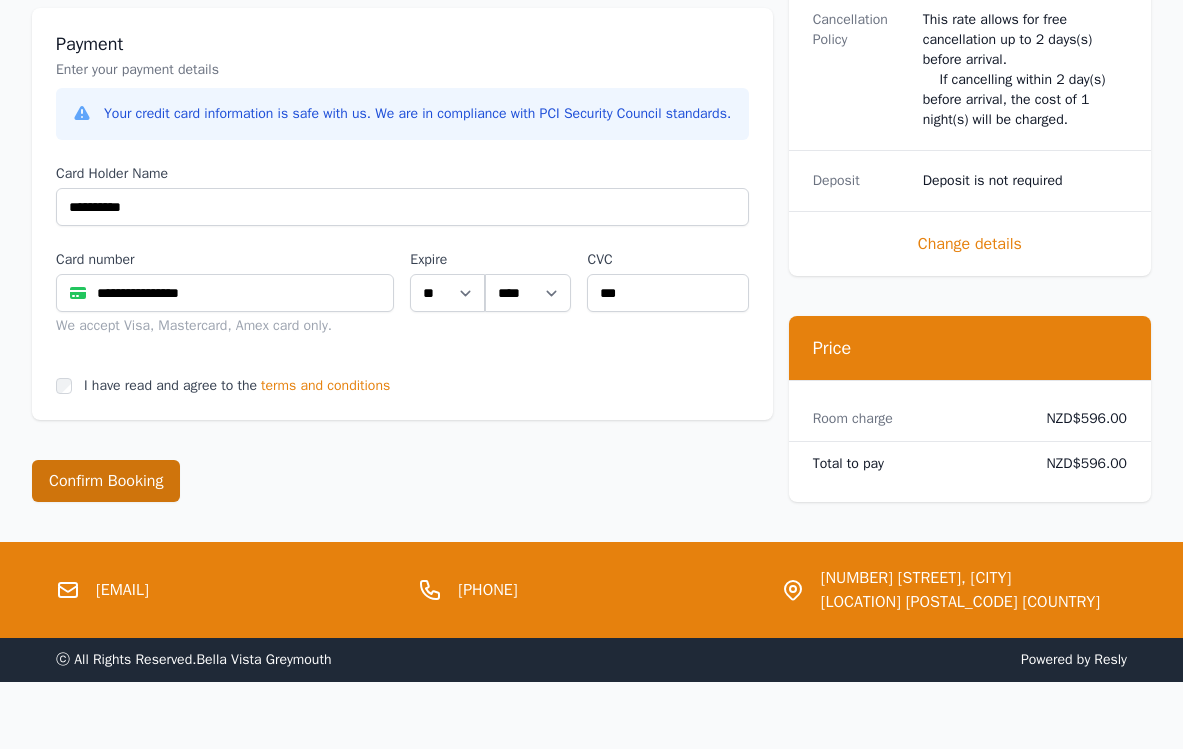 click on "Confirm Booking" at bounding box center [106, 481] 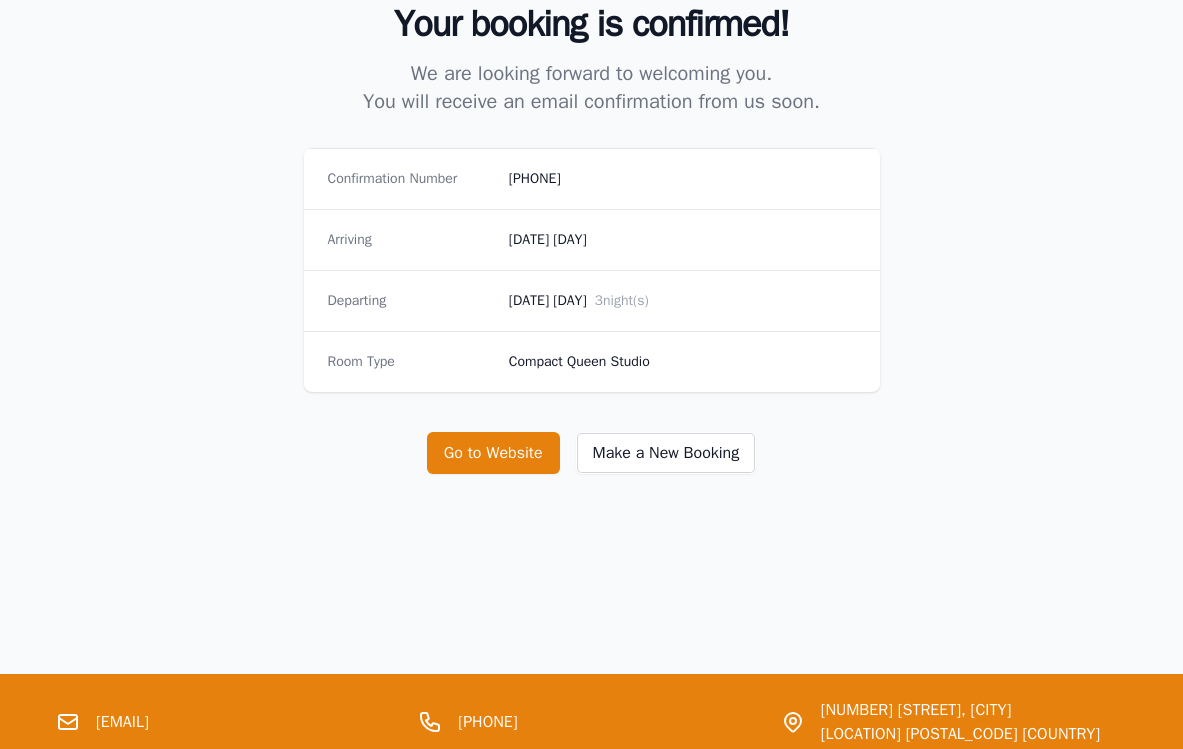 scroll, scrollTop: 308, scrollLeft: 0, axis: vertical 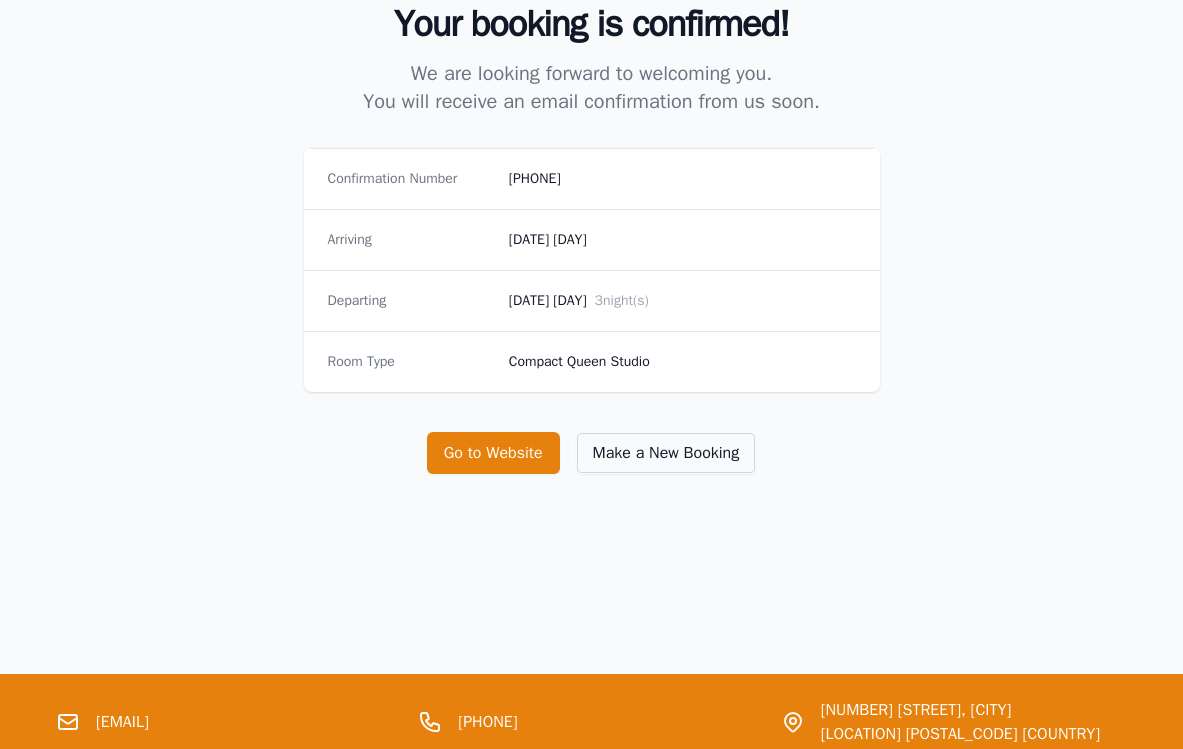 click on "Make a New Booking" at bounding box center [666, 453] 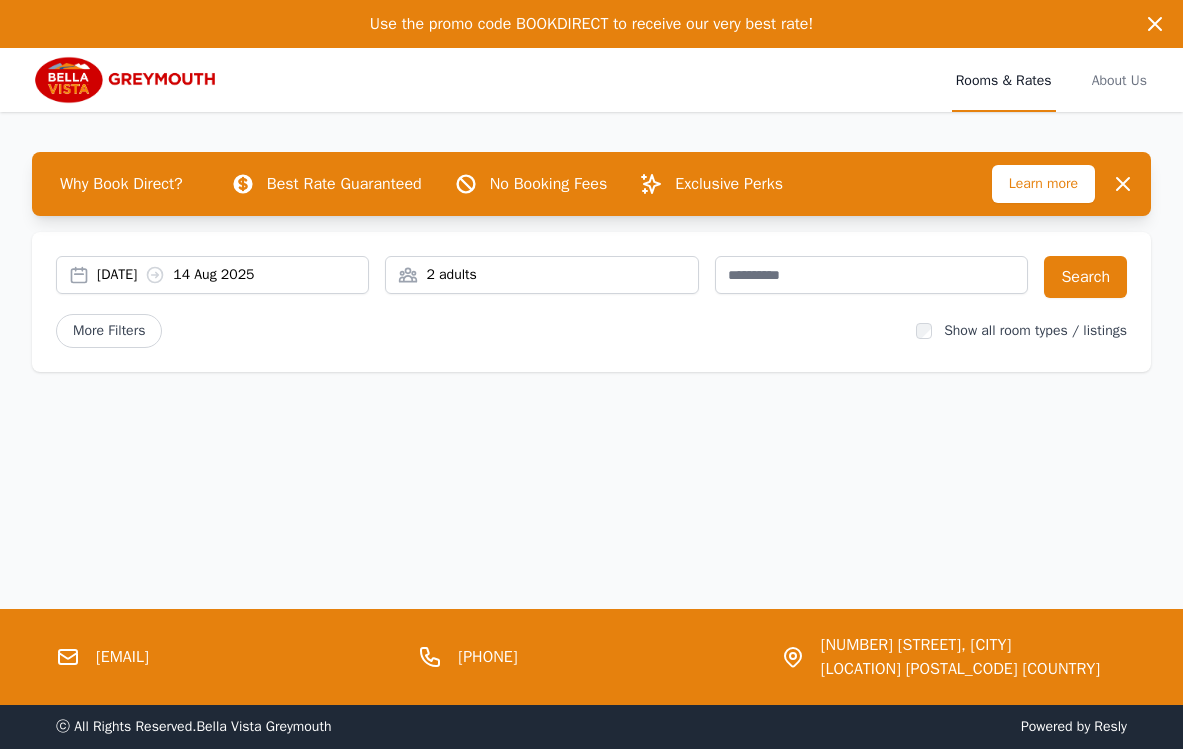 click on "[DATE] [DATE]" at bounding box center [212, 275] 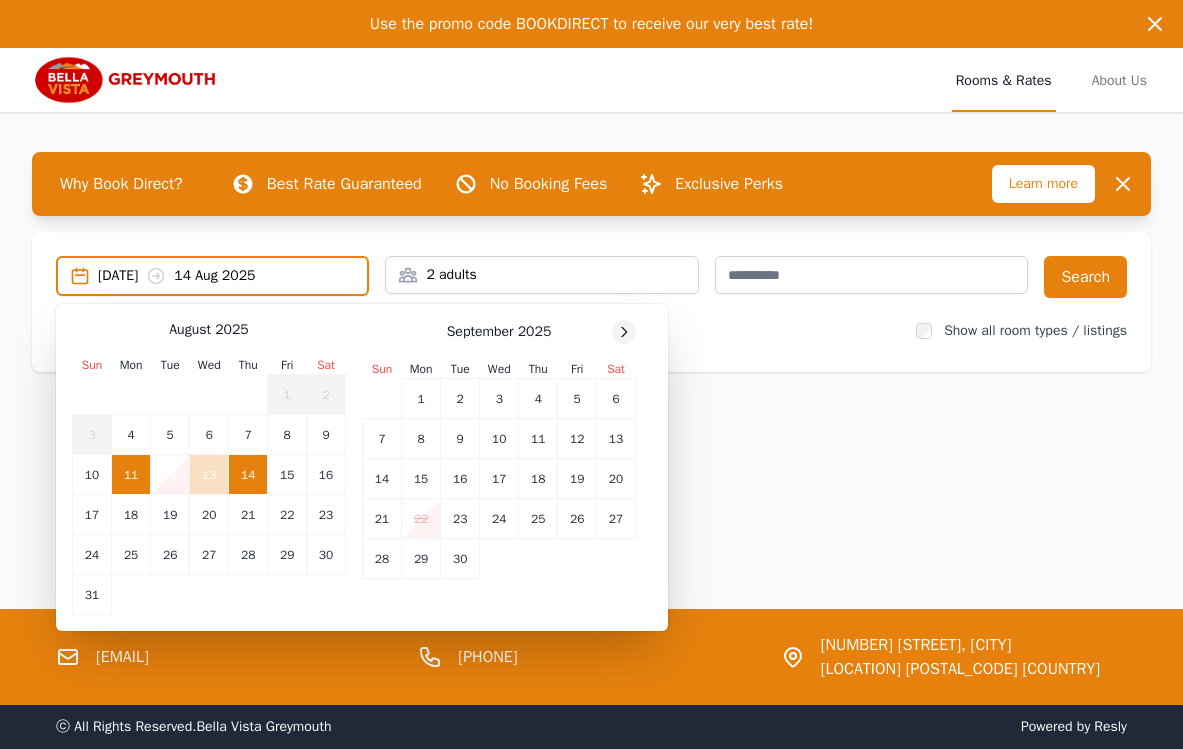 click at bounding box center [624, 332] 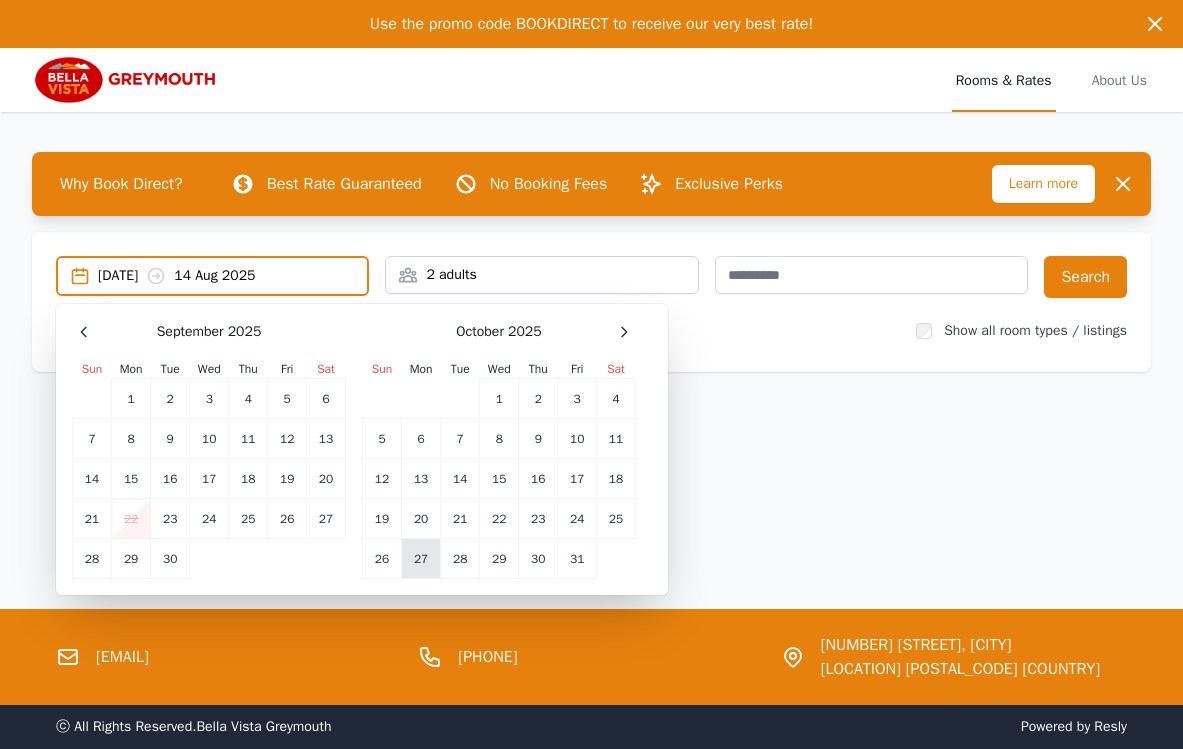 click on "27" at bounding box center (421, 559) 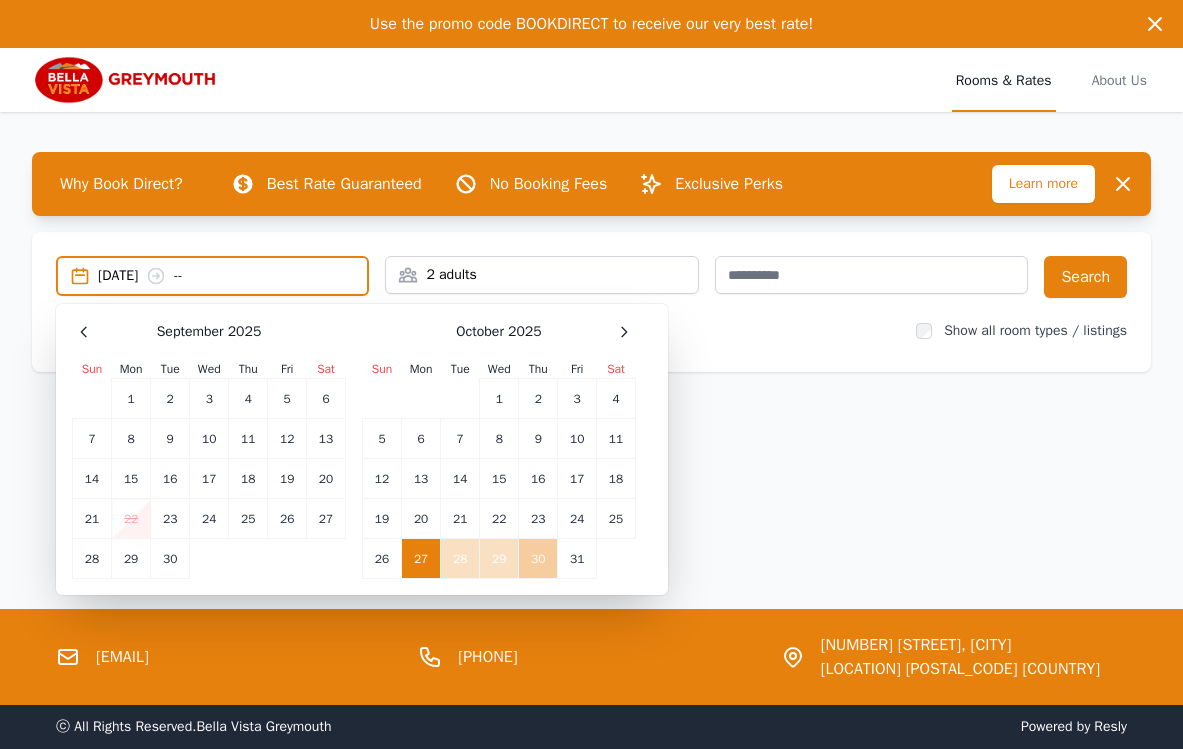 click on "30" at bounding box center (538, 559) 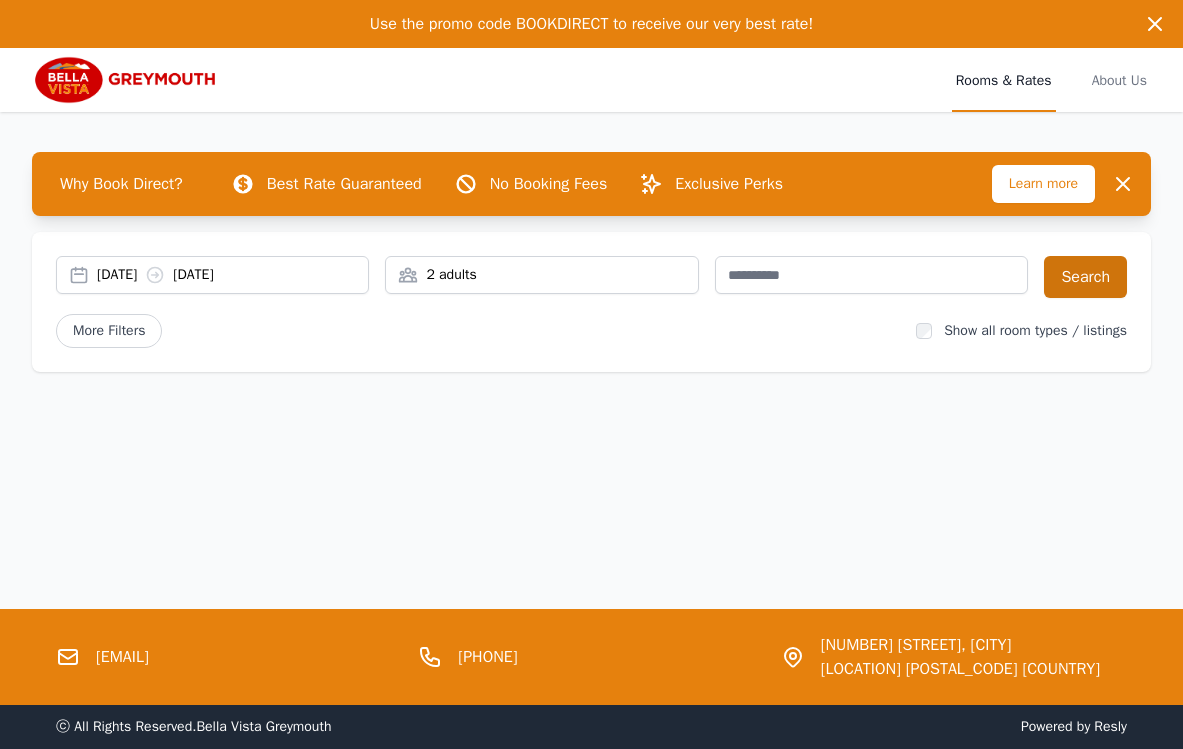 click on "Search" at bounding box center (1085, 277) 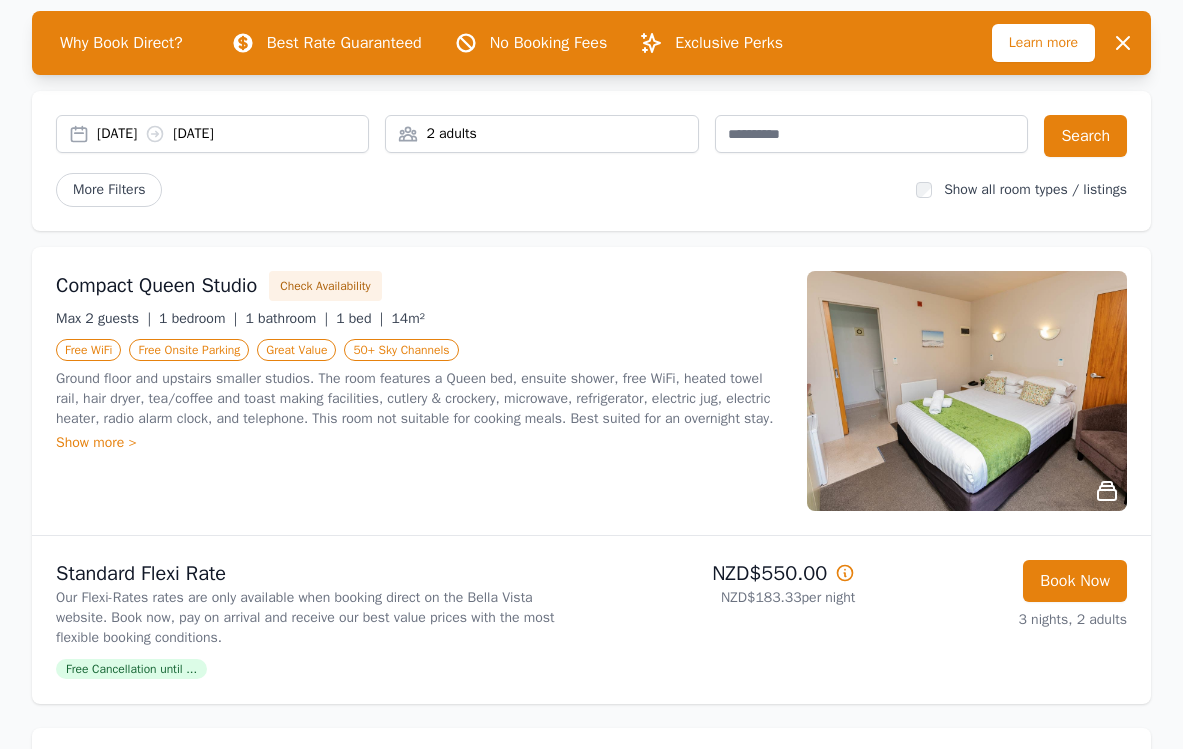 scroll, scrollTop: 141, scrollLeft: 0, axis: vertical 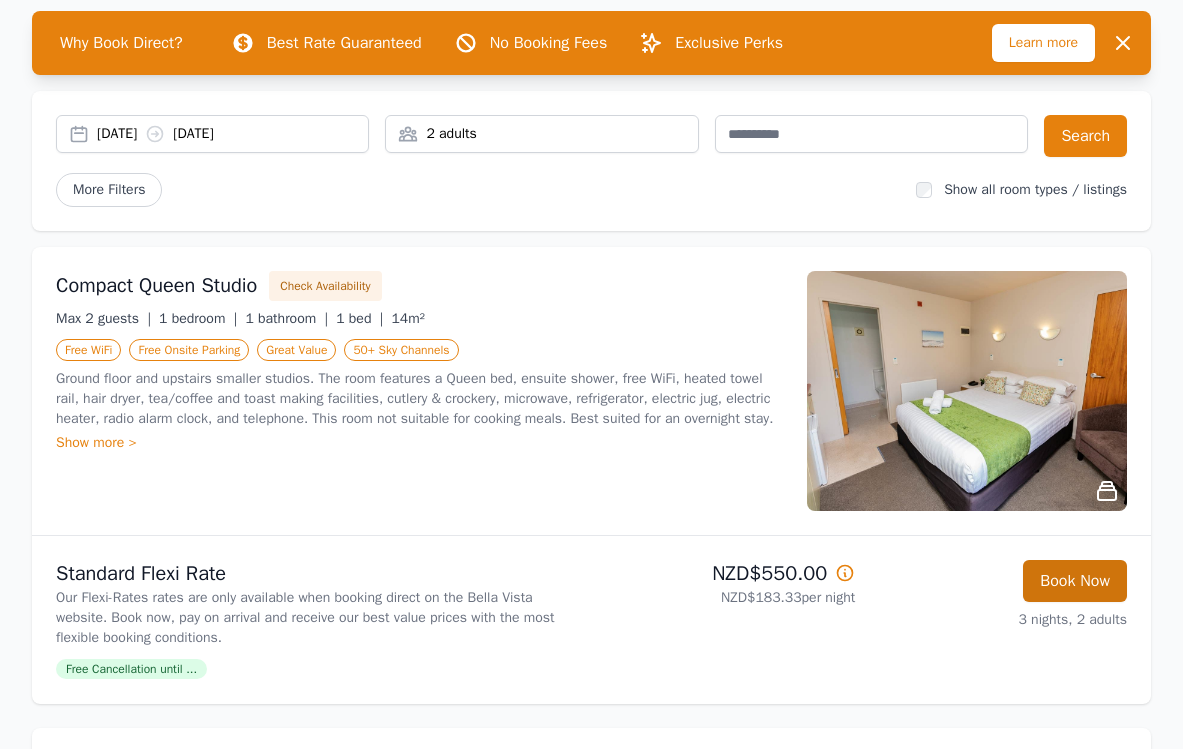 click on "Book Now" at bounding box center [1075, 581] 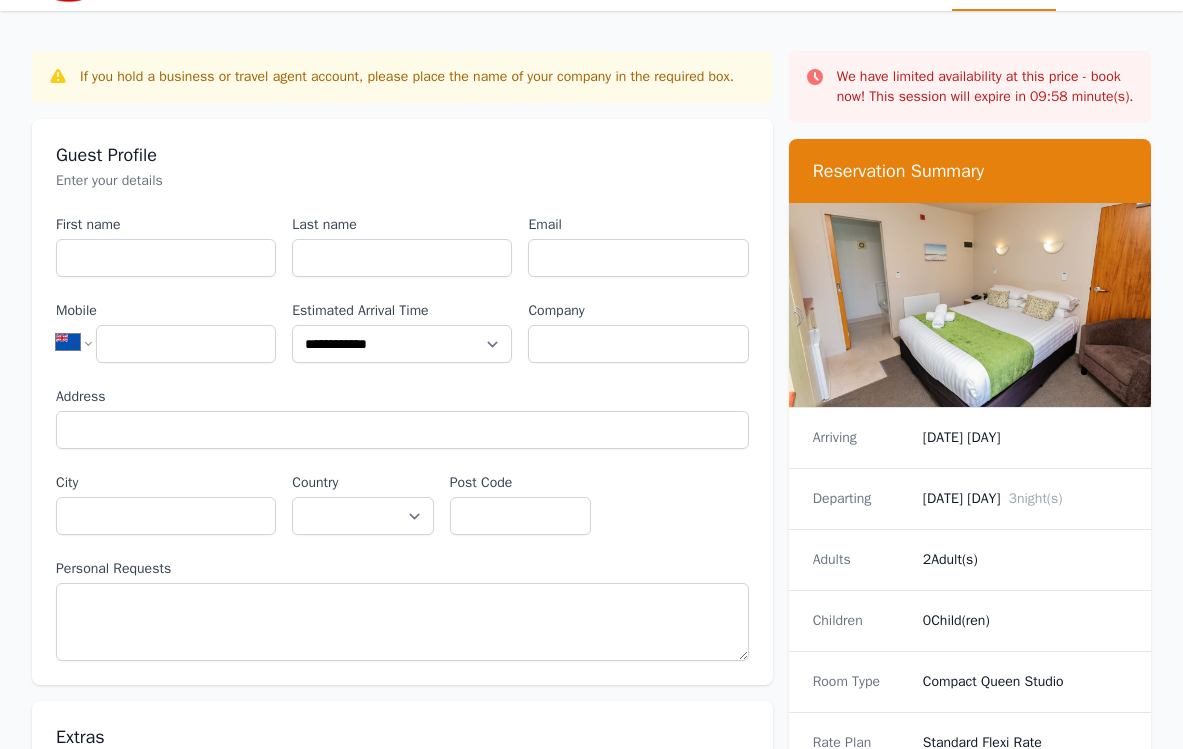 scroll, scrollTop: 101, scrollLeft: 0, axis: vertical 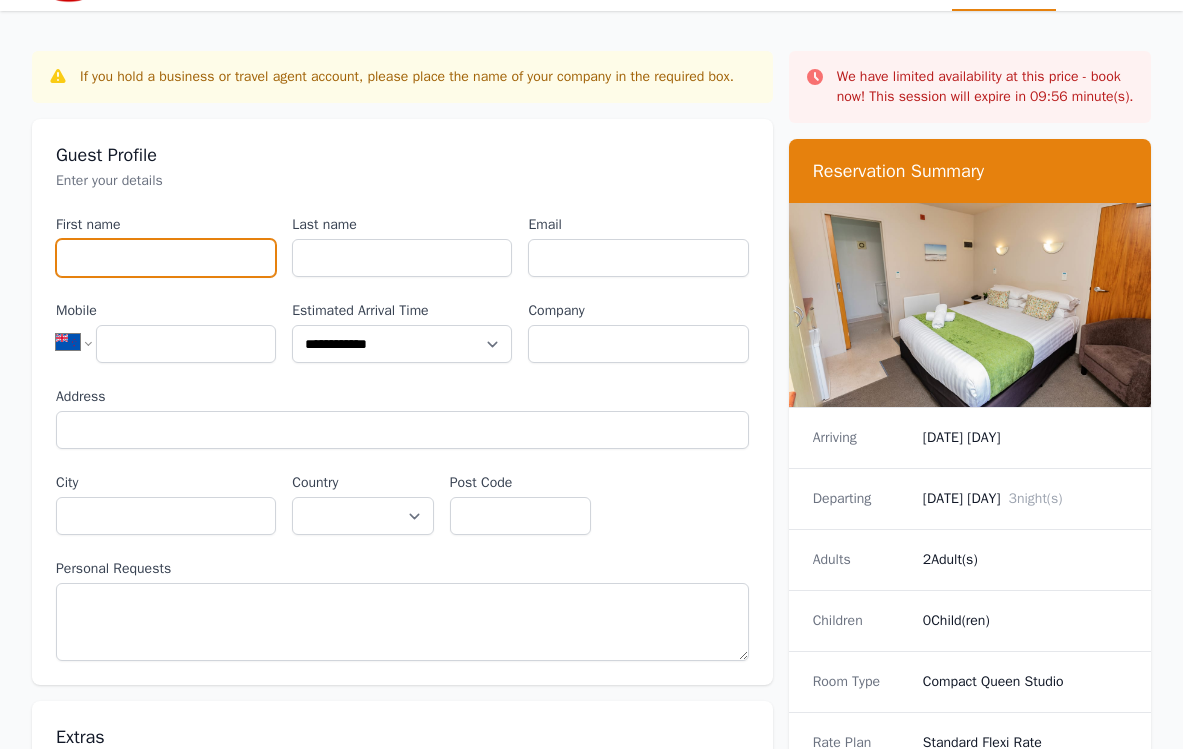 type on "*" 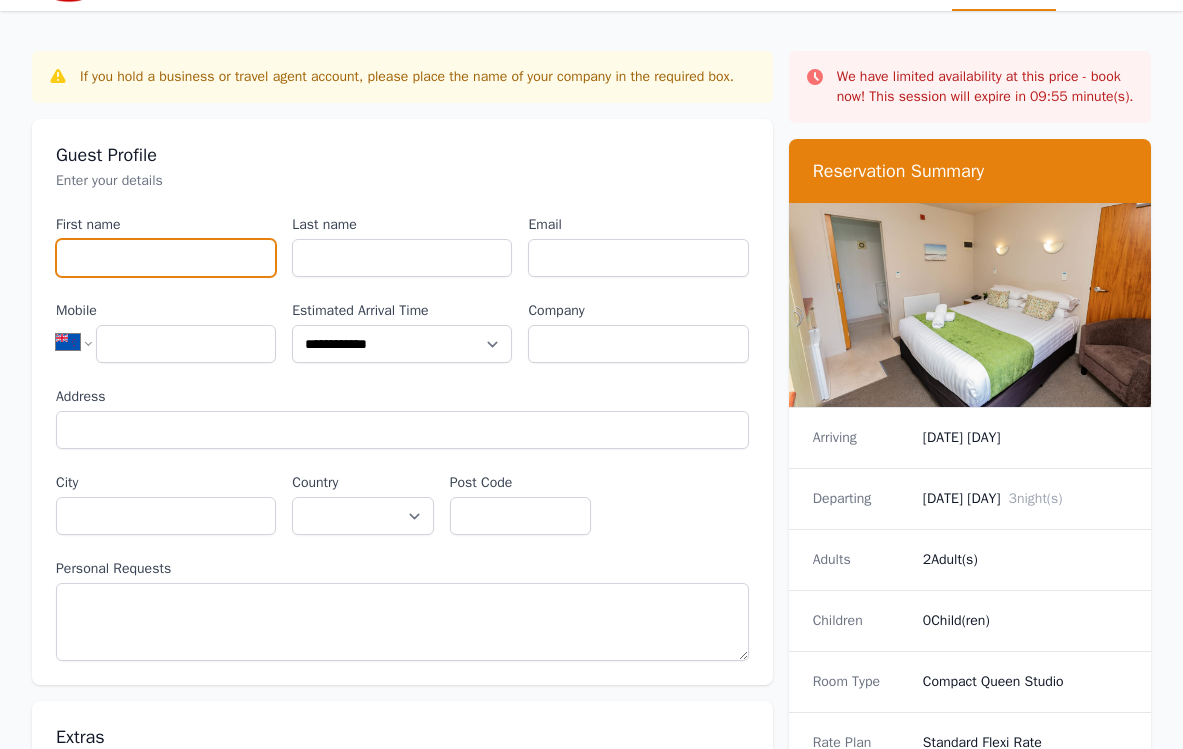 type on "*********" 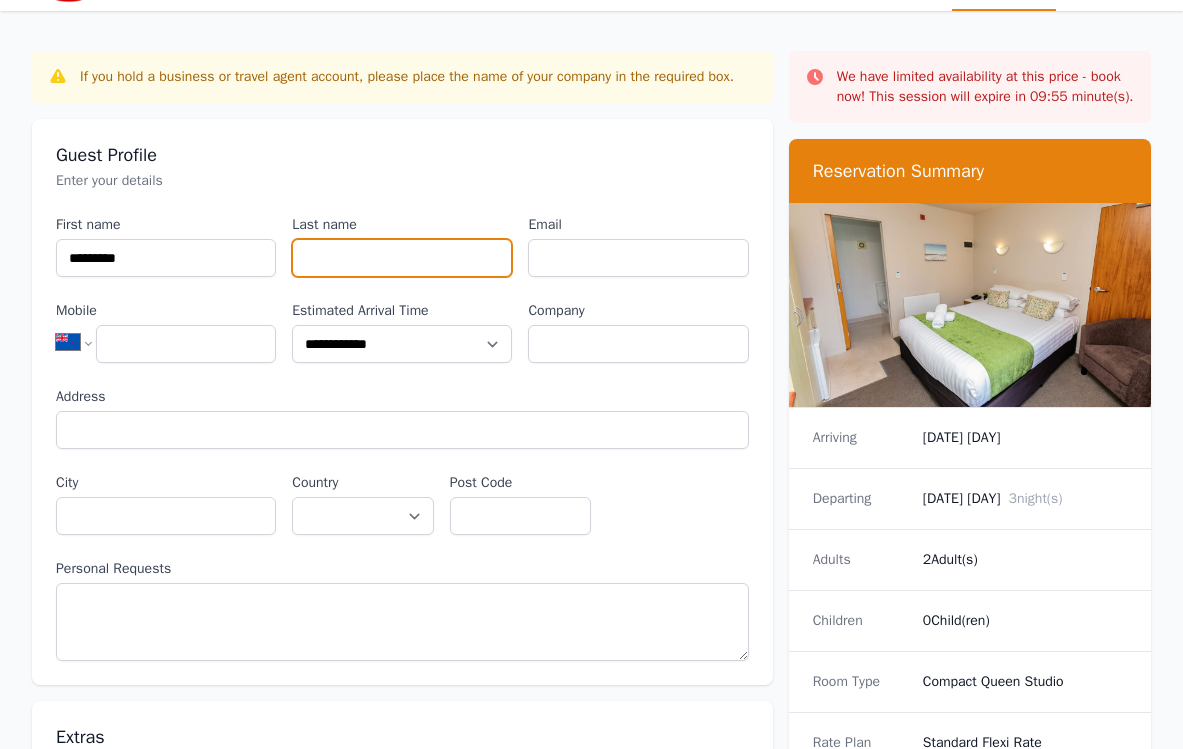 type on "********" 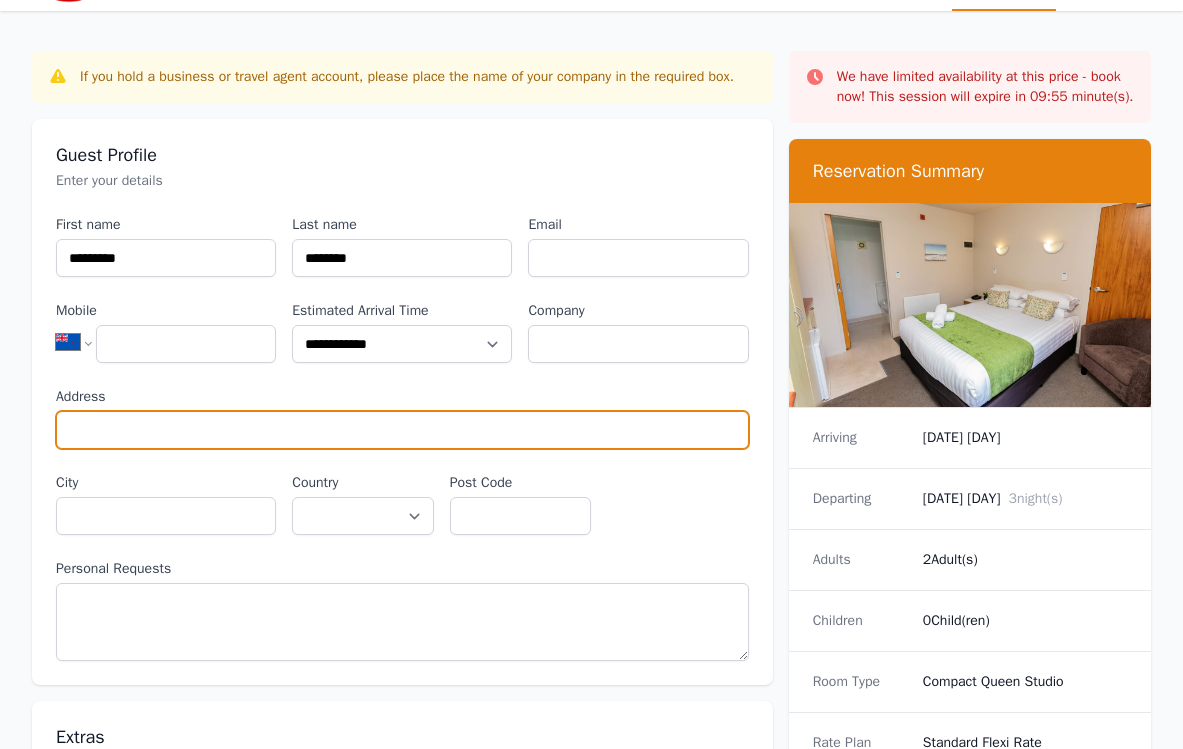 type on "**********" 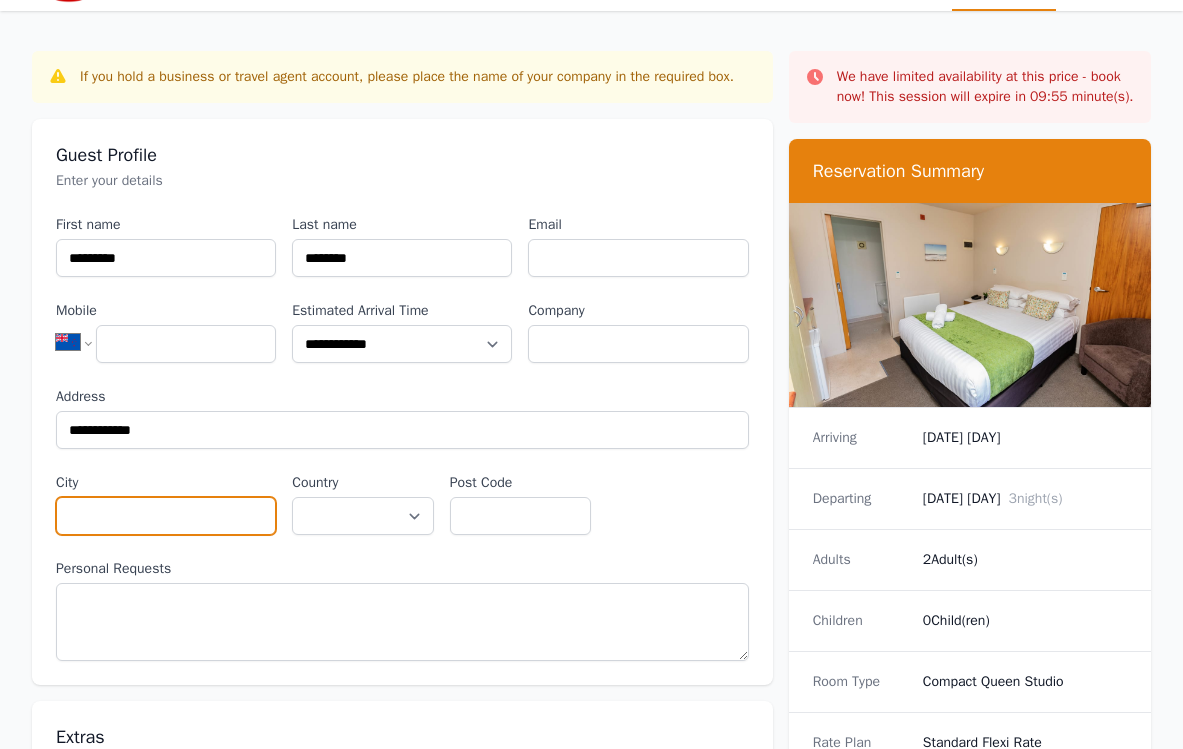 type on "**********" 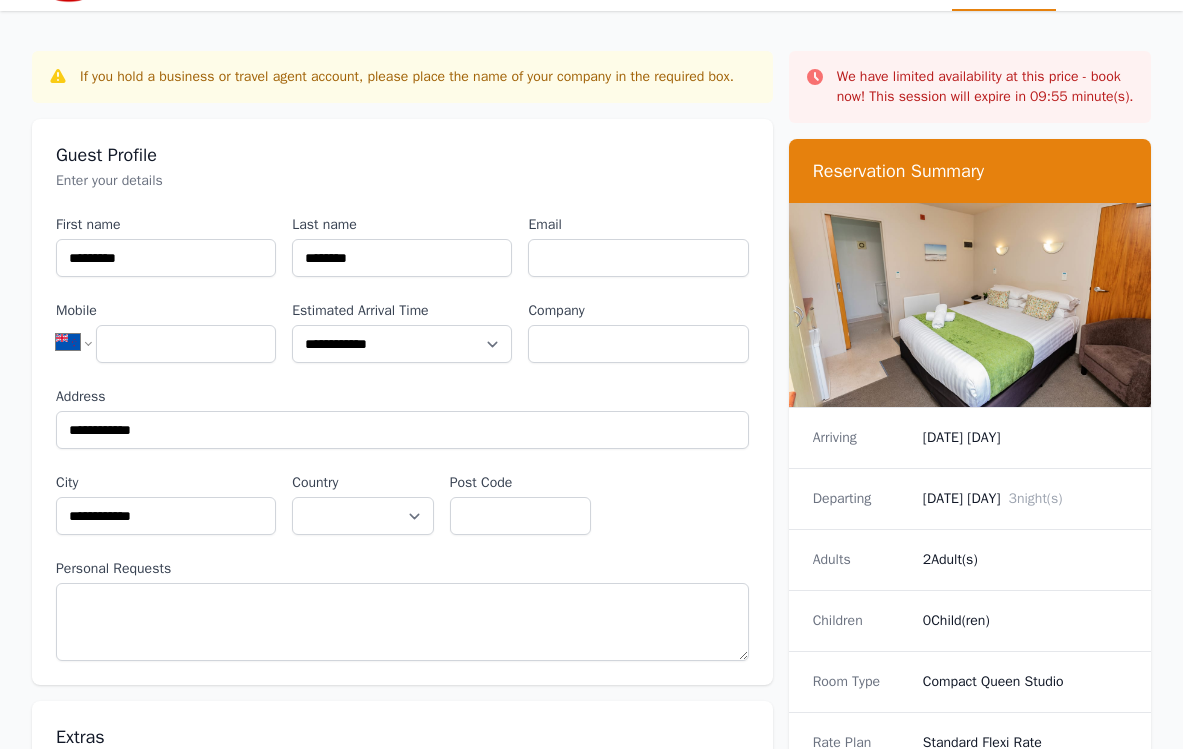 select on "**********" 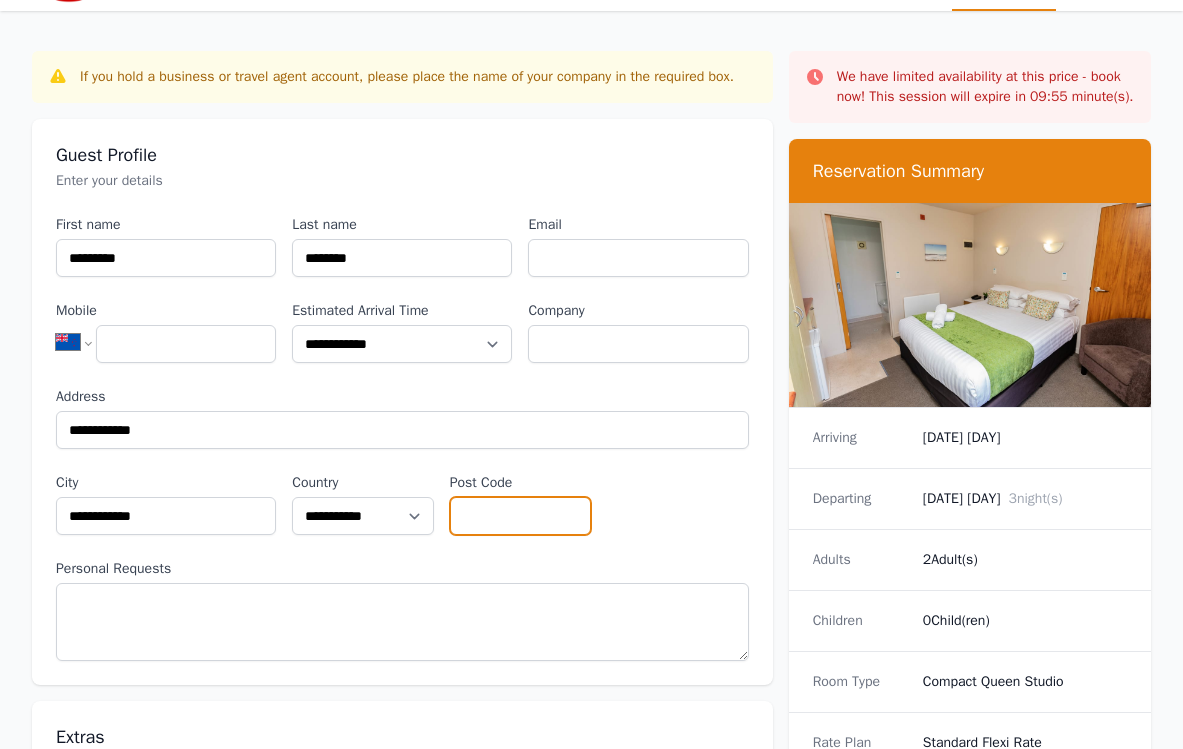 type on "****" 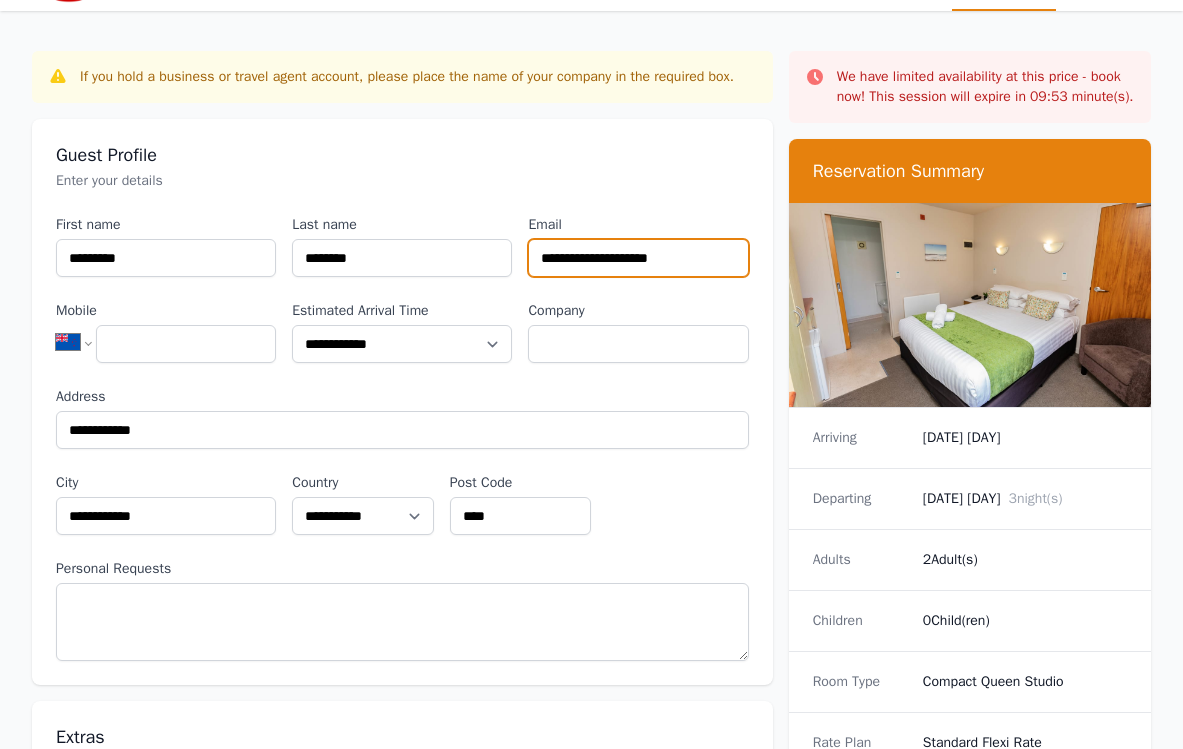 type on "**********" 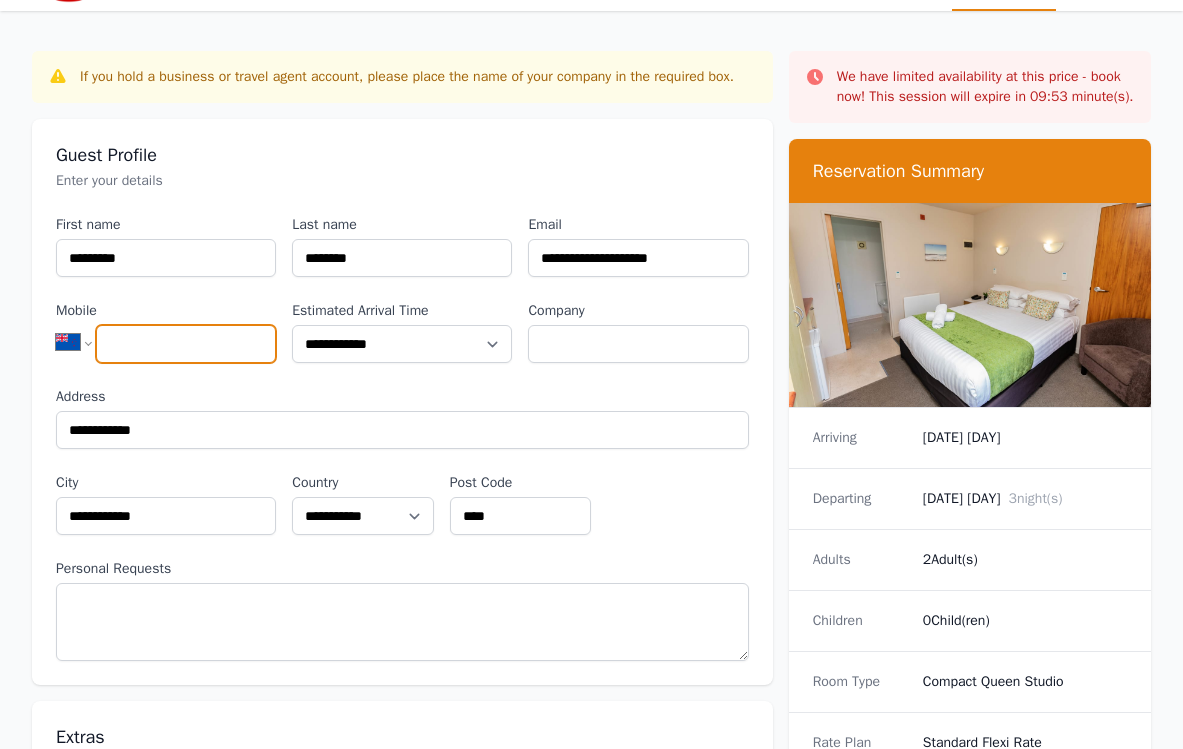 click on "Mobile" at bounding box center (186, 344) 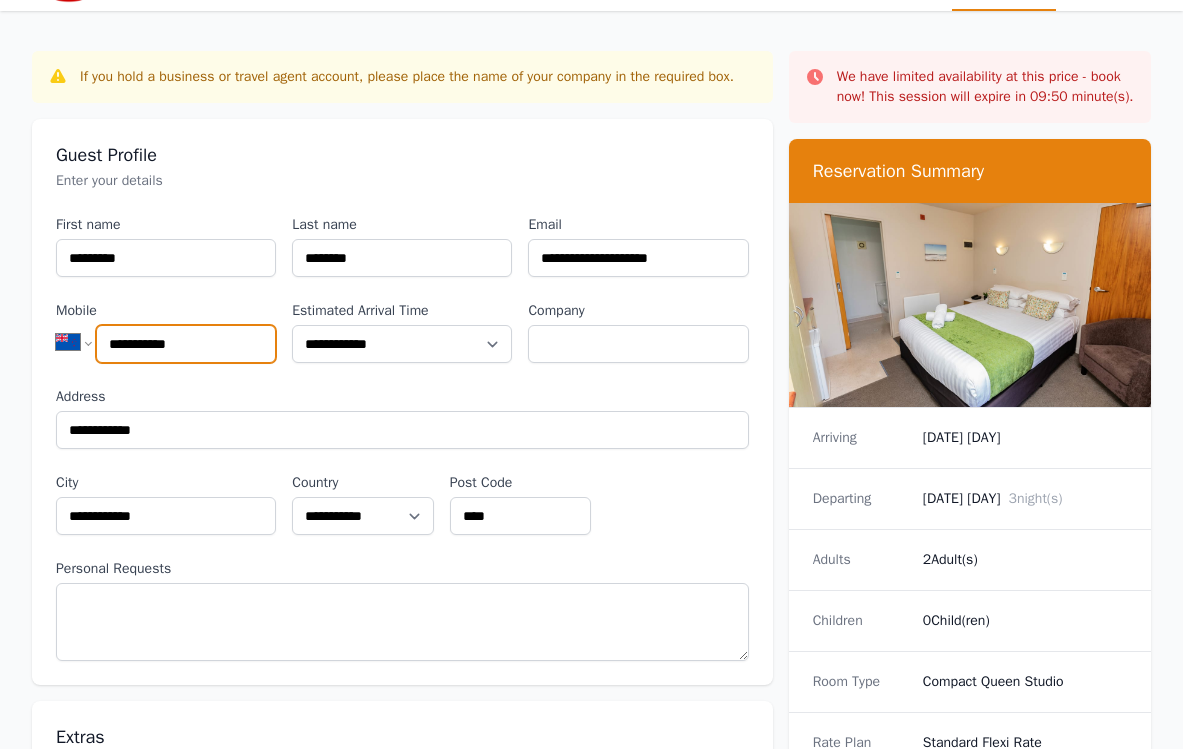 type on "**********" 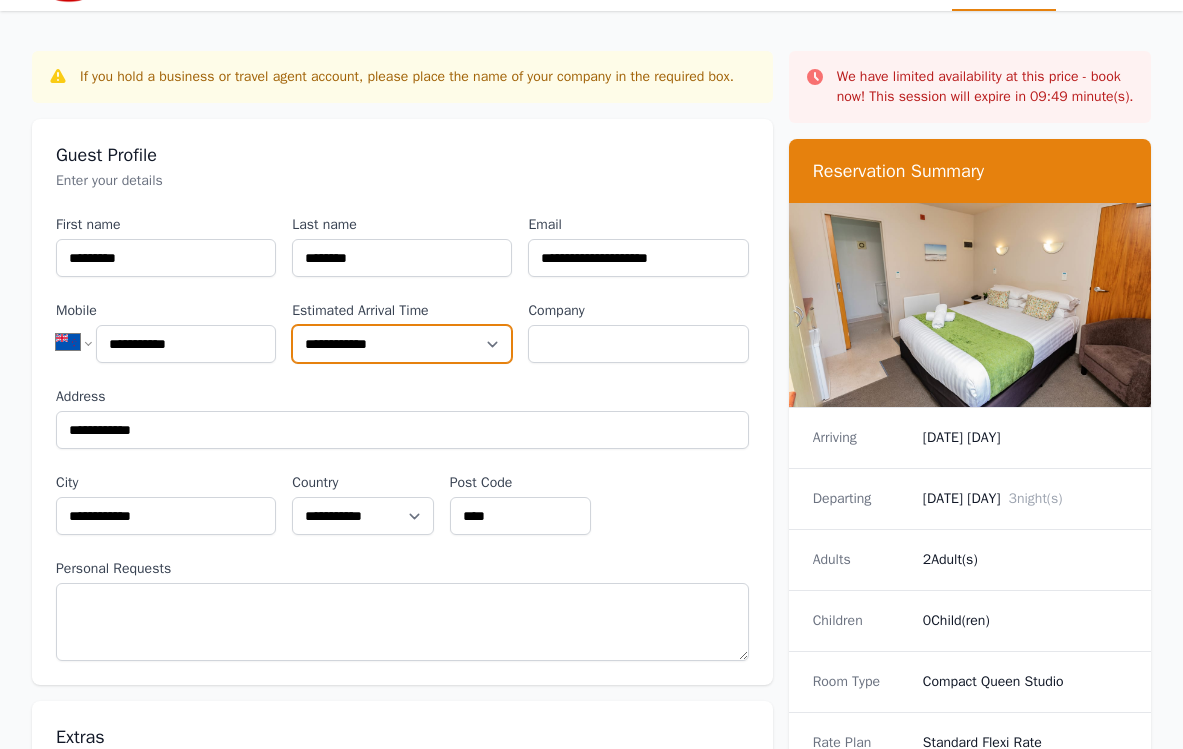 select on "**********" 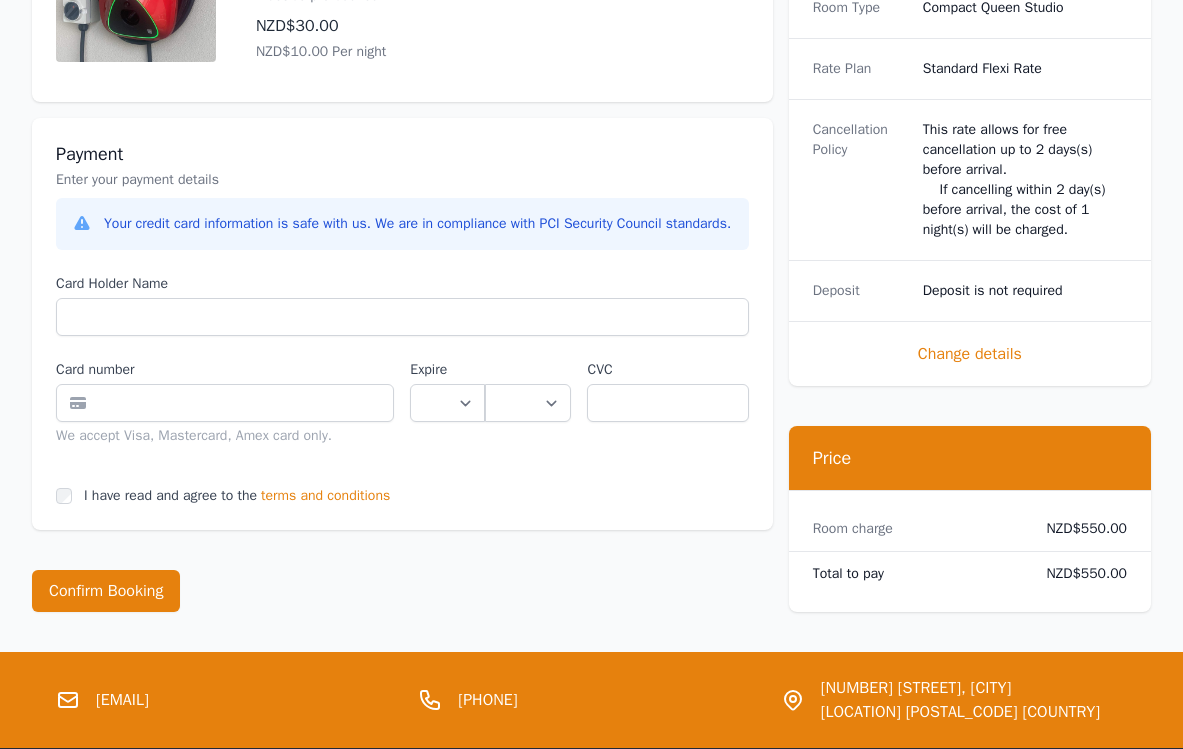 scroll, scrollTop: 1028, scrollLeft: 0, axis: vertical 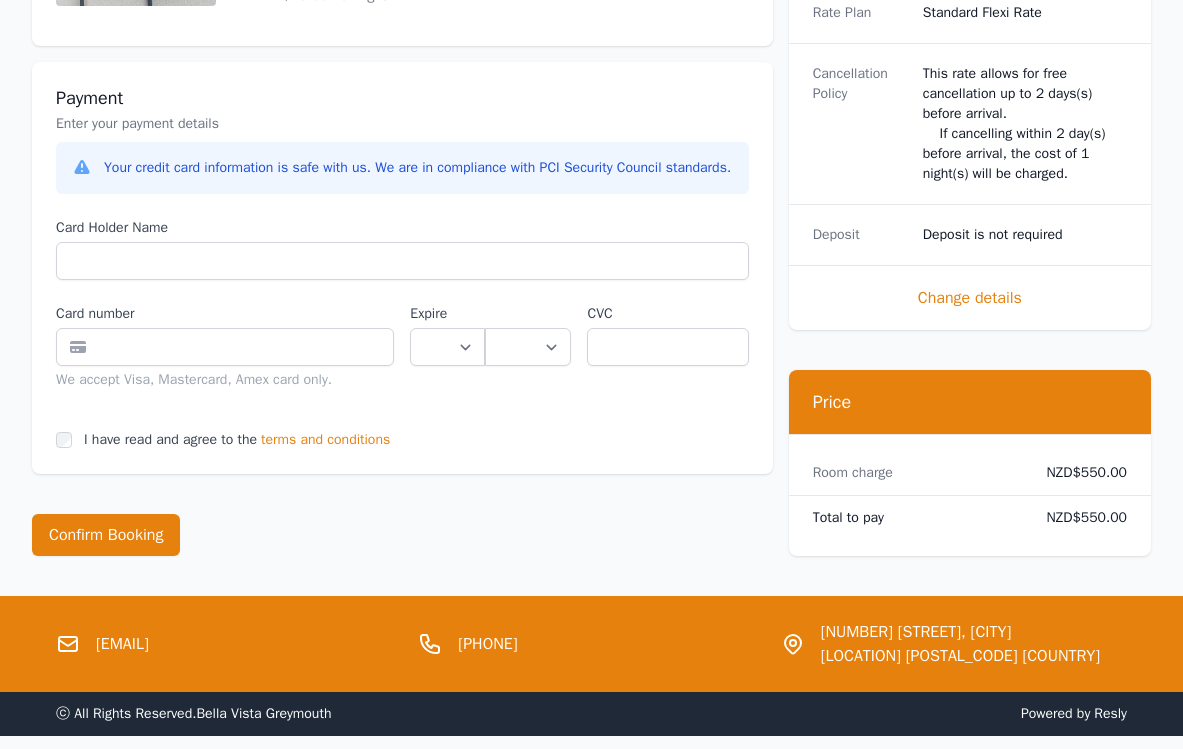 type on "******" 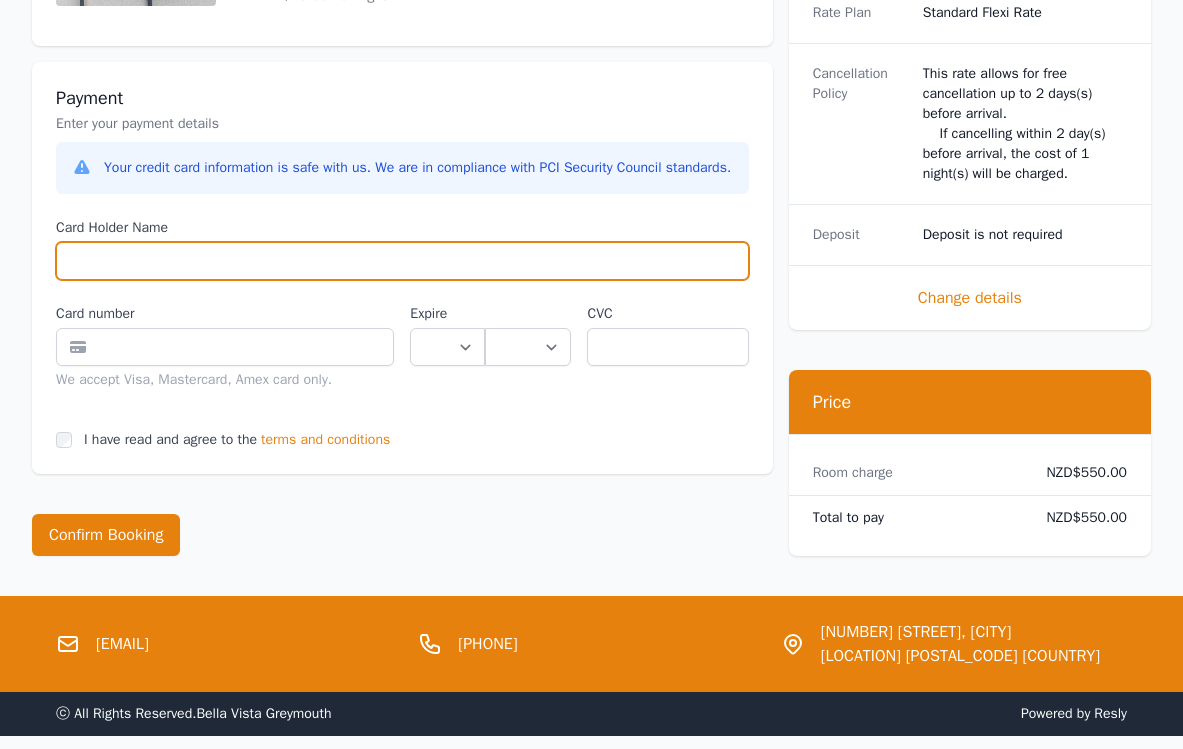click on "Card Holder Name" at bounding box center [402, 261] 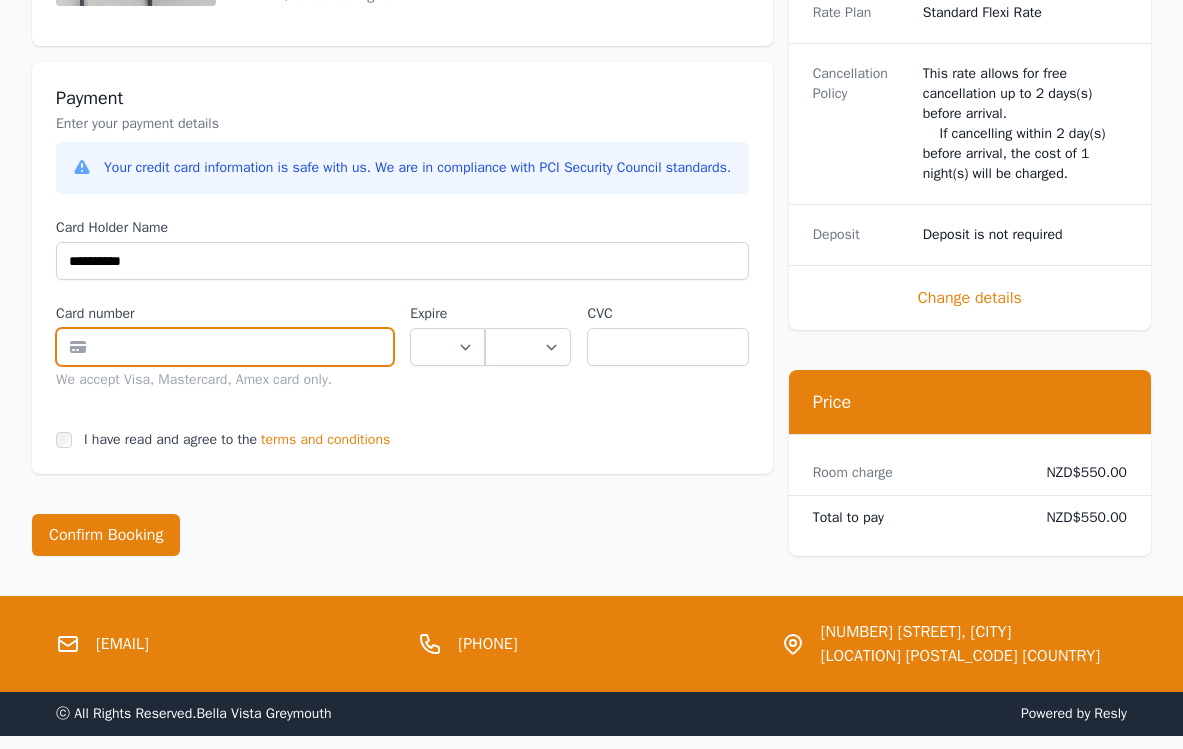 type on "**********" 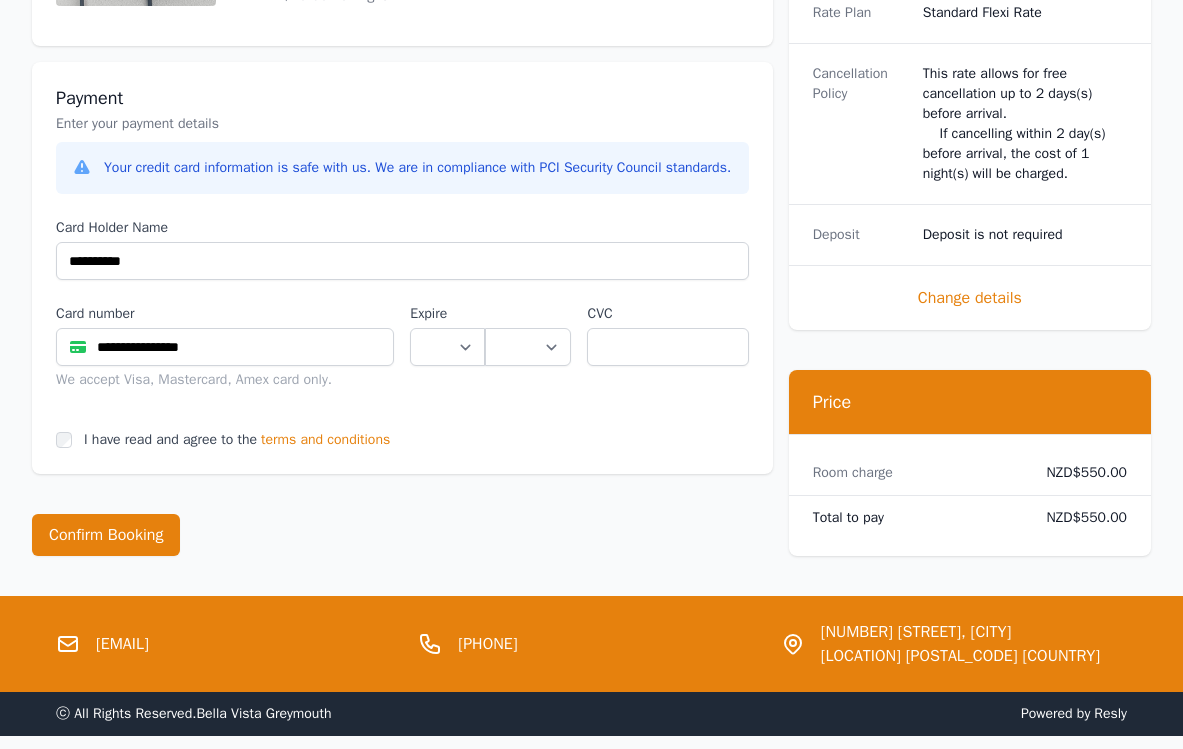 select on "**" 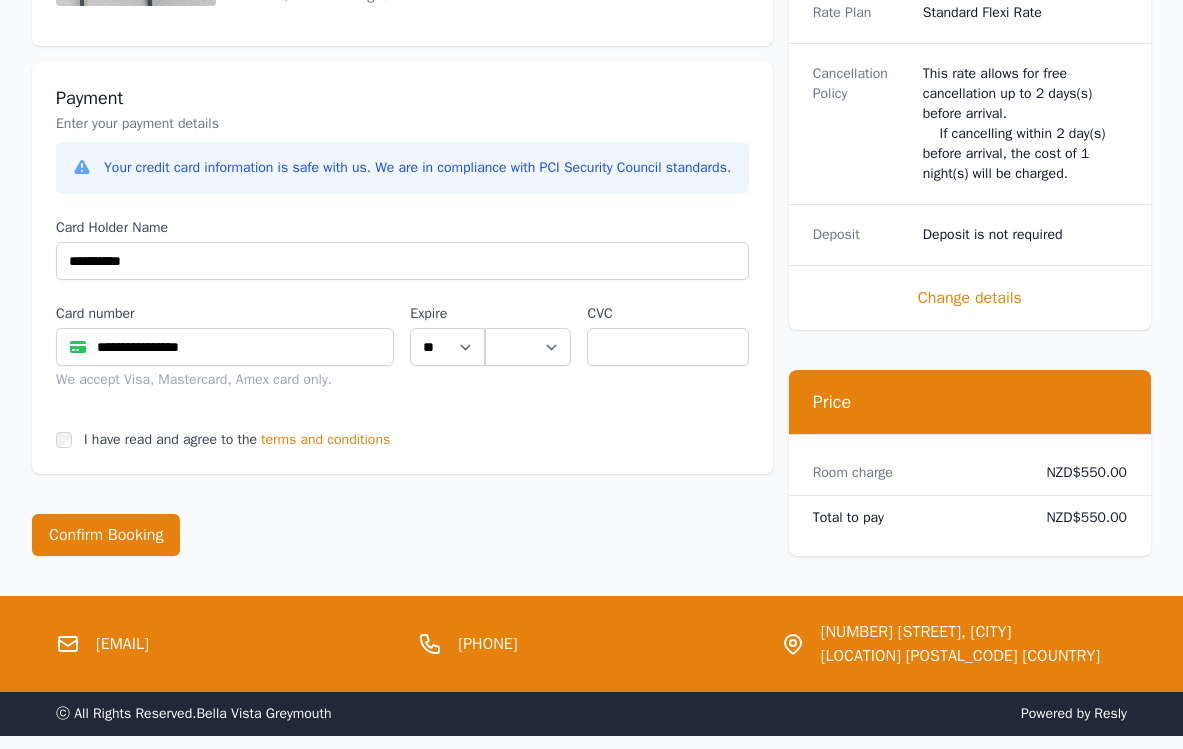 select on "**" 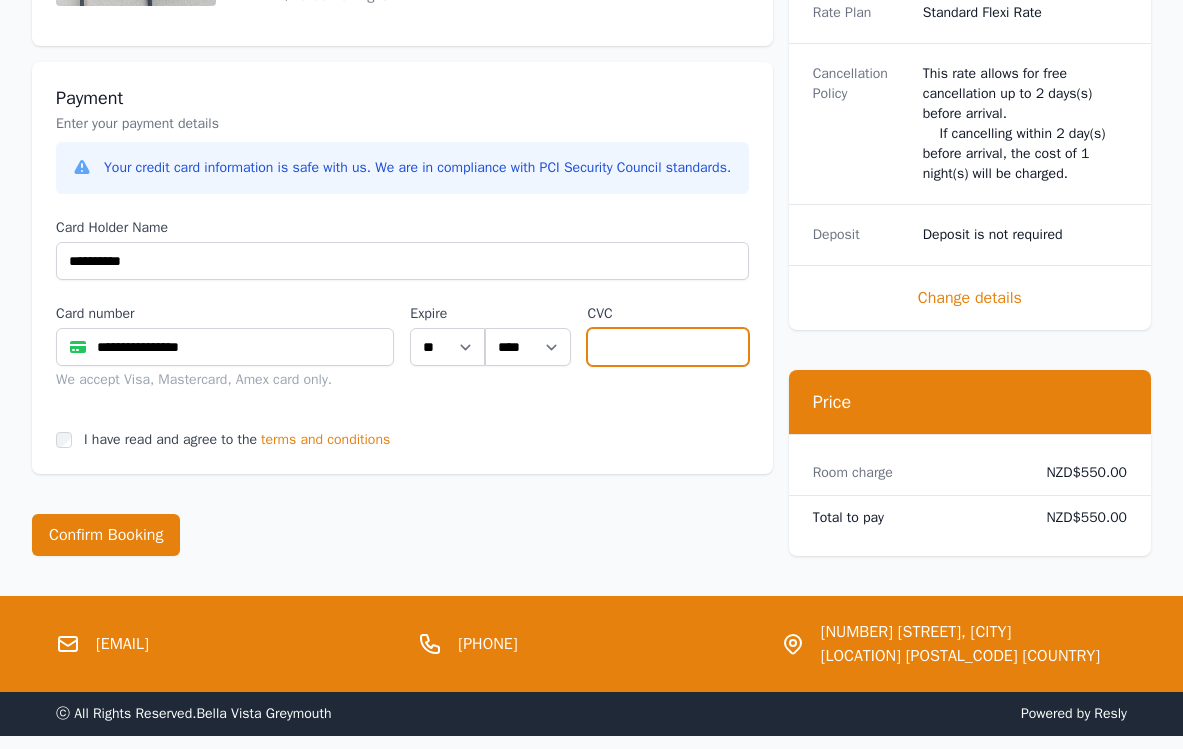 type on "***" 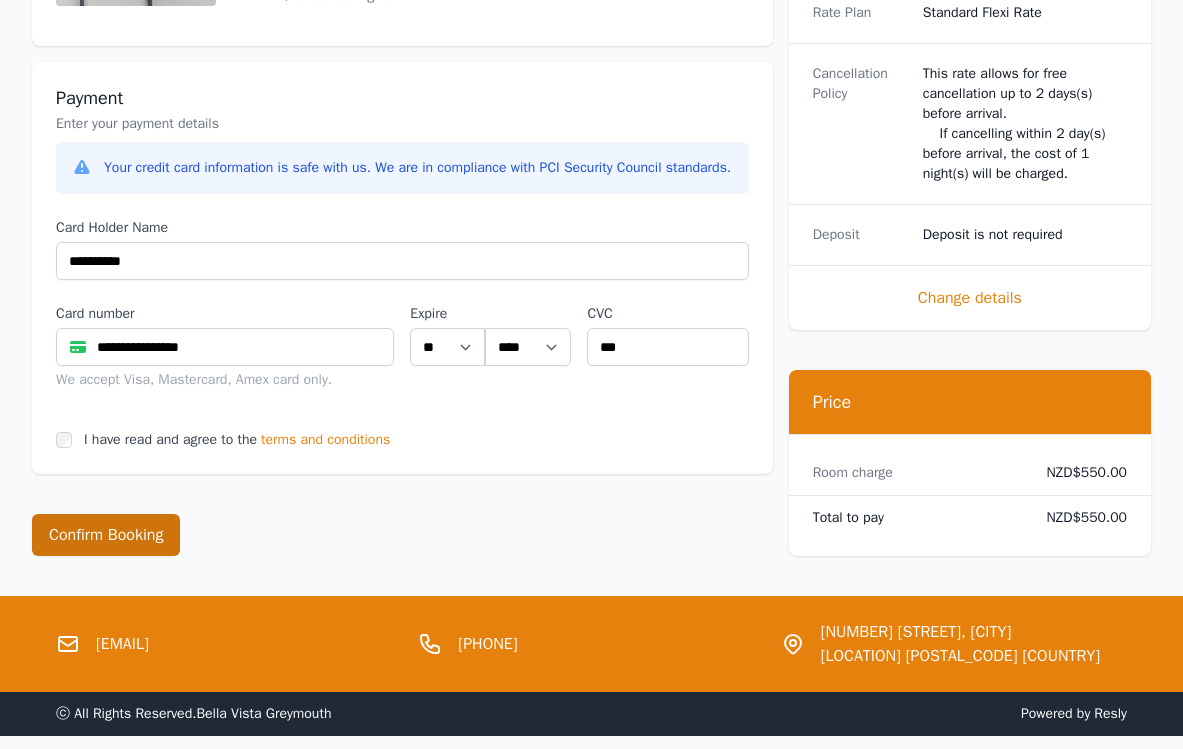 click on "Confirm Booking" at bounding box center (106, 535) 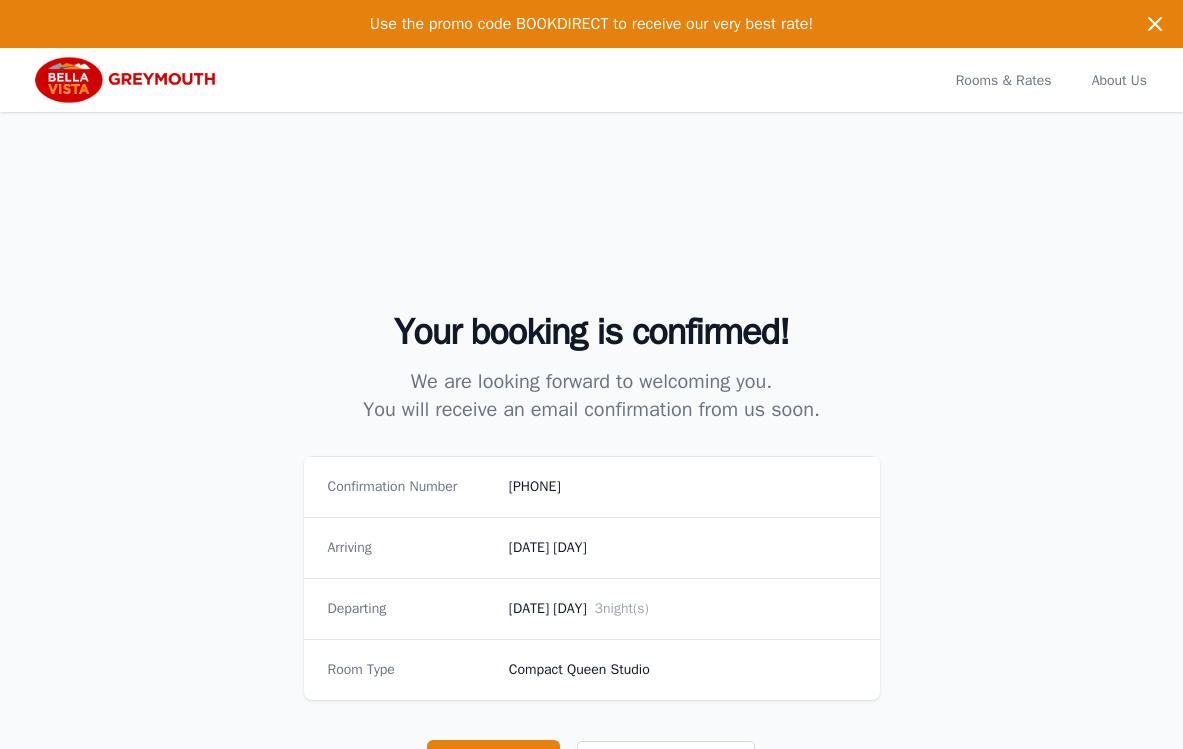 scroll, scrollTop: 0, scrollLeft: 0, axis: both 